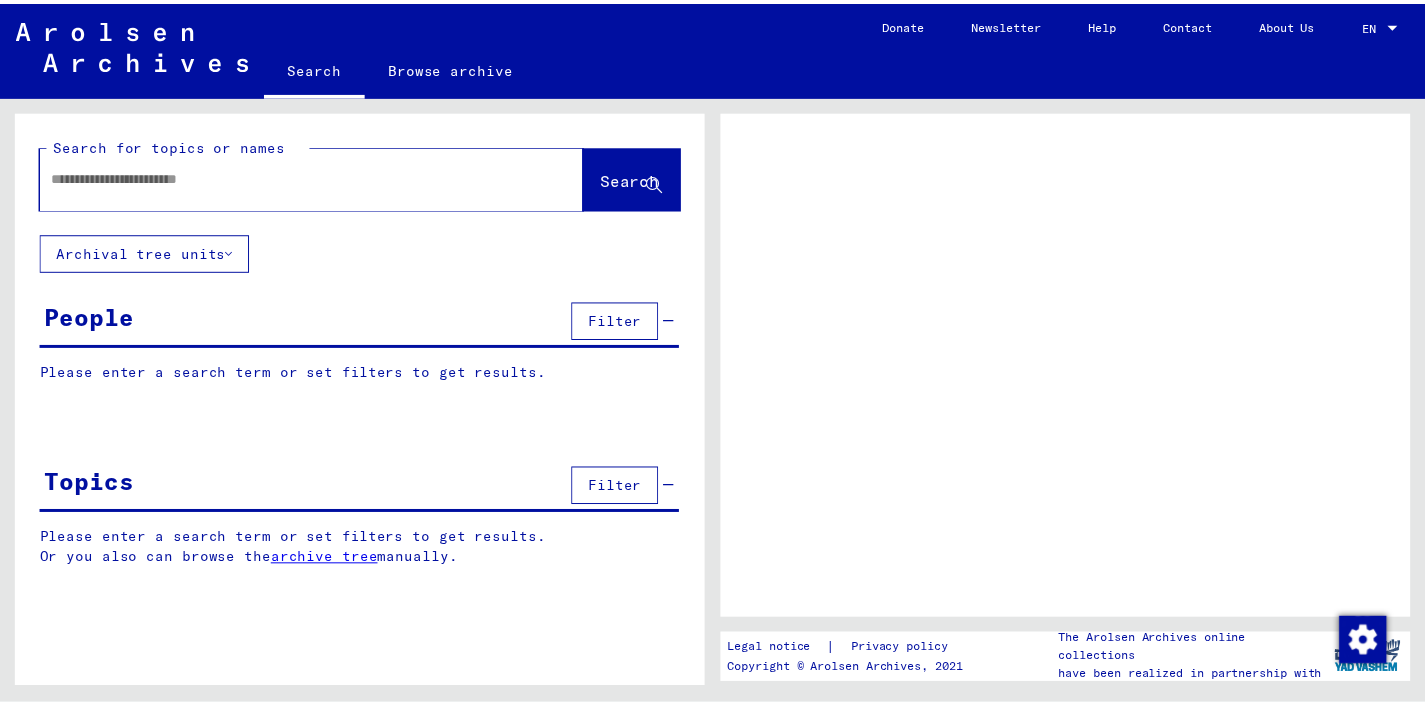 scroll, scrollTop: 0, scrollLeft: 0, axis: both 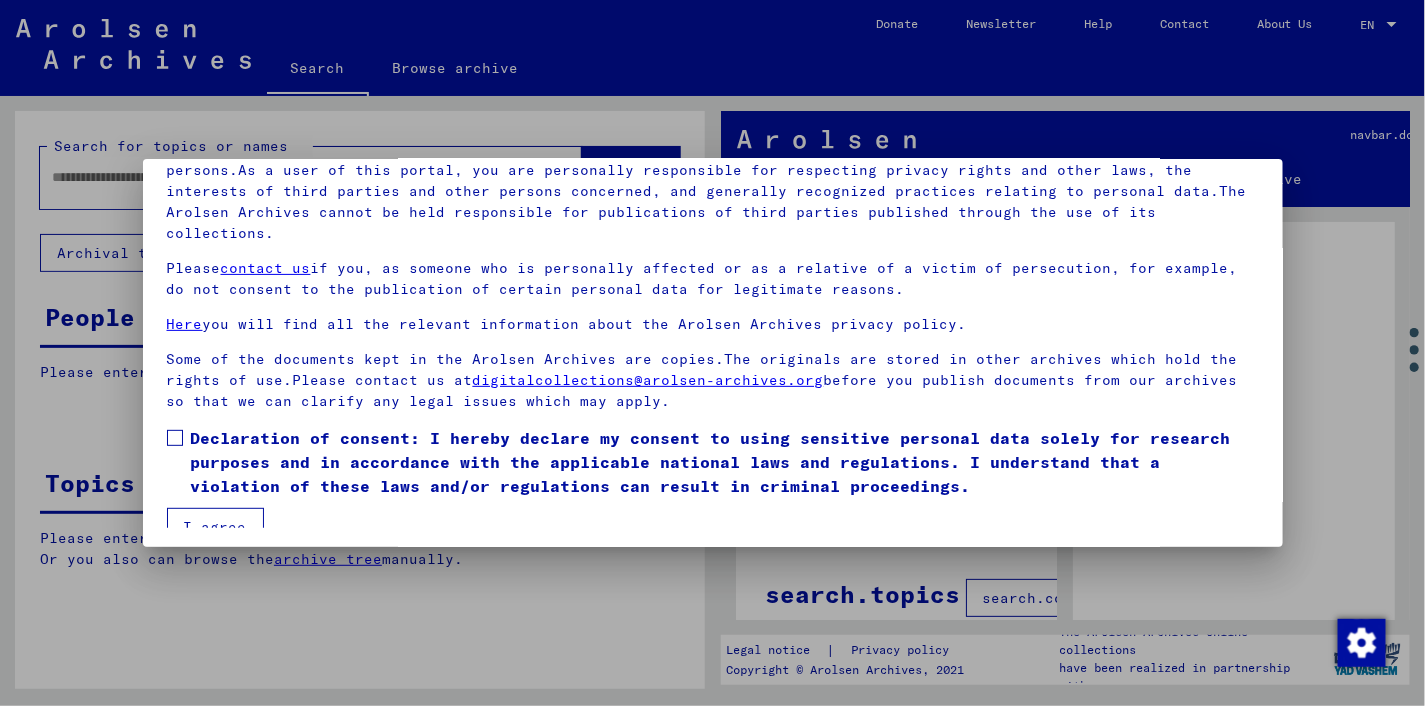 click at bounding box center [175, 438] 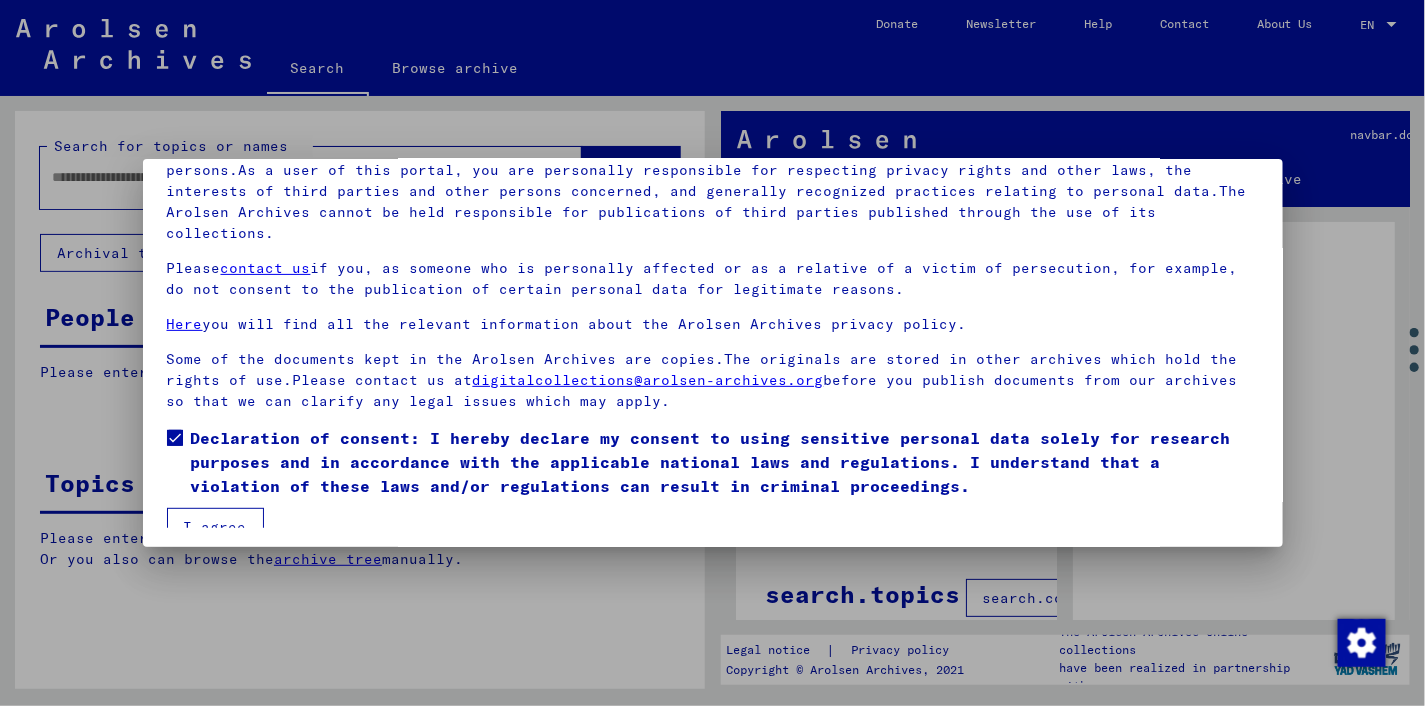 click on "I agree" at bounding box center [215, 527] 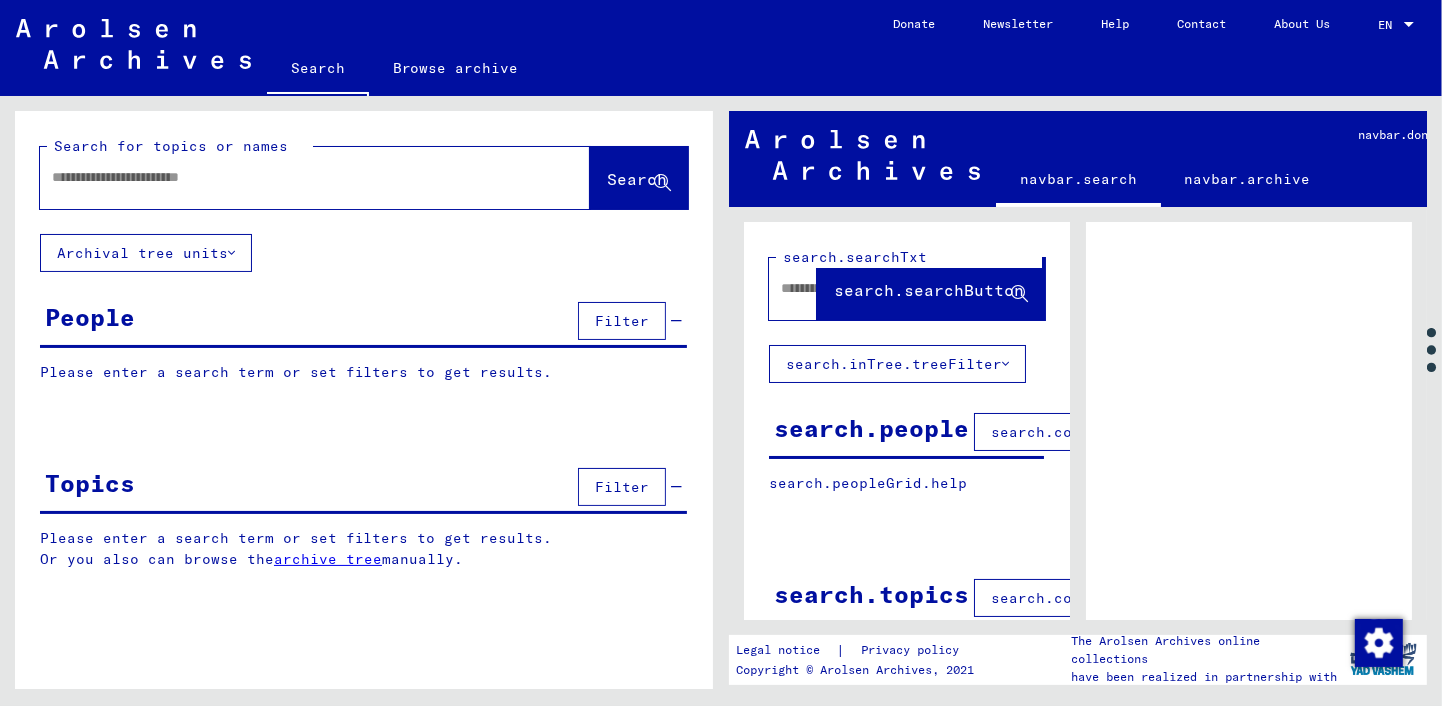 click at bounding box center [291, 177] 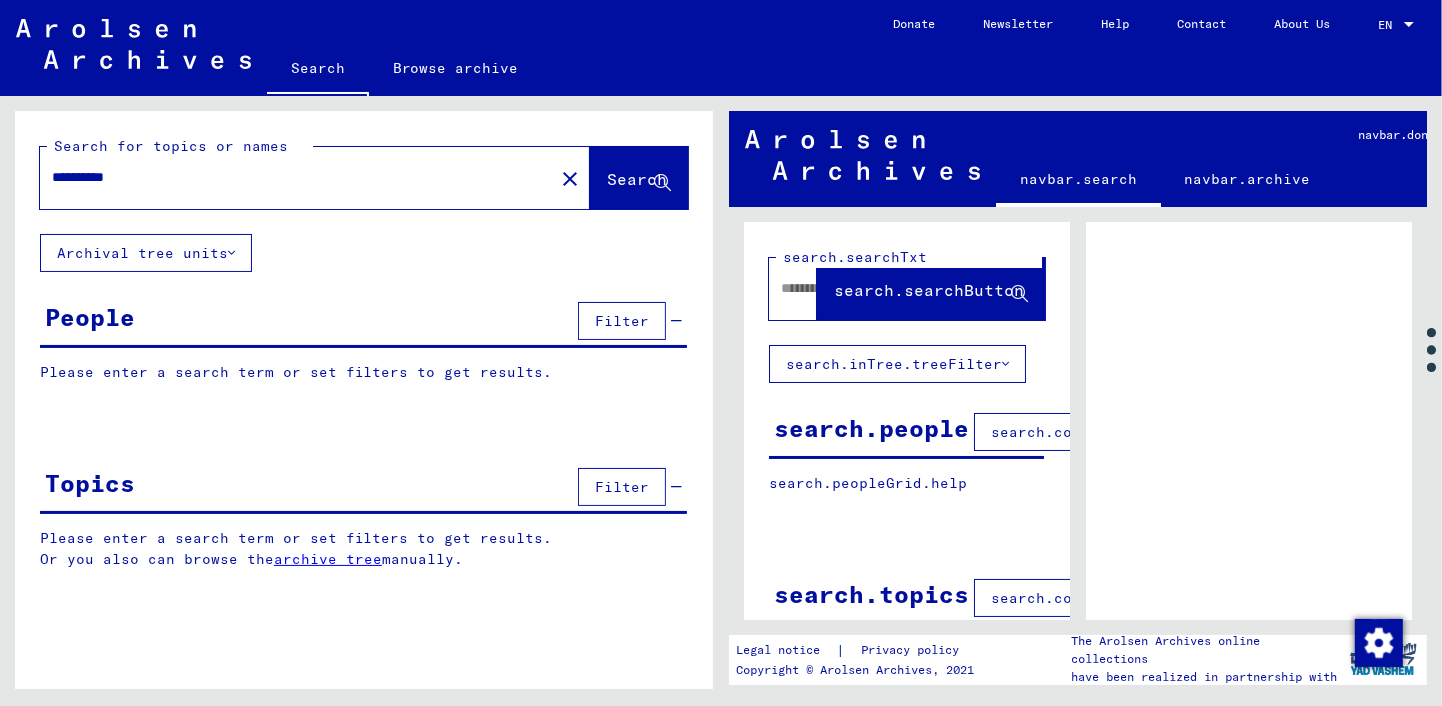 click on "Search" at bounding box center (639, 178) 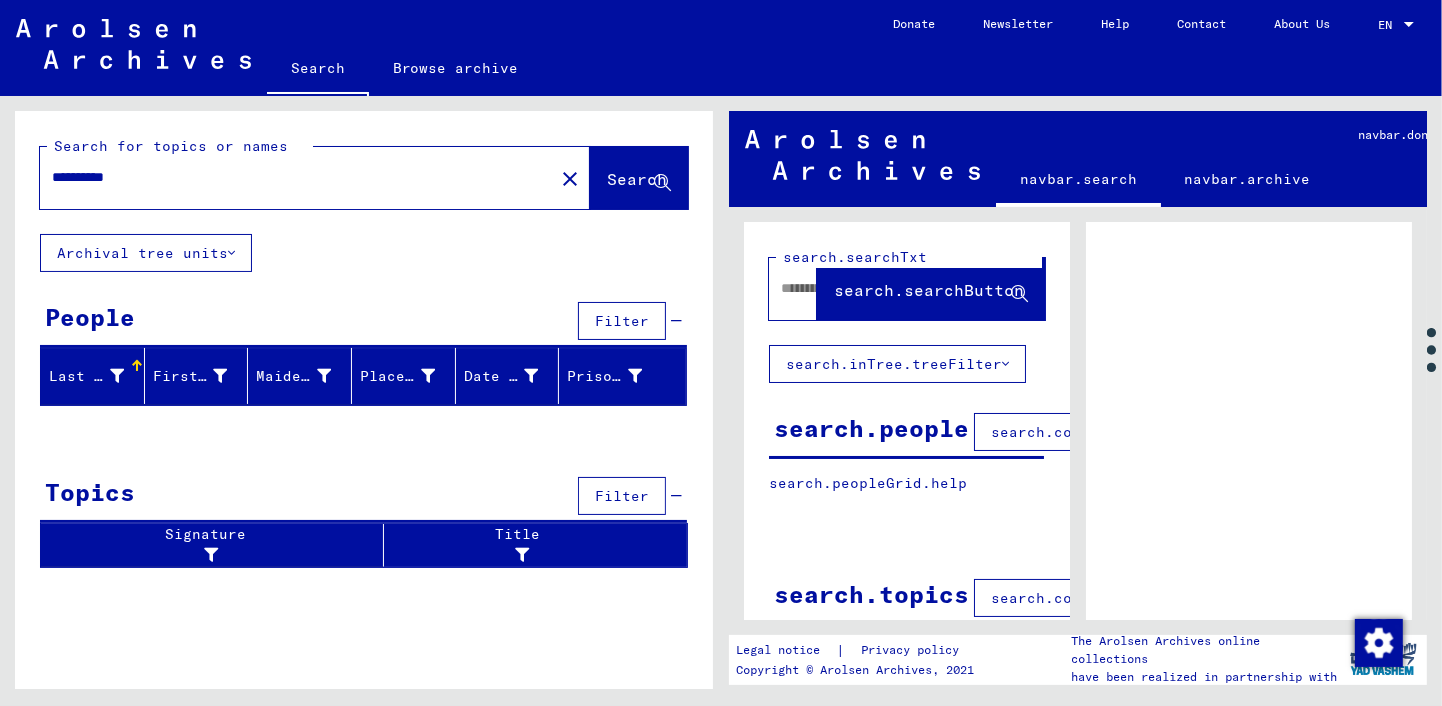 click on "**********" at bounding box center [297, 177] 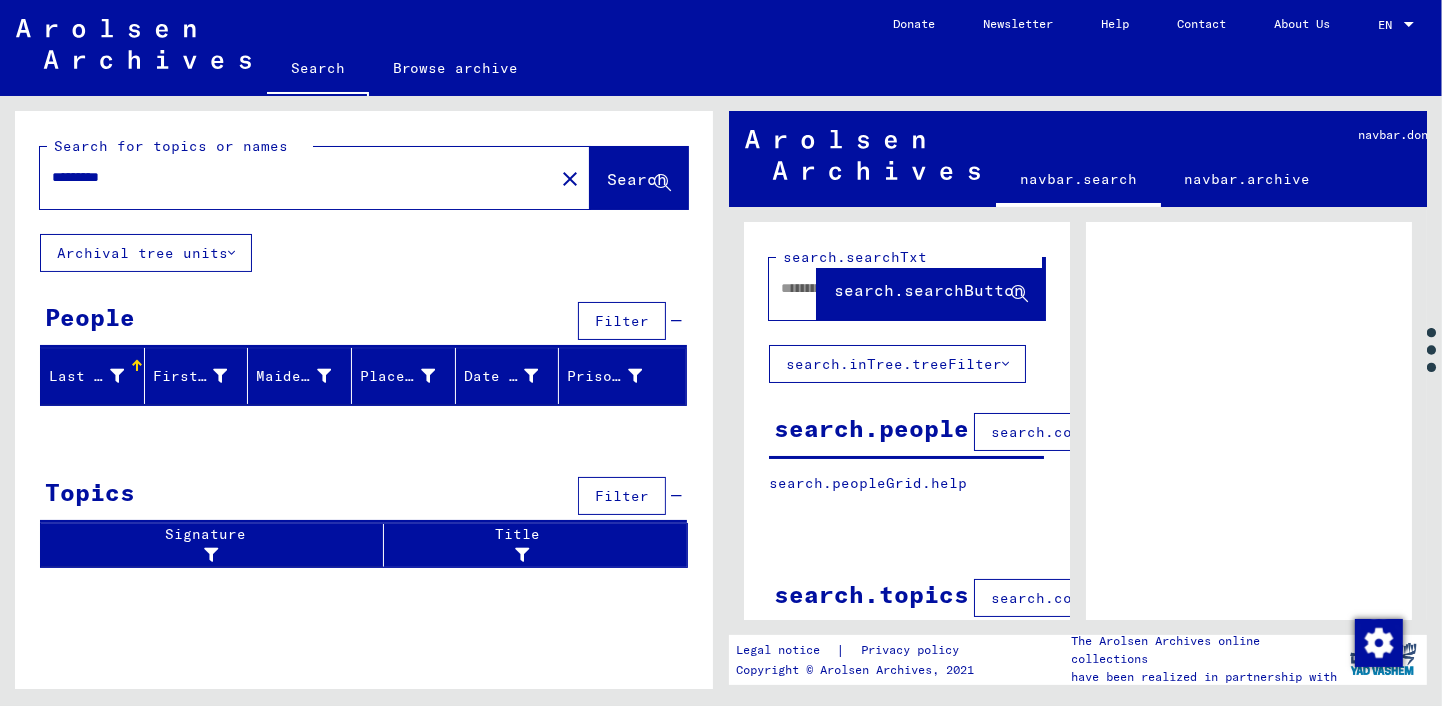 type on "*********" 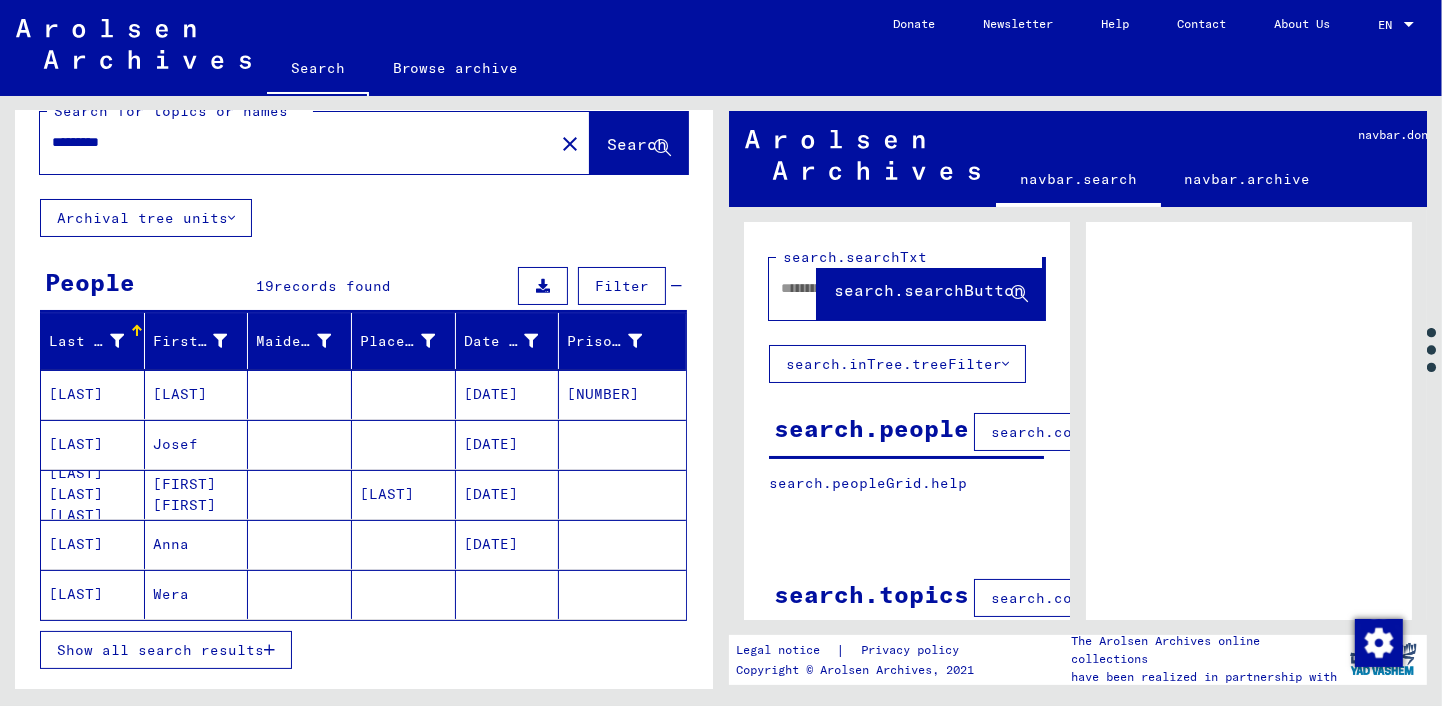 scroll, scrollTop: 0, scrollLeft: 0, axis: both 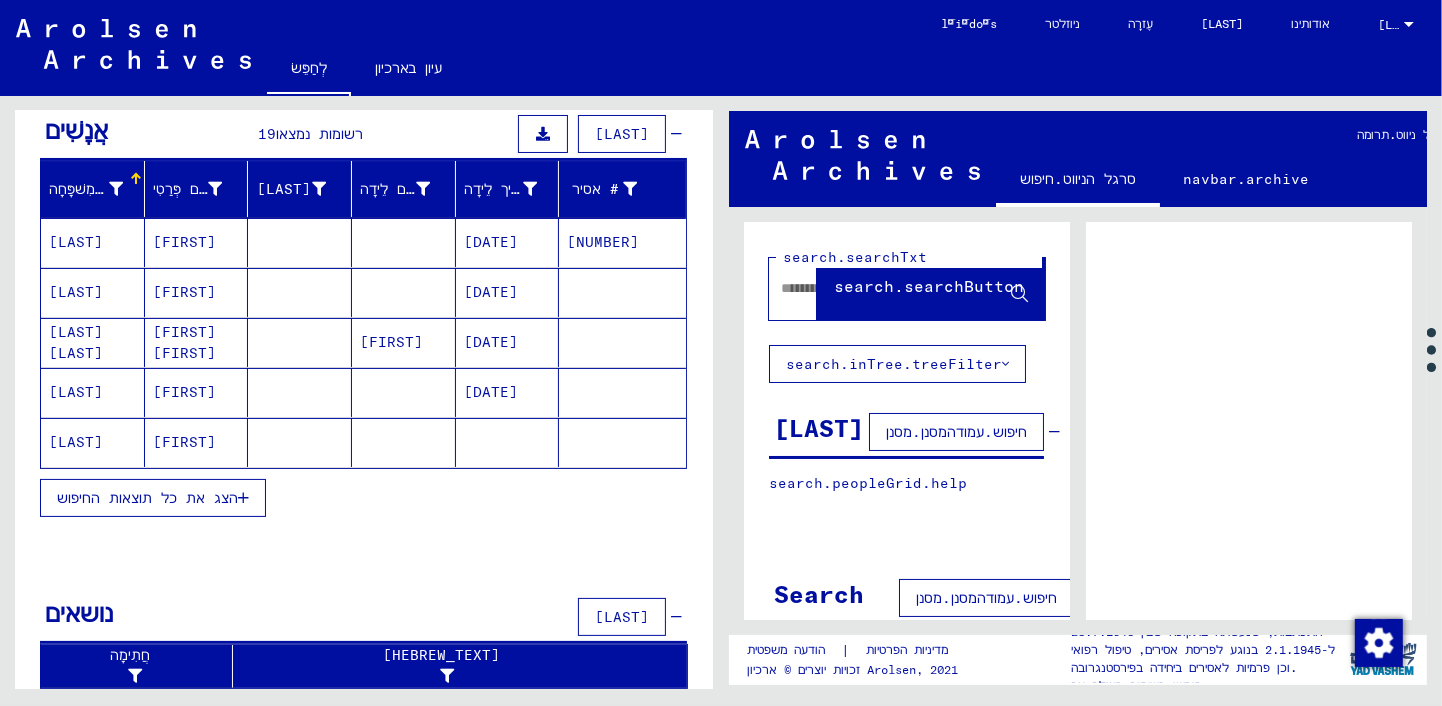 click at bounding box center (243, 498) 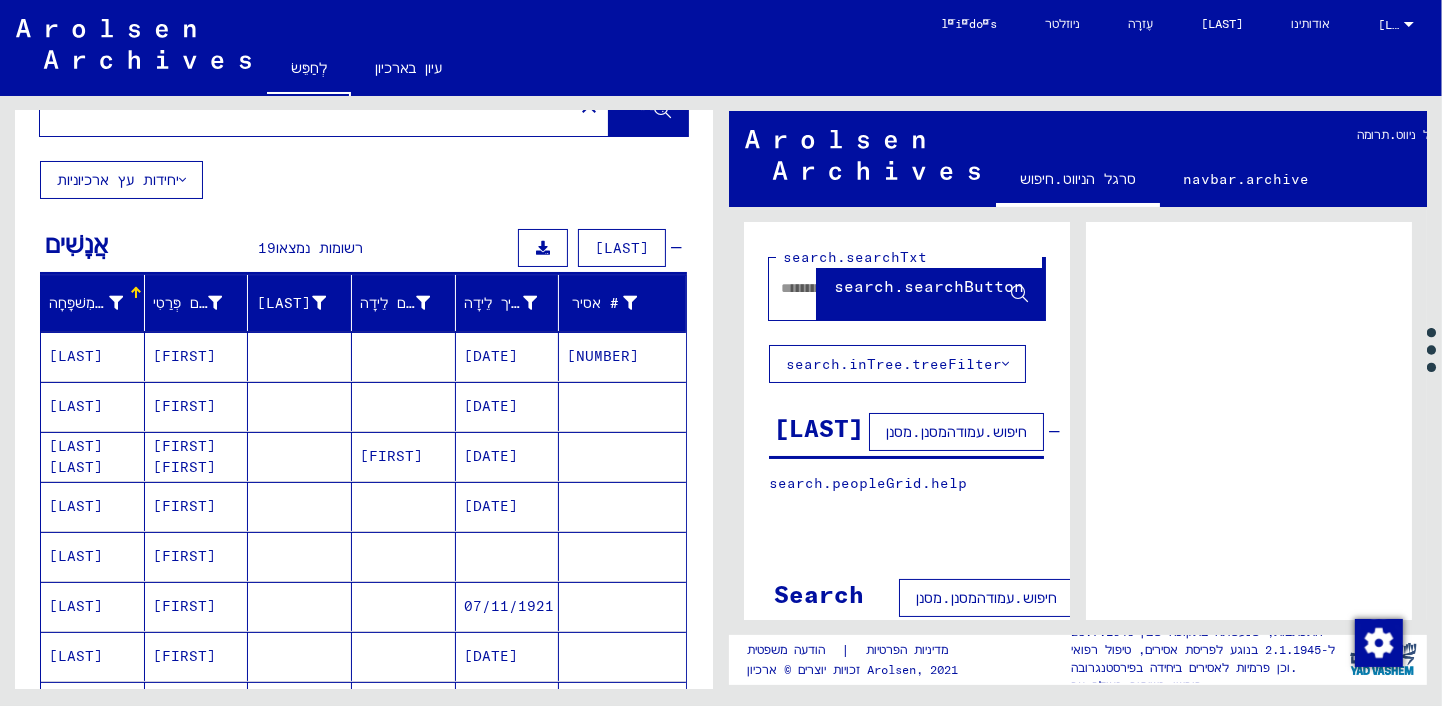 scroll, scrollTop: 0, scrollLeft: 0, axis: both 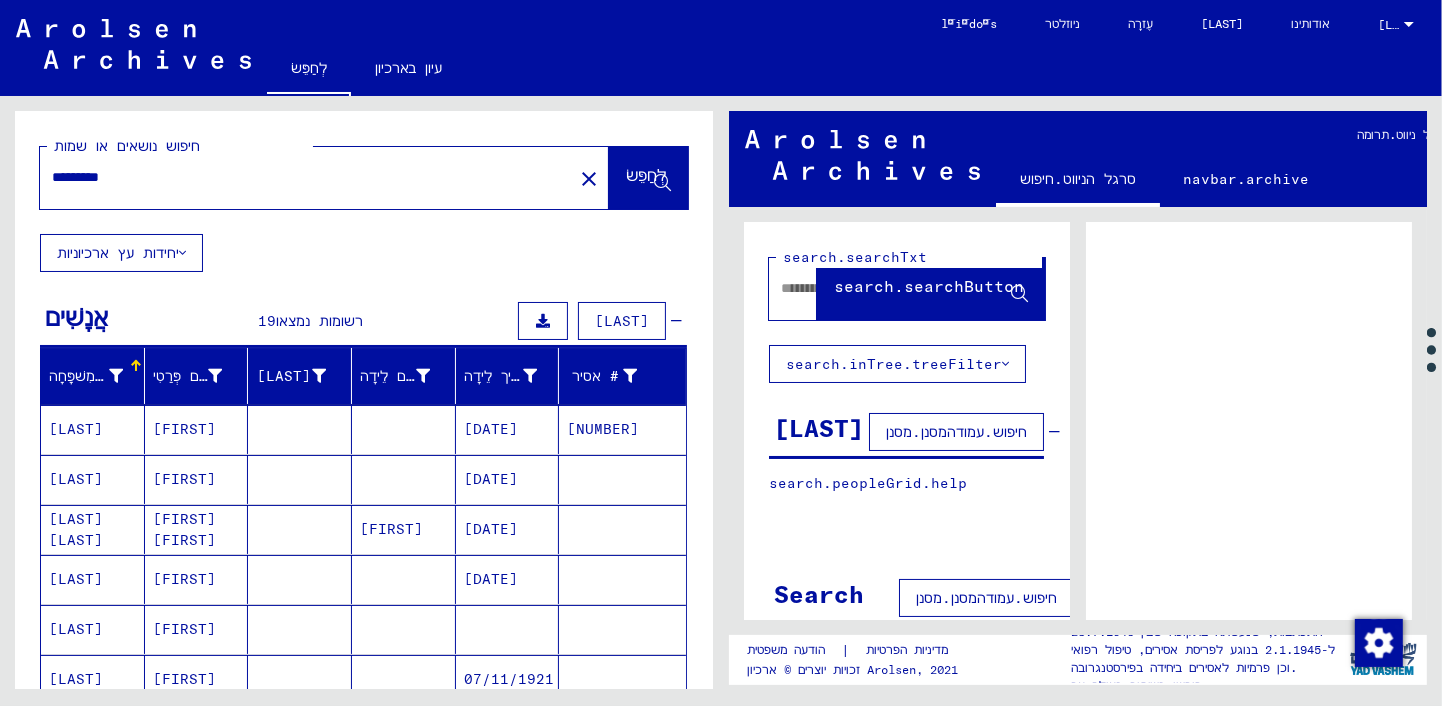 click on "עיון בארכיון" at bounding box center [409, 68] 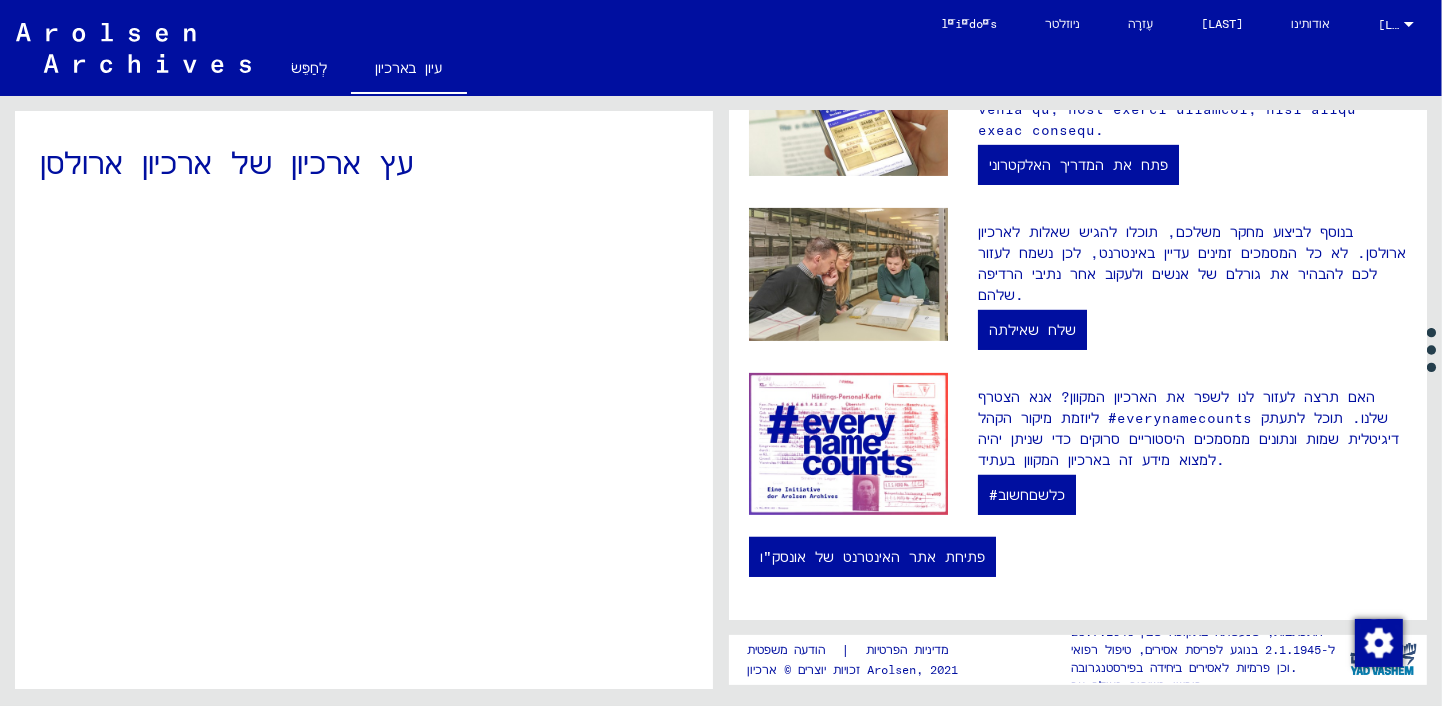 scroll, scrollTop: 0, scrollLeft: 0, axis: both 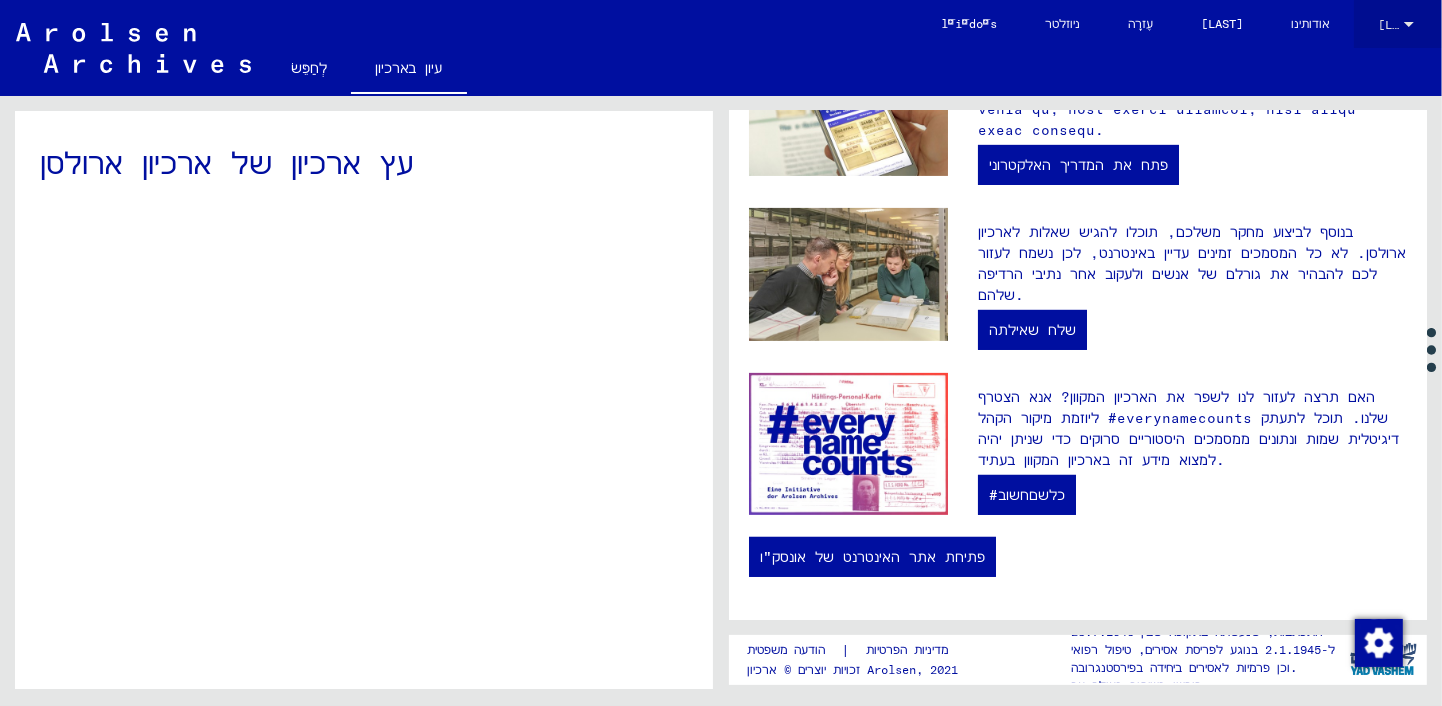 click at bounding box center (1409, 24) 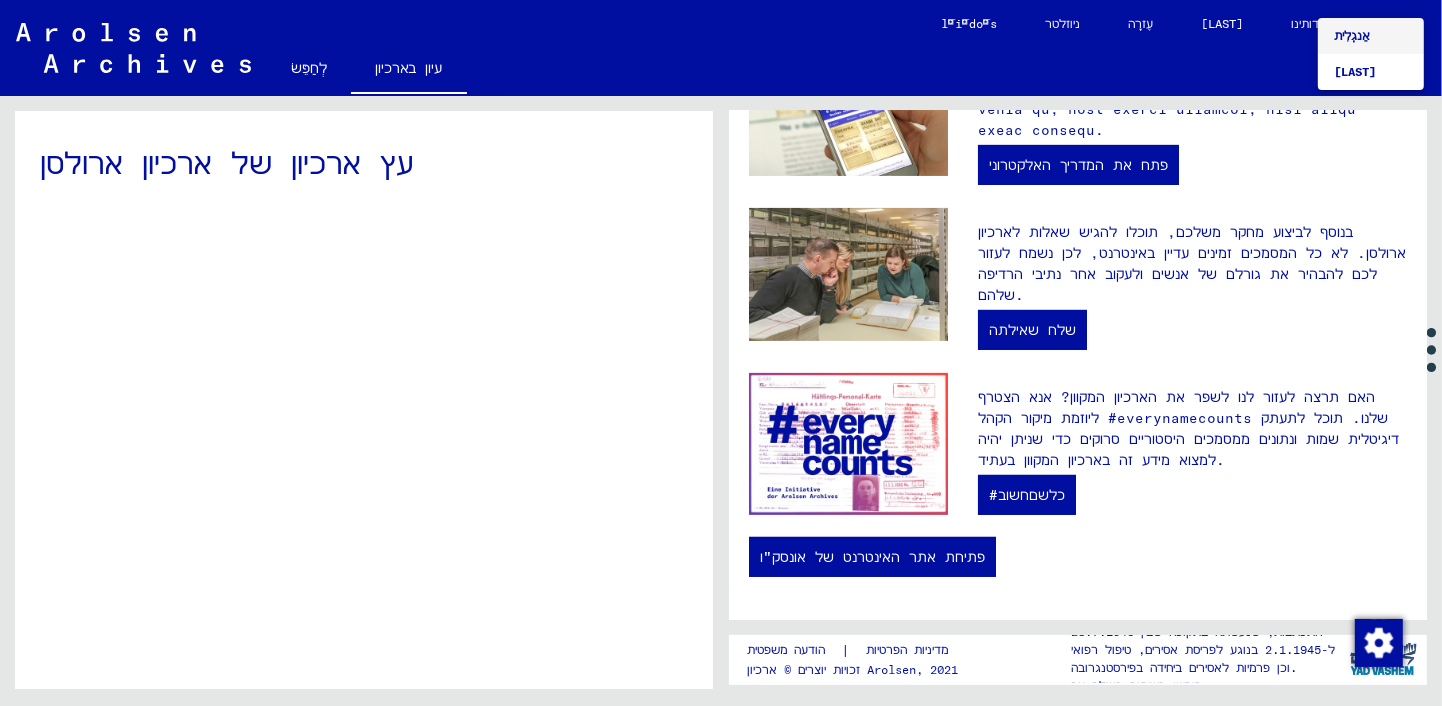 click at bounding box center [721, 353] 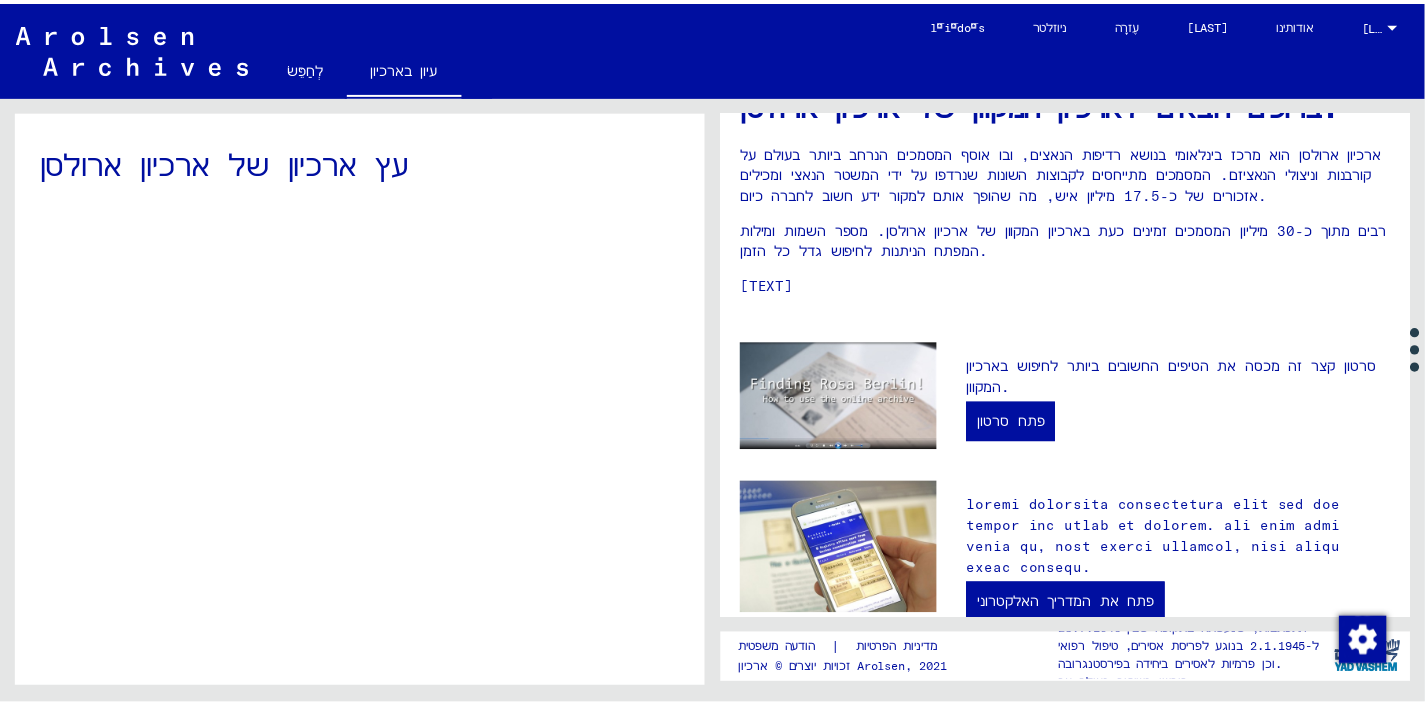 scroll, scrollTop: 0, scrollLeft: 0, axis: both 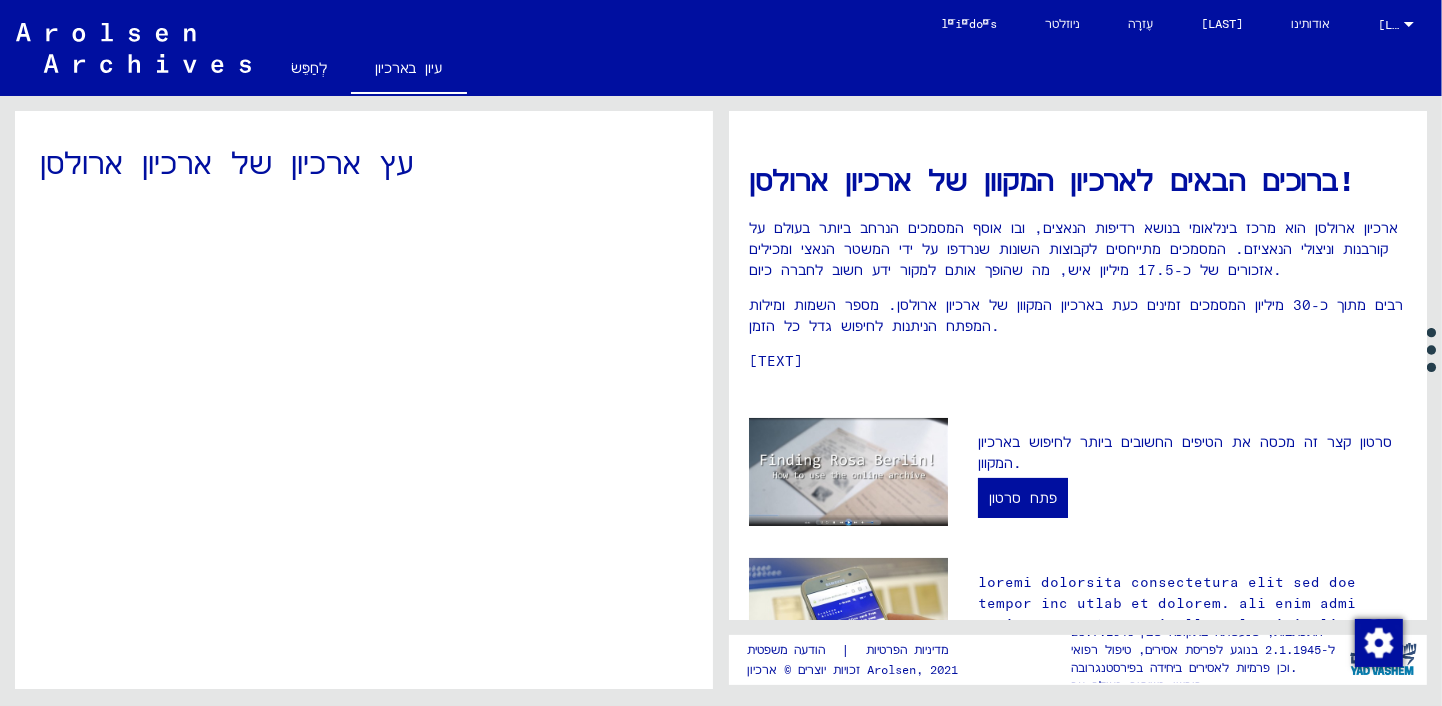 click on "לְחַפֵּשׂ" at bounding box center [309, 68] 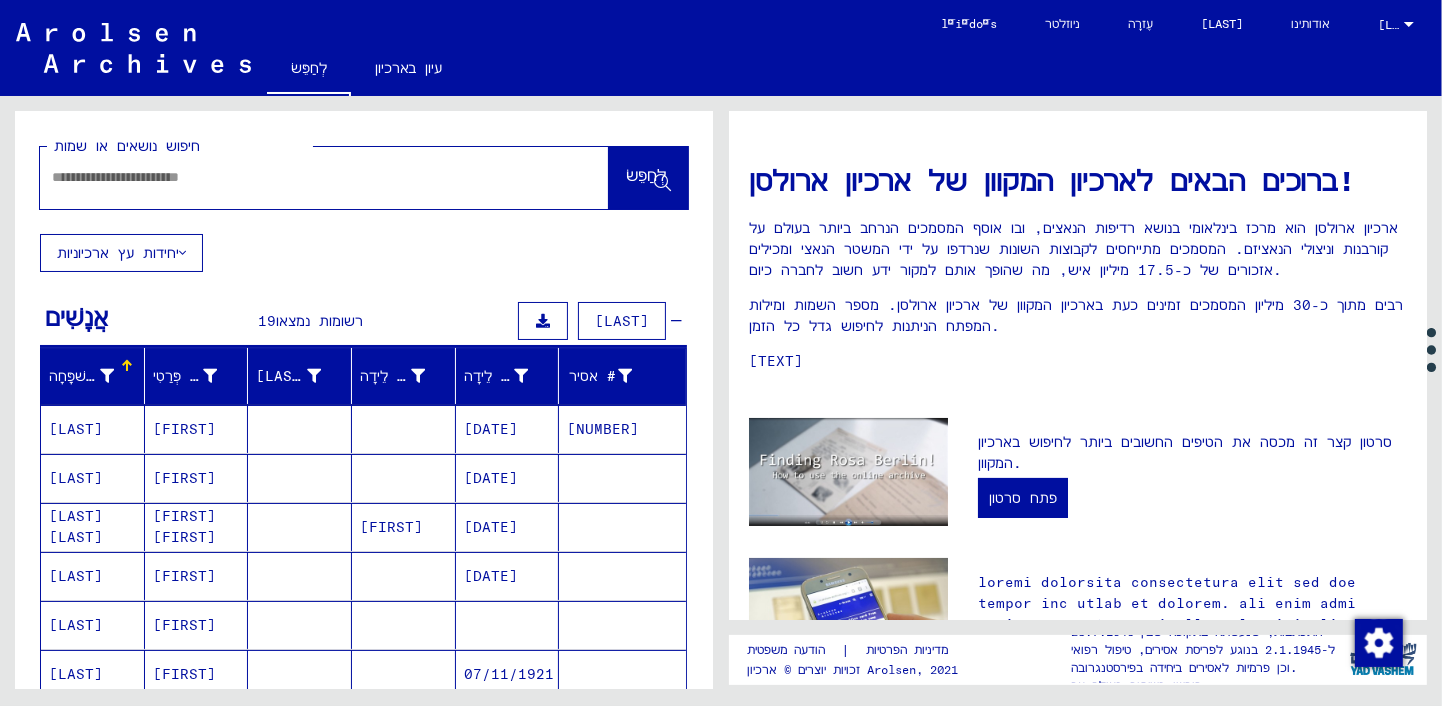 click at bounding box center (182, 253) 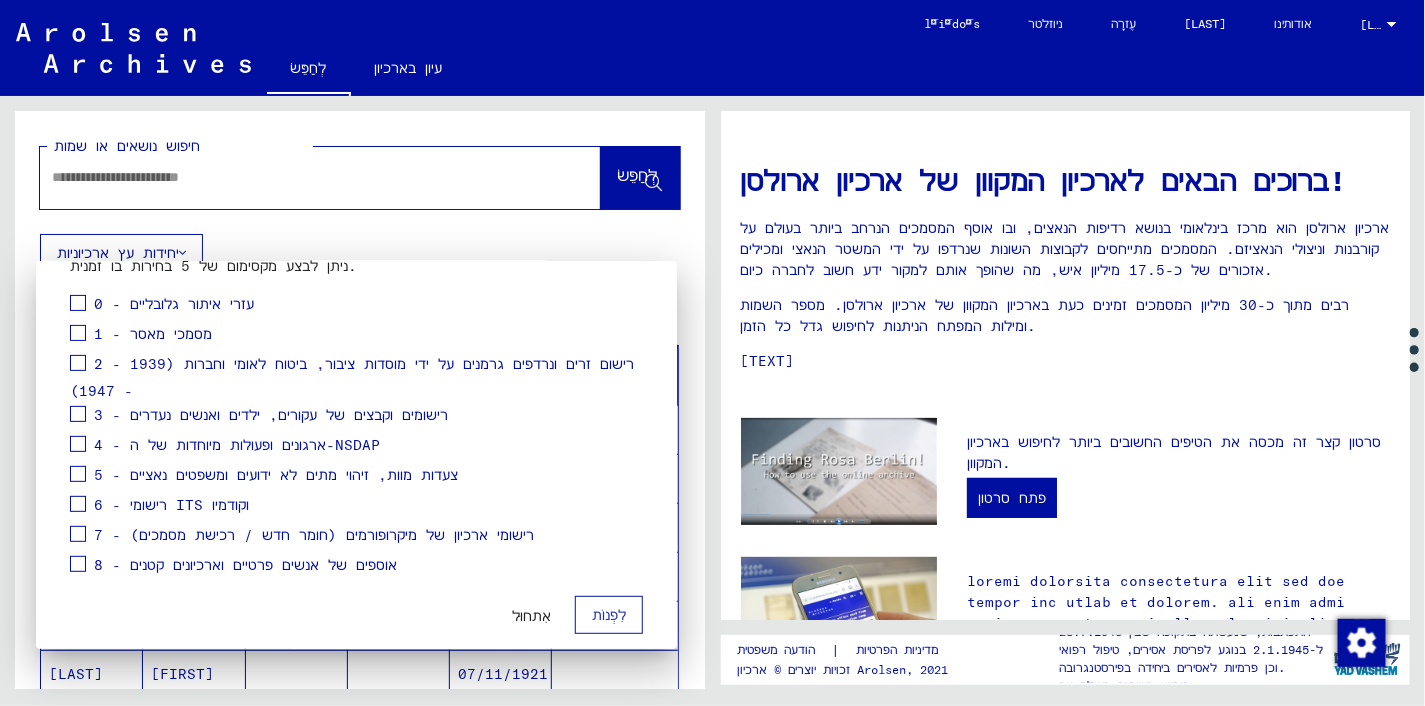 scroll, scrollTop: 221, scrollLeft: 0, axis: vertical 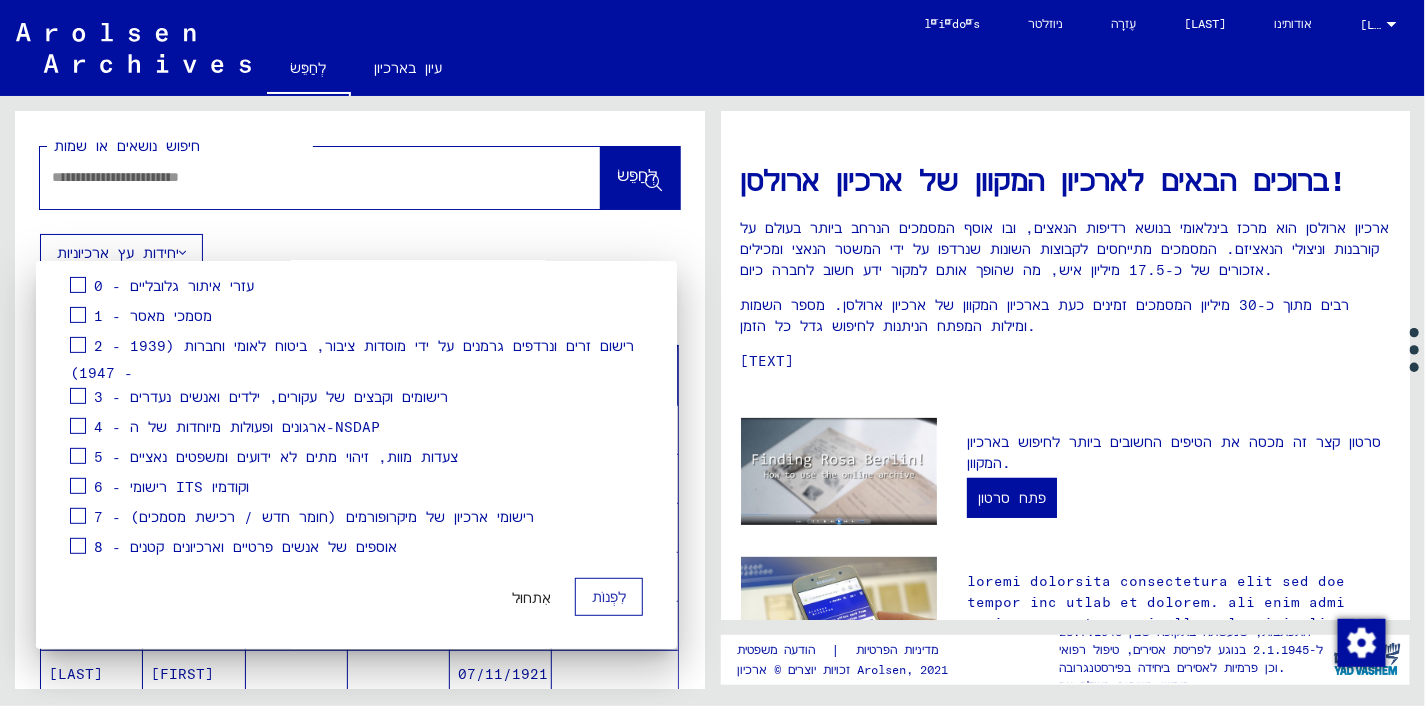 type 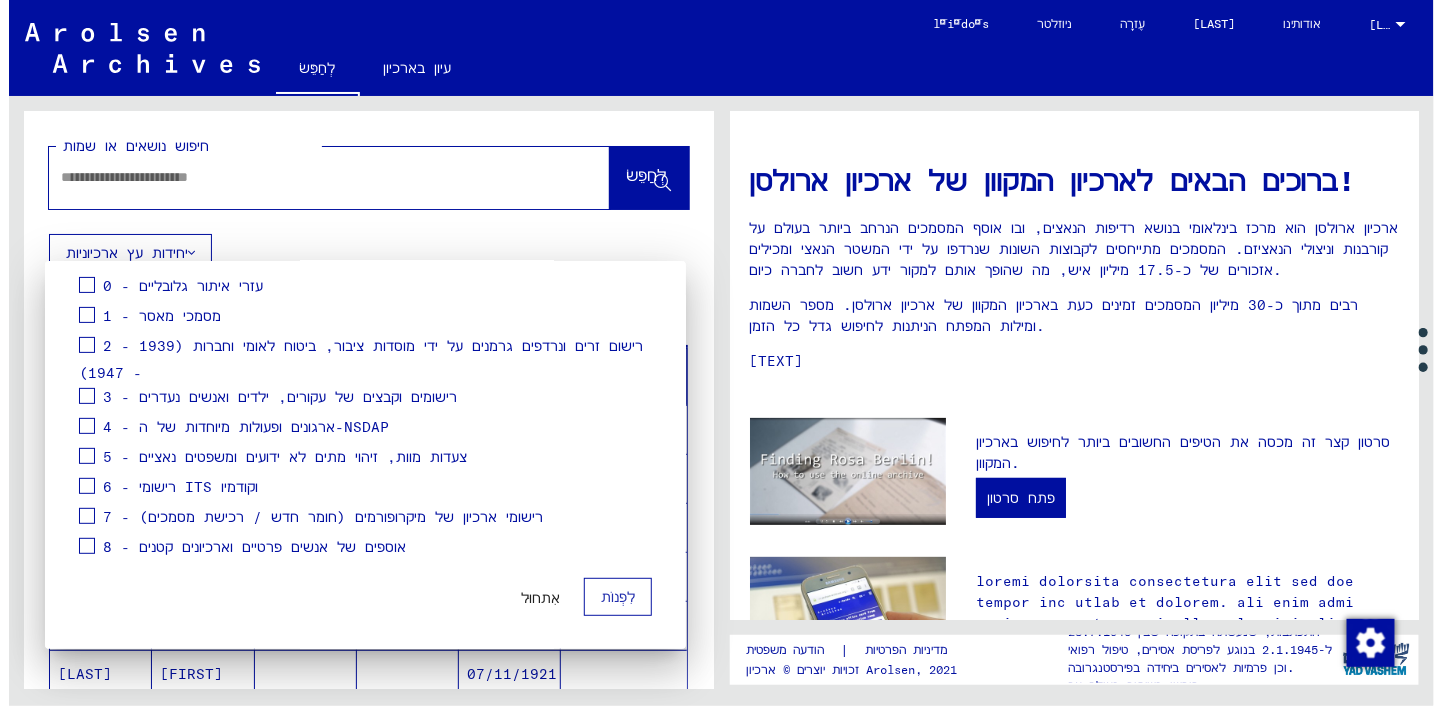 scroll, scrollTop: 0, scrollLeft: 0, axis: both 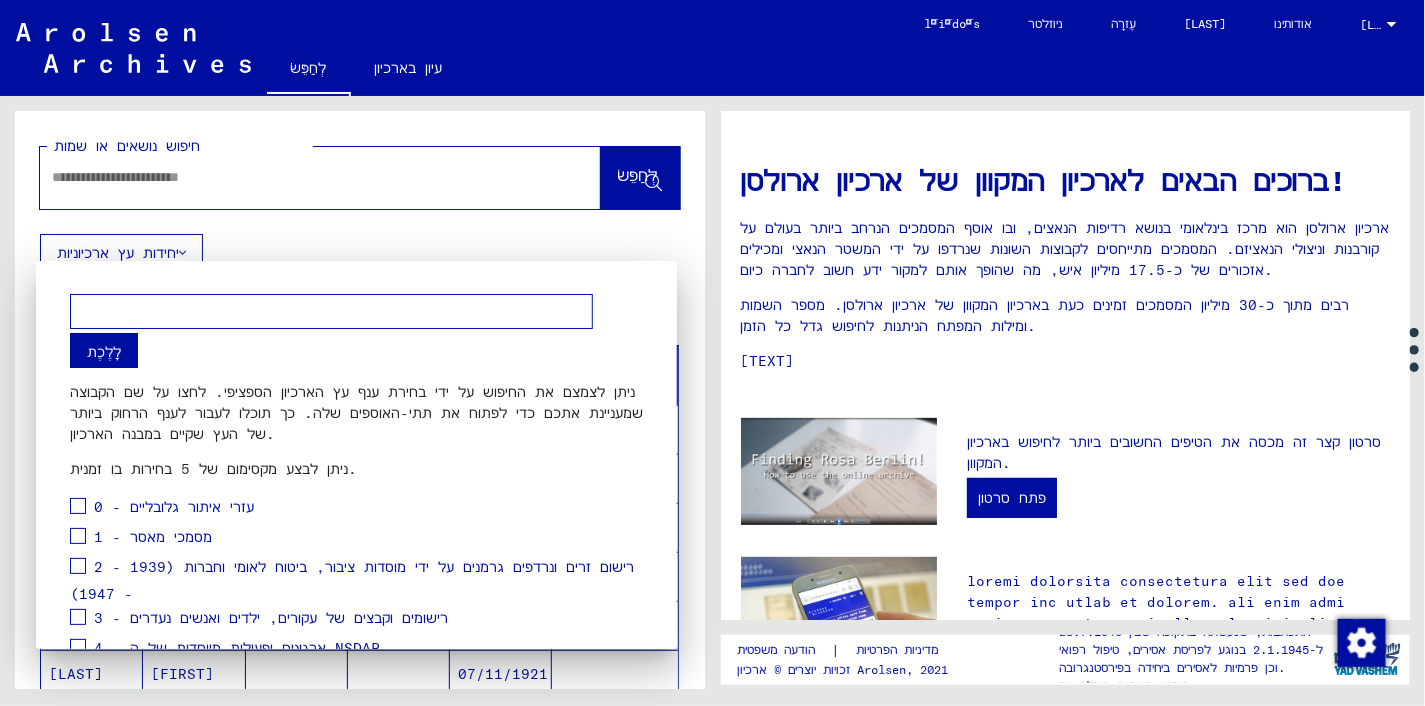 click at bounding box center [712, 353] 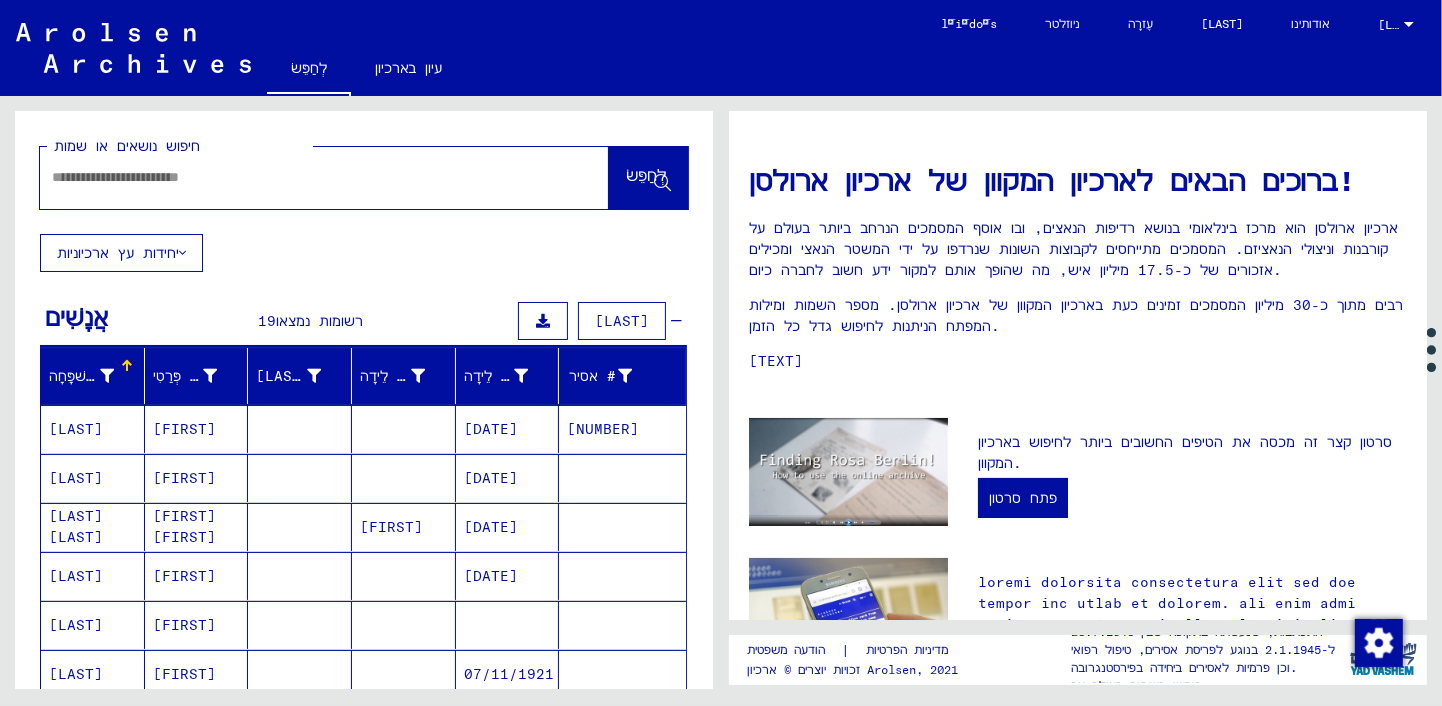 click at bounding box center [300, 177] 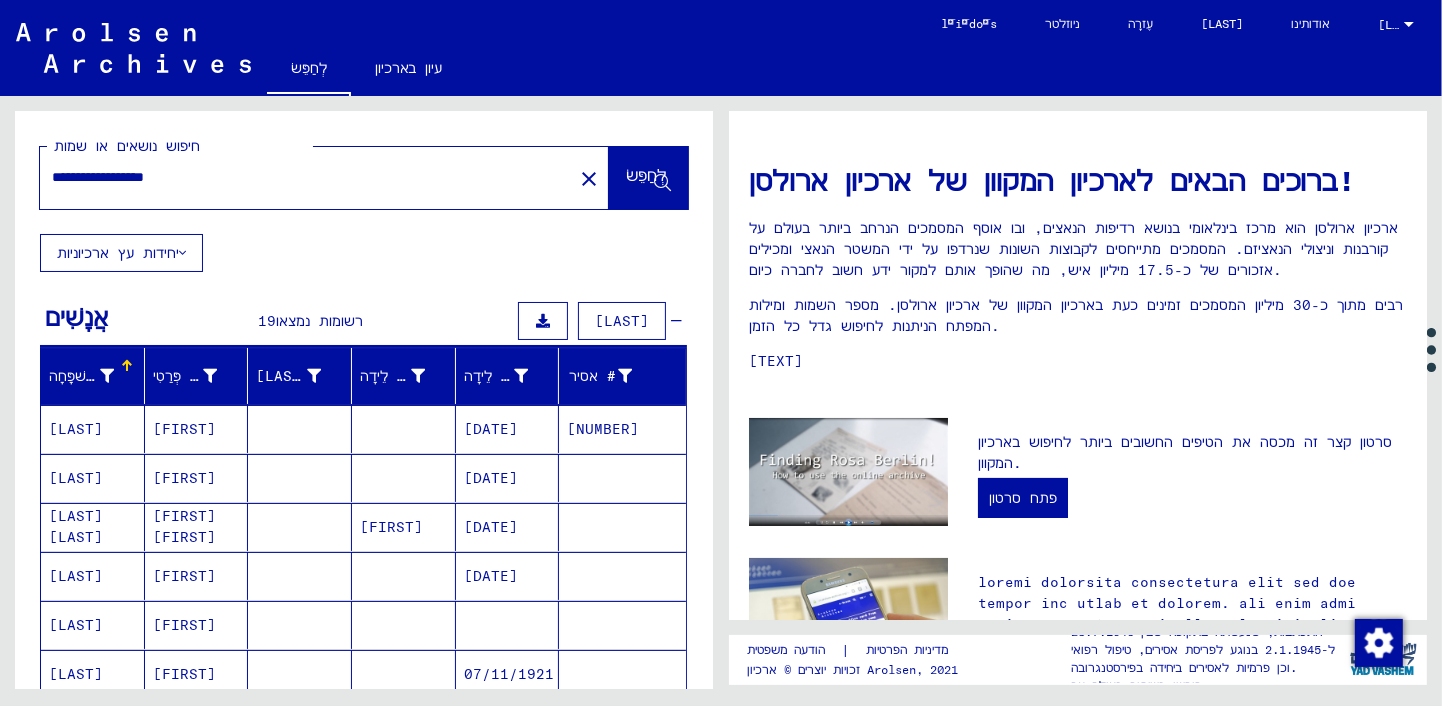 click on "לְחַפֵּשׂ" at bounding box center [646, 175] 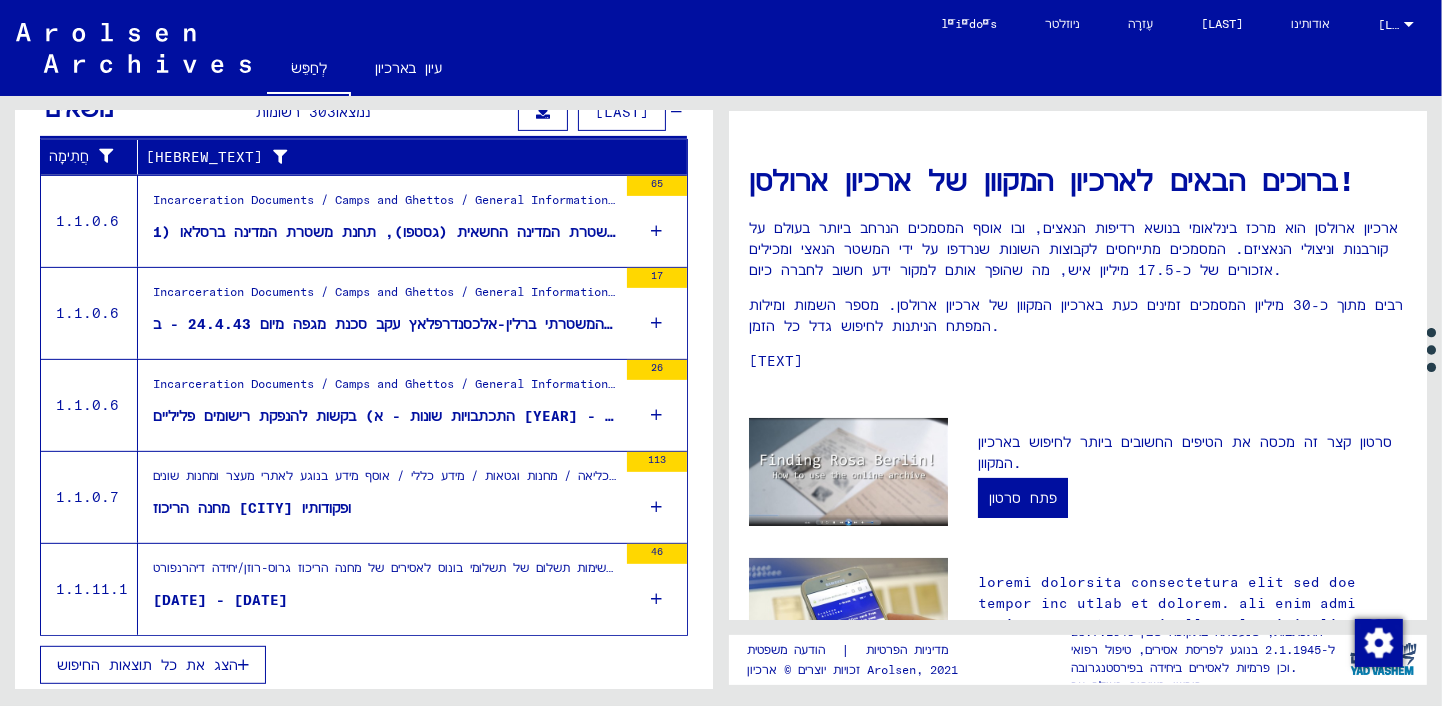 scroll, scrollTop: 693, scrollLeft: 0, axis: vertical 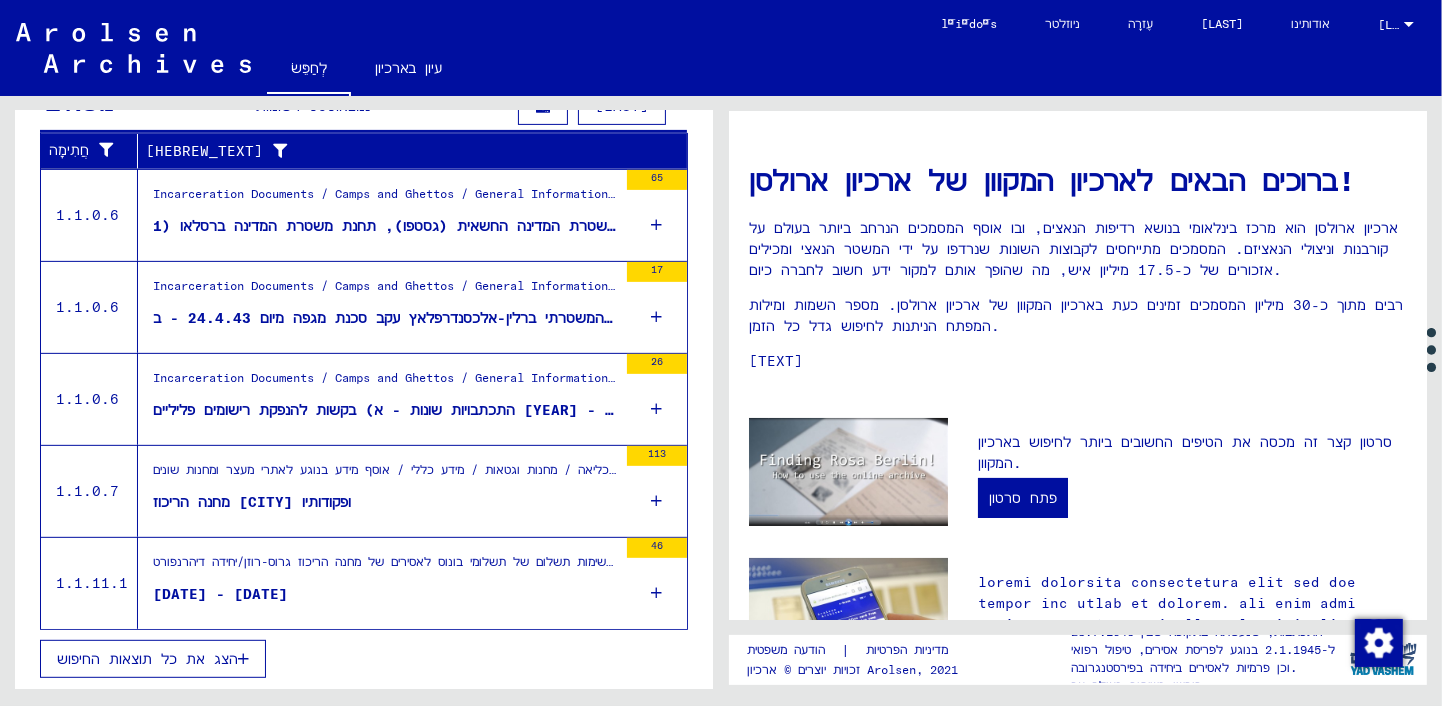 click on "הצג את כל תוצאות החיפוש" at bounding box center (147, 659) 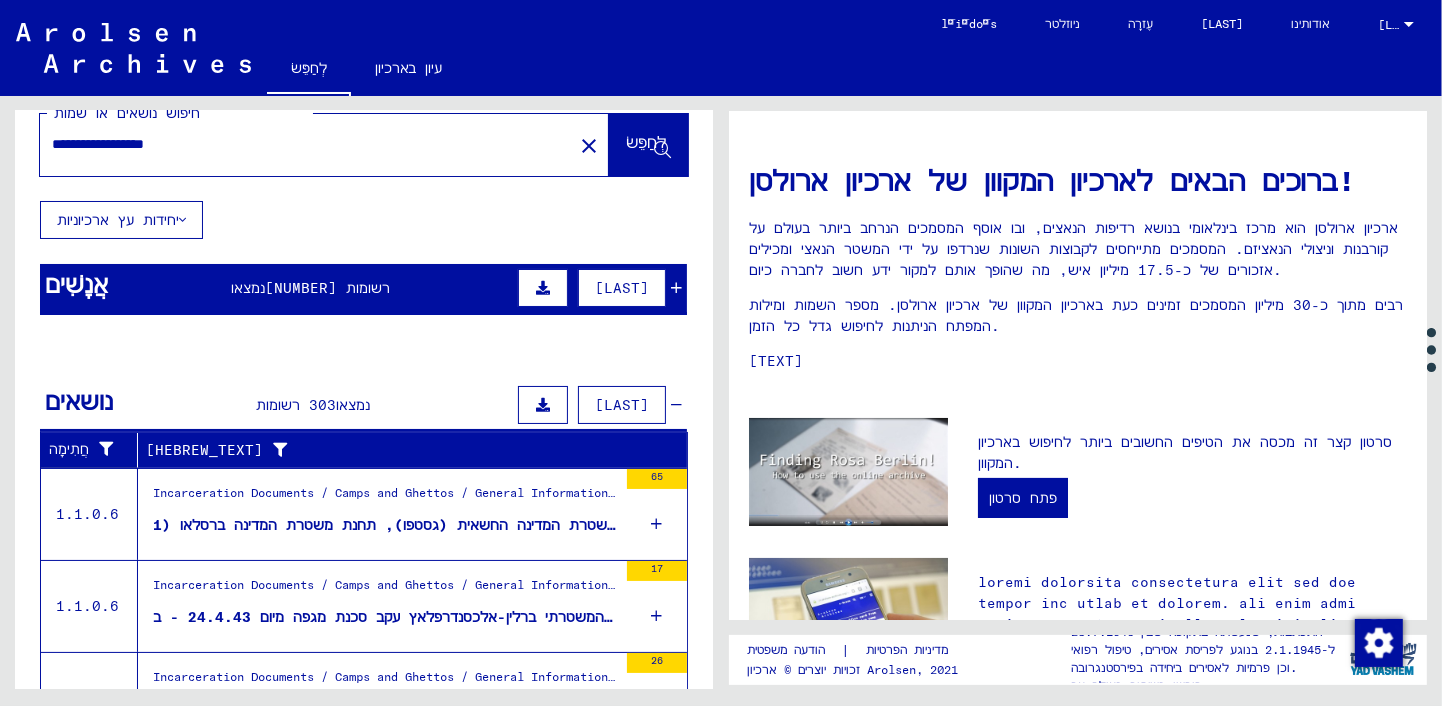scroll, scrollTop: 0, scrollLeft: 0, axis: both 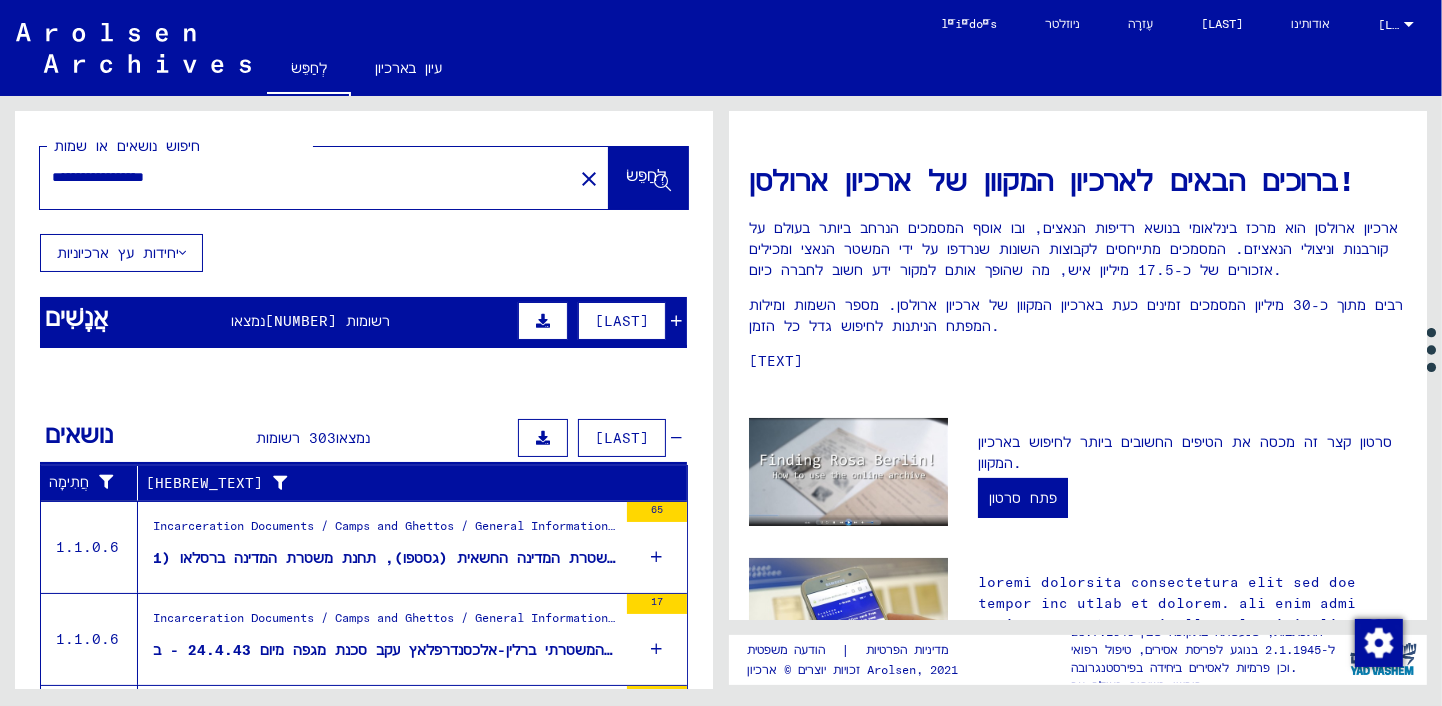 click on "**********" at bounding box center (300, 177) 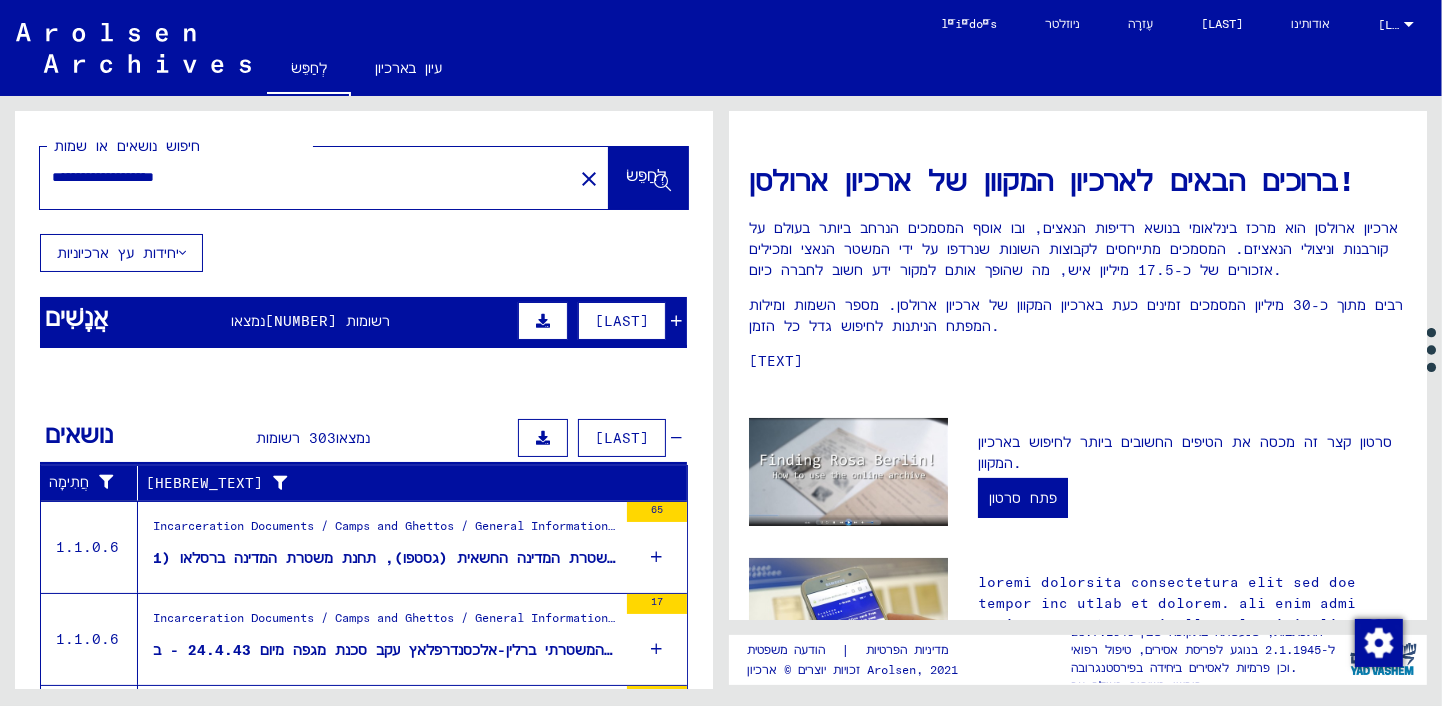 click on "**********" at bounding box center [300, 177] 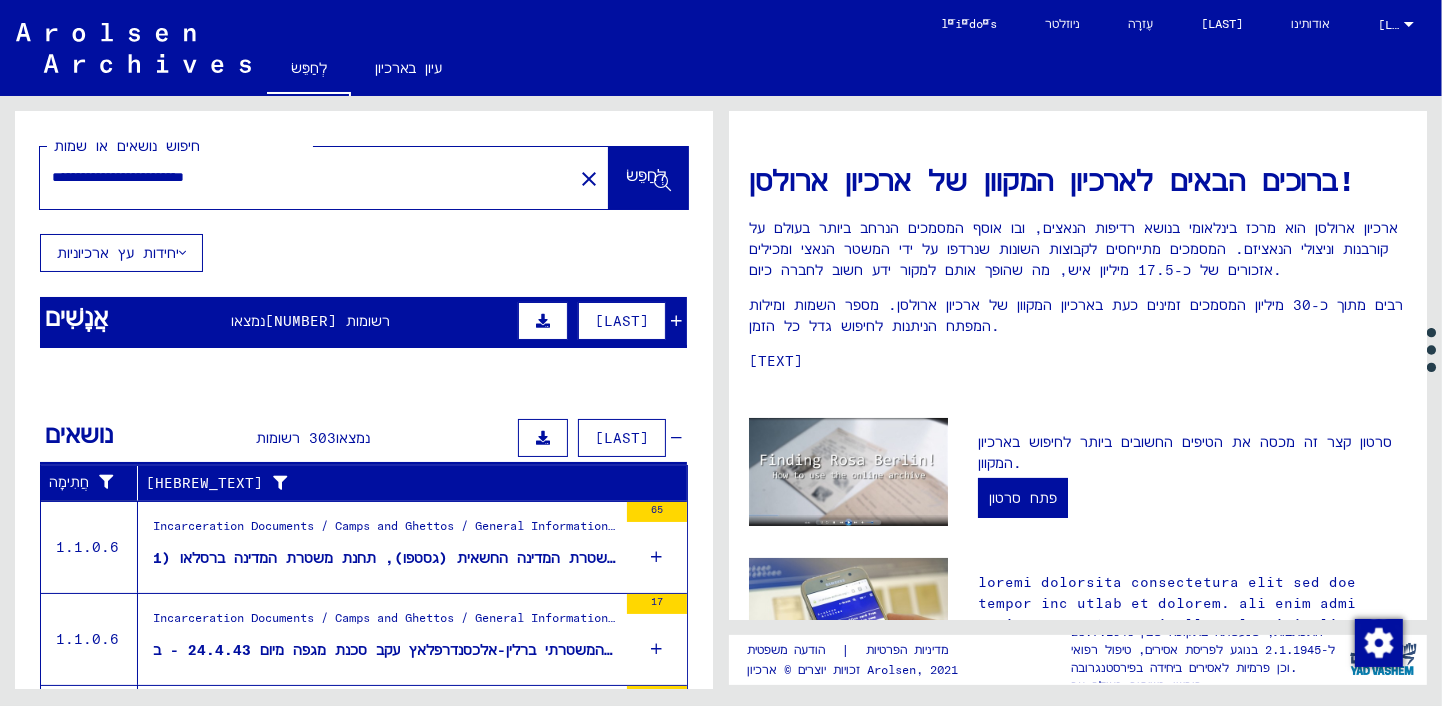 type on "**********" 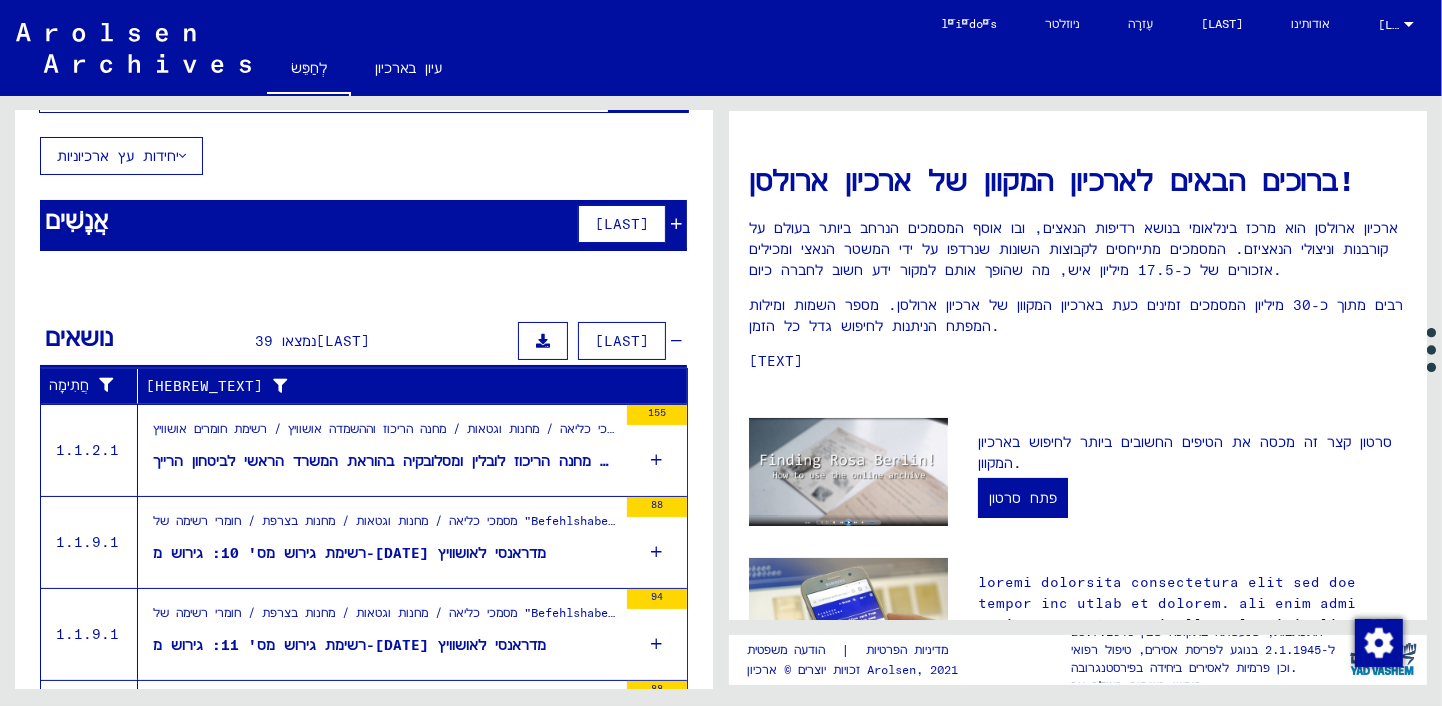 scroll, scrollTop: 111, scrollLeft: 0, axis: vertical 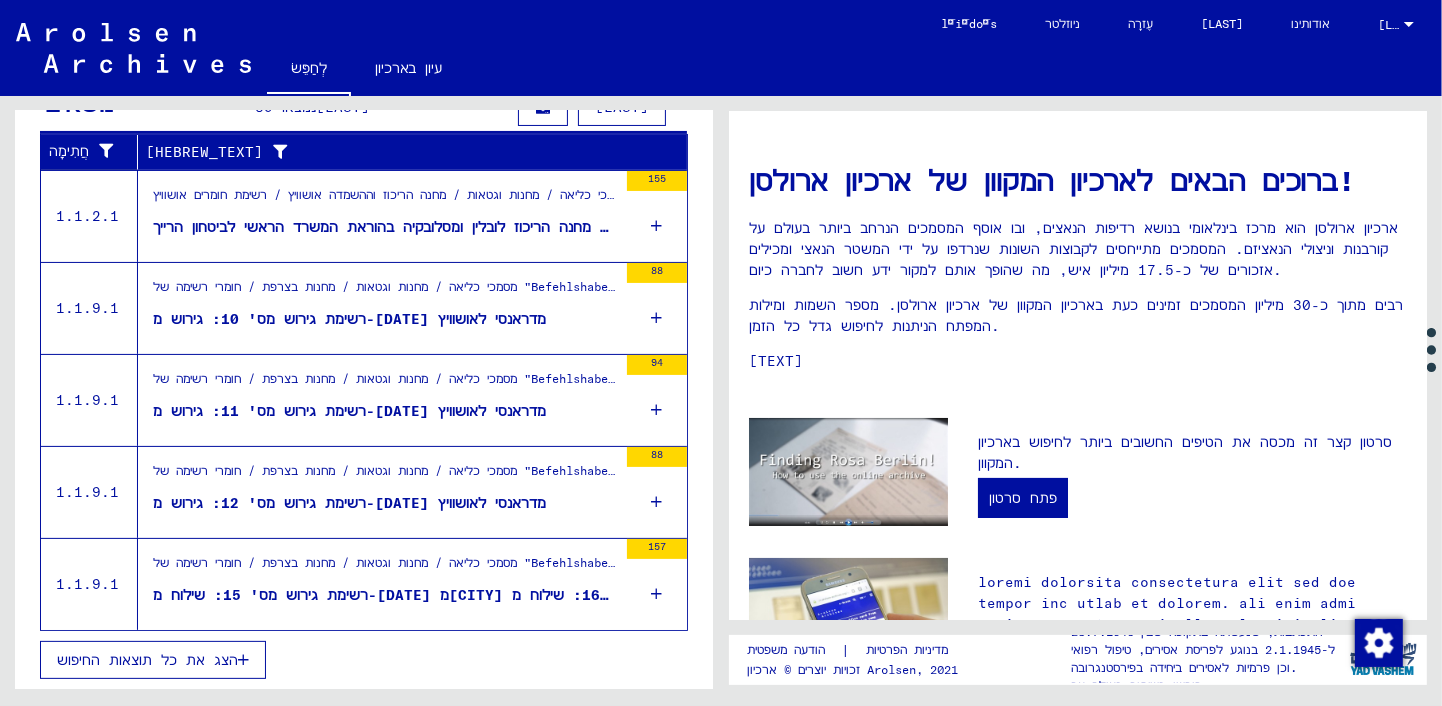 click on "מסמכי כליאה / מחנות וגטאות / מחנות בצרפת / חומרי רשימה של "Befehlshaber der Sicherheitspolizei und des Sicherheitsdienstes (BdS) Frankreich" / מפקד משטרת הביטחון (SIPO) ושירות הביטחון (SD) בצרפת / רשימות גירוש 2-75 של גירוש יהודים בני לאומים שונים מצרפת, בתקופה שבין [YEAR] ל- [YEAR]" at bounding box center (390, 194) 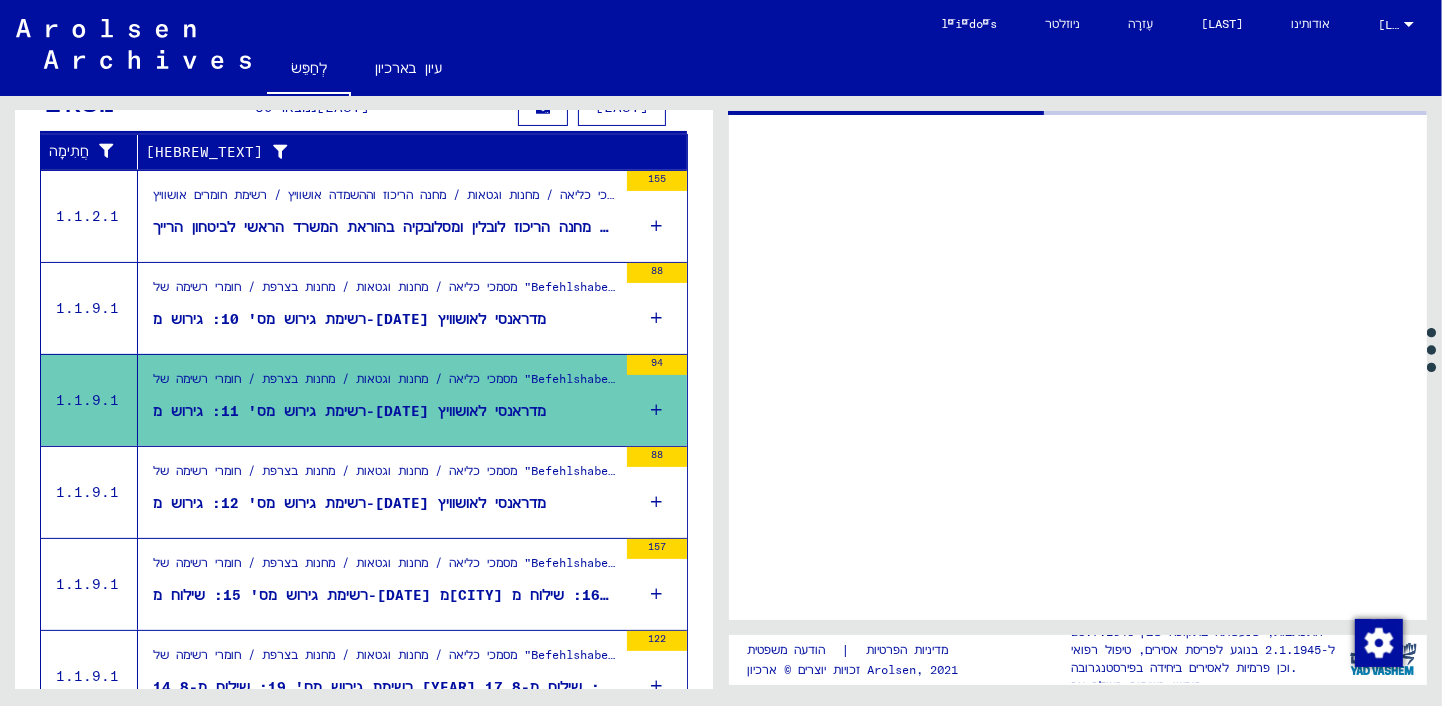 click on "רשימת גירוש מס' 11: גירוש מ-[DATE] מדראנסי לאושוויץ" at bounding box center (349, 411) 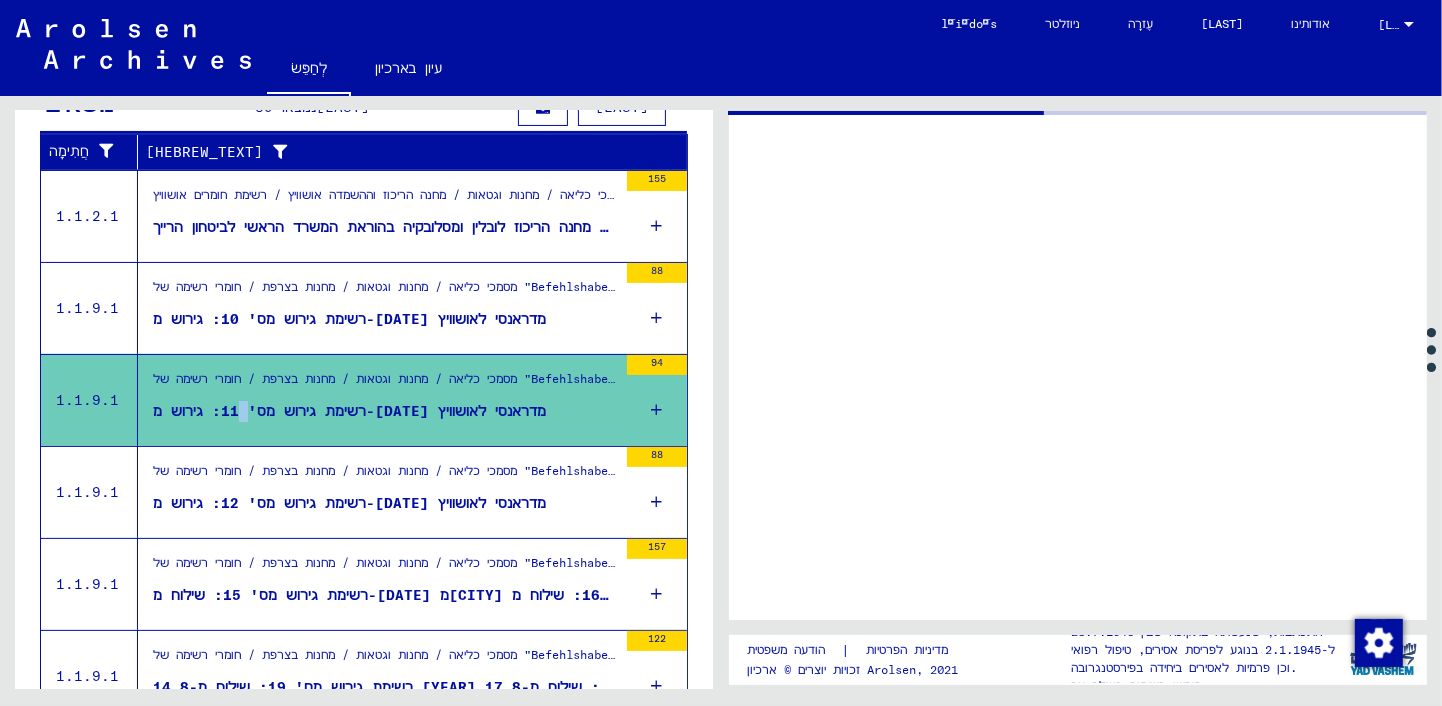 click on "רשימת גירוש מס' 11: גירוש מ-[DATE] מדראנסי לאושוויץ" at bounding box center (349, 411) 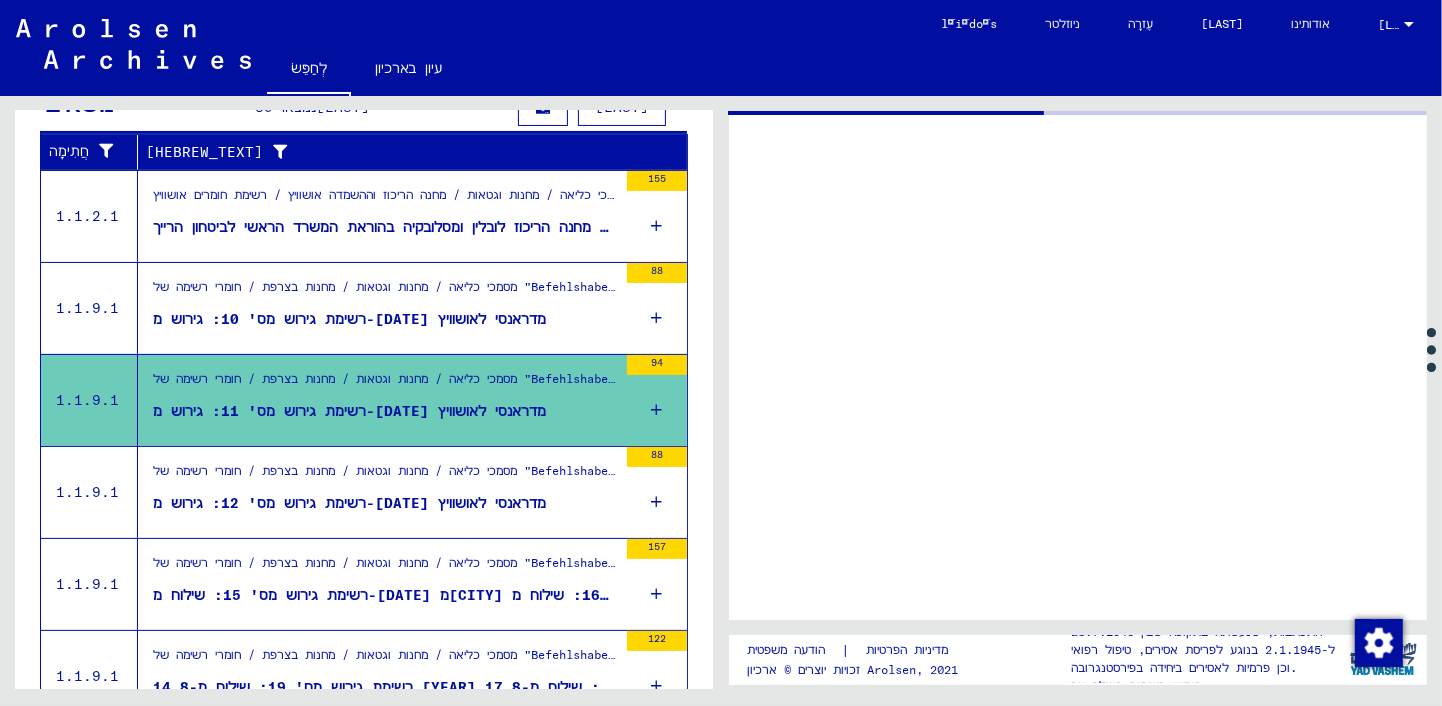 click on "רשימת גירוש מס' 11: גירוש מ-[DATE] מדראנסי לאושוויץ" at bounding box center (349, 411) 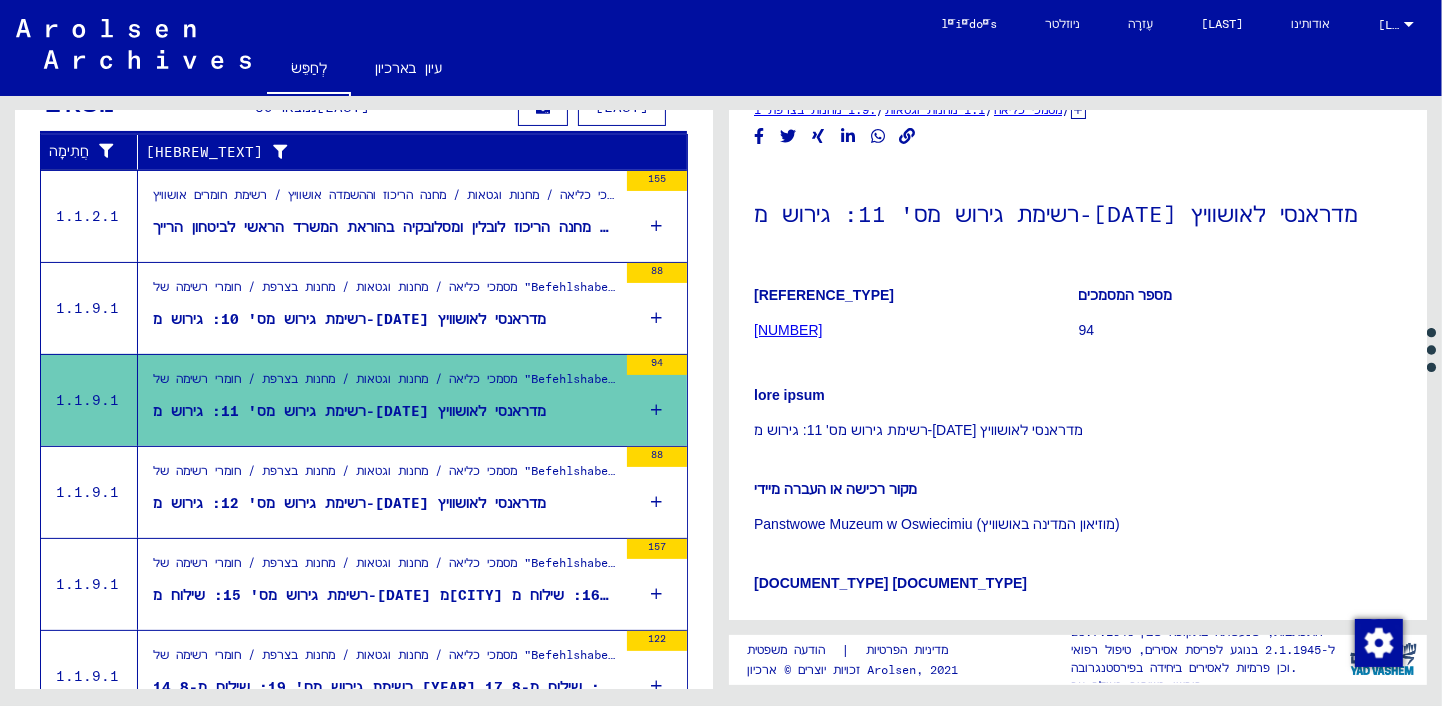 scroll, scrollTop: 31, scrollLeft: 0, axis: vertical 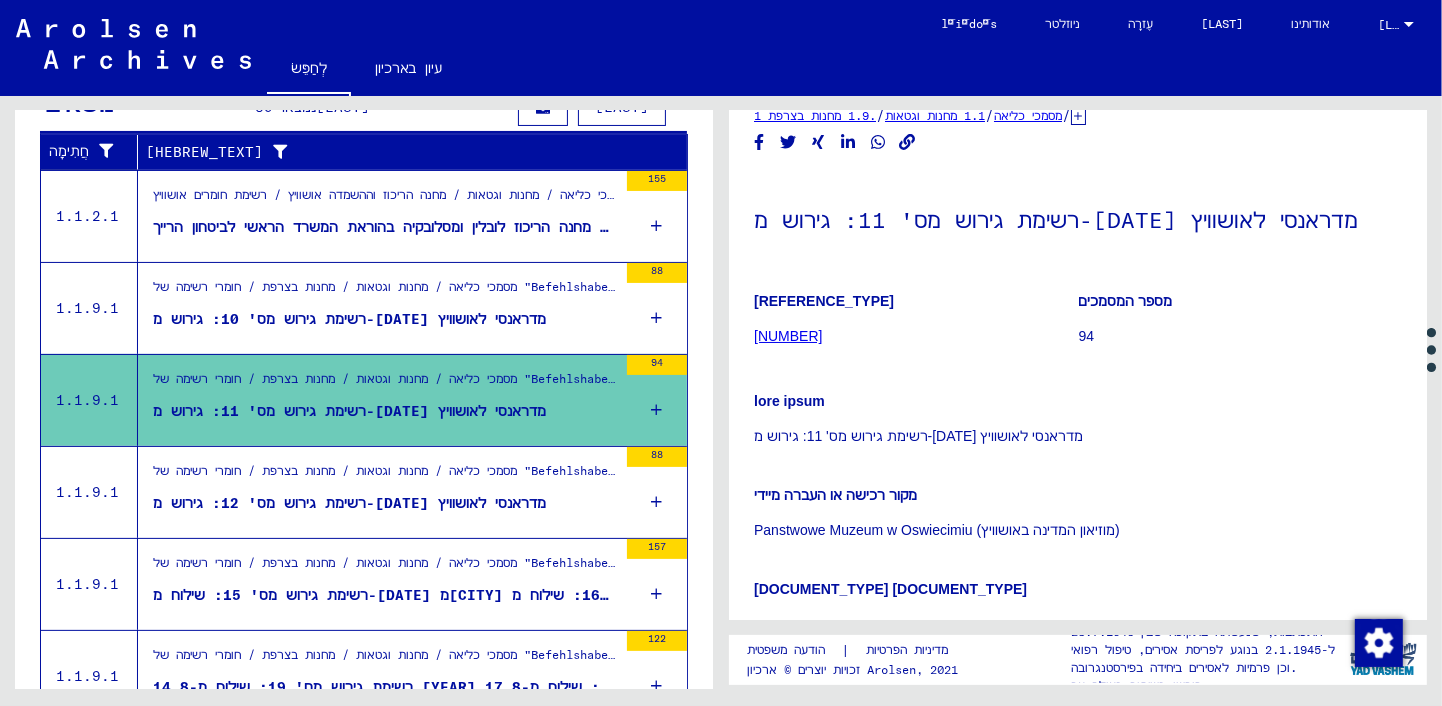 click at bounding box center [657, 410] 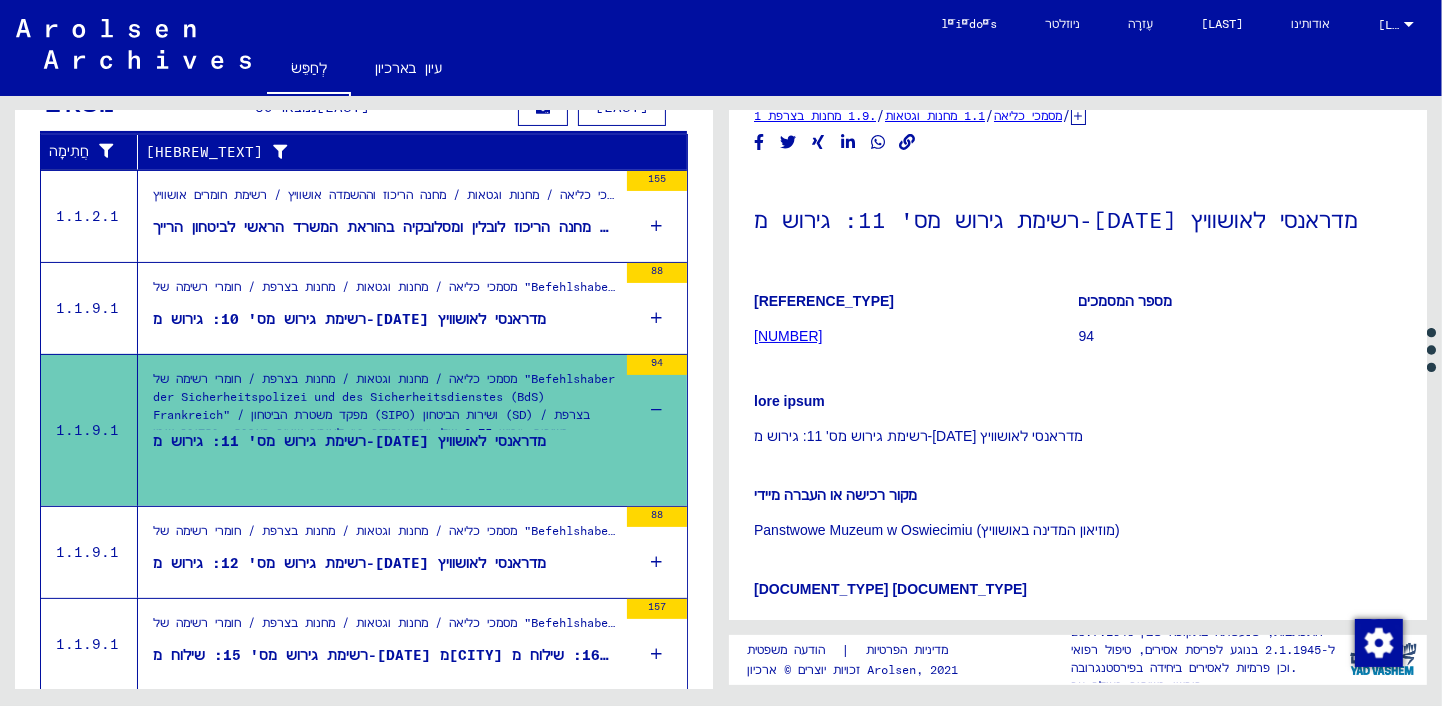 scroll, scrollTop: 0, scrollLeft: 0, axis: both 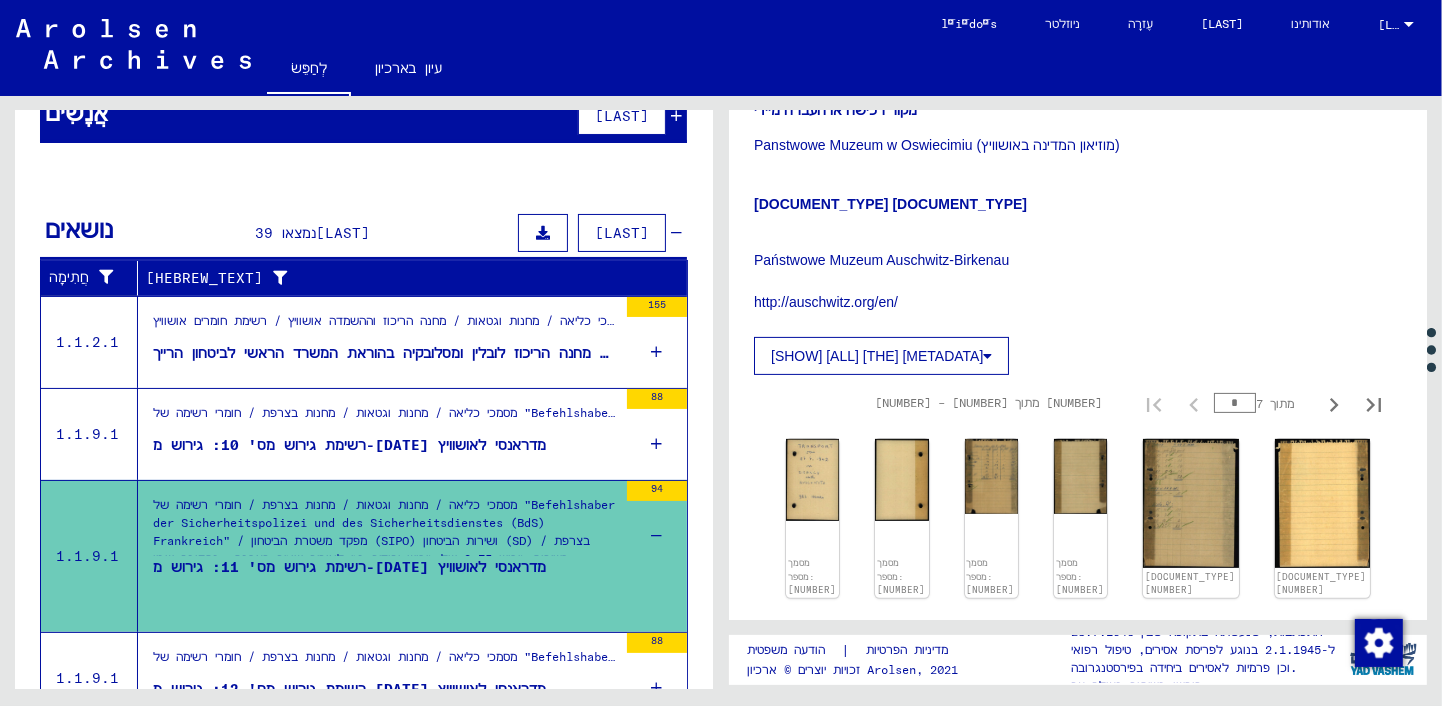 click at bounding box center (987, 356) 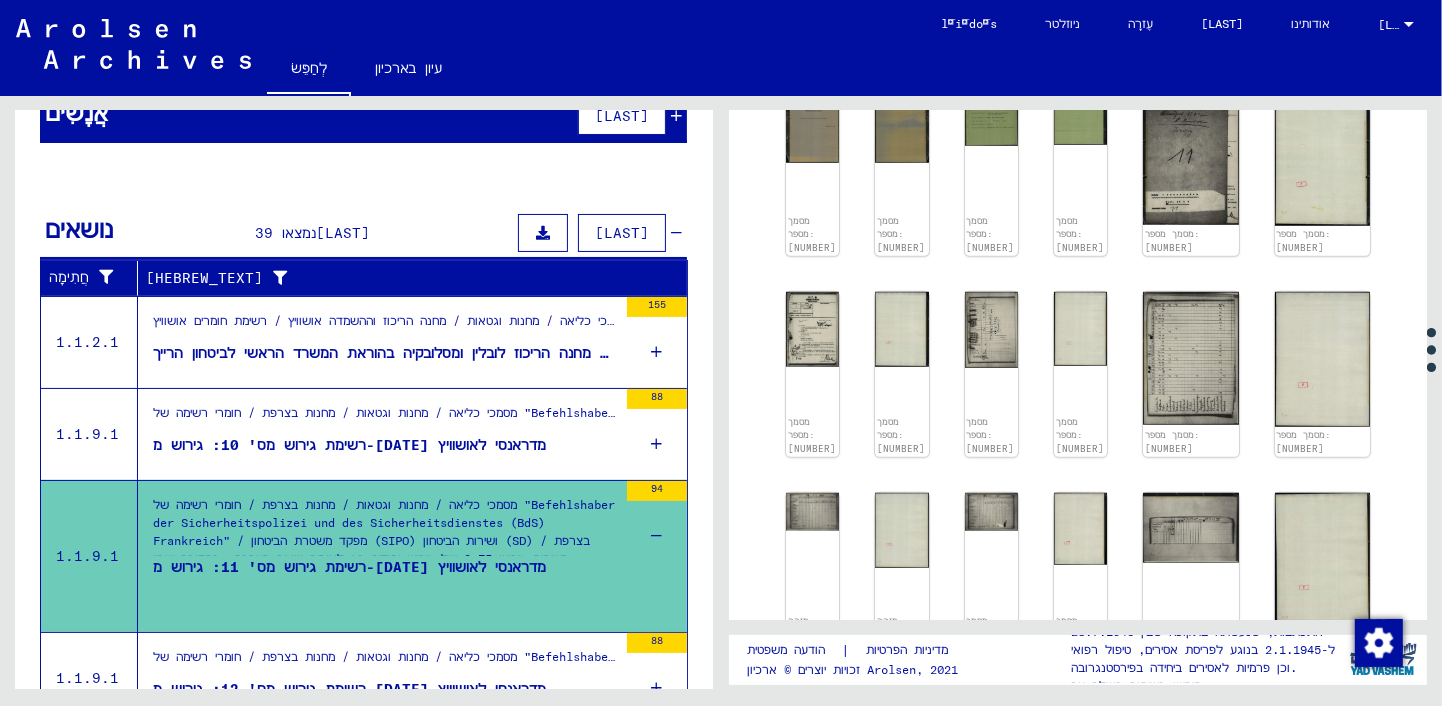 scroll, scrollTop: 1385, scrollLeft: 0, axis: vertical 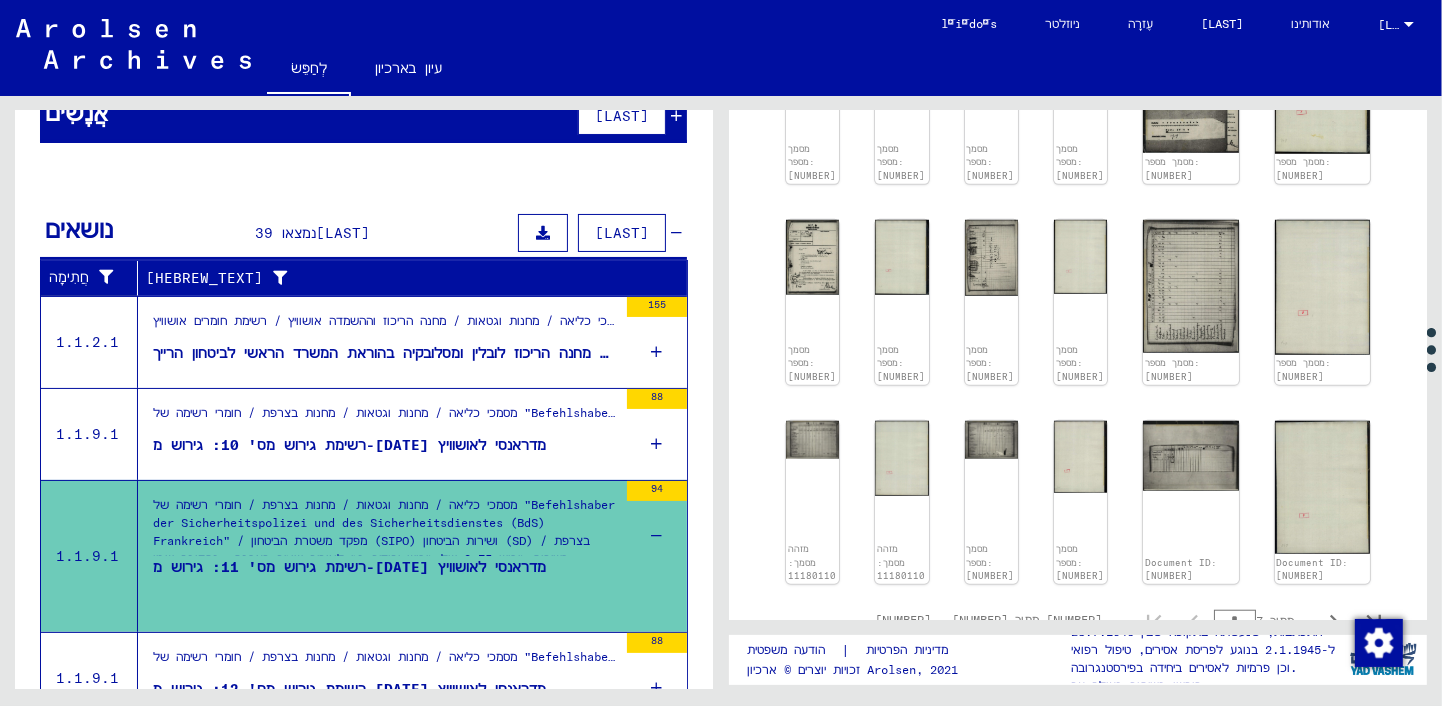 click on "ראה תגובות שנוצרו לפני ינואר 2022" at bounding box center [1078, 685] 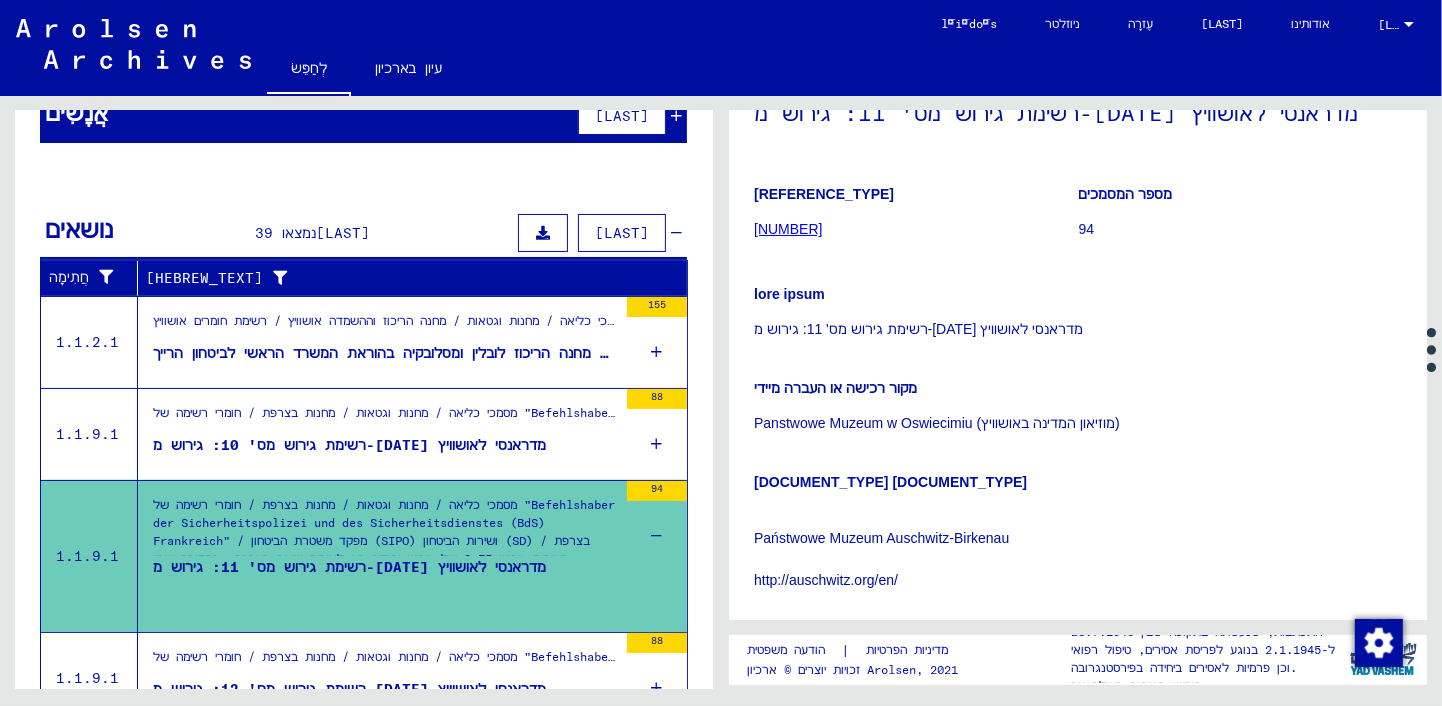 scroll, scrollTop: 132, scrollLeft: 0, axis: vertical 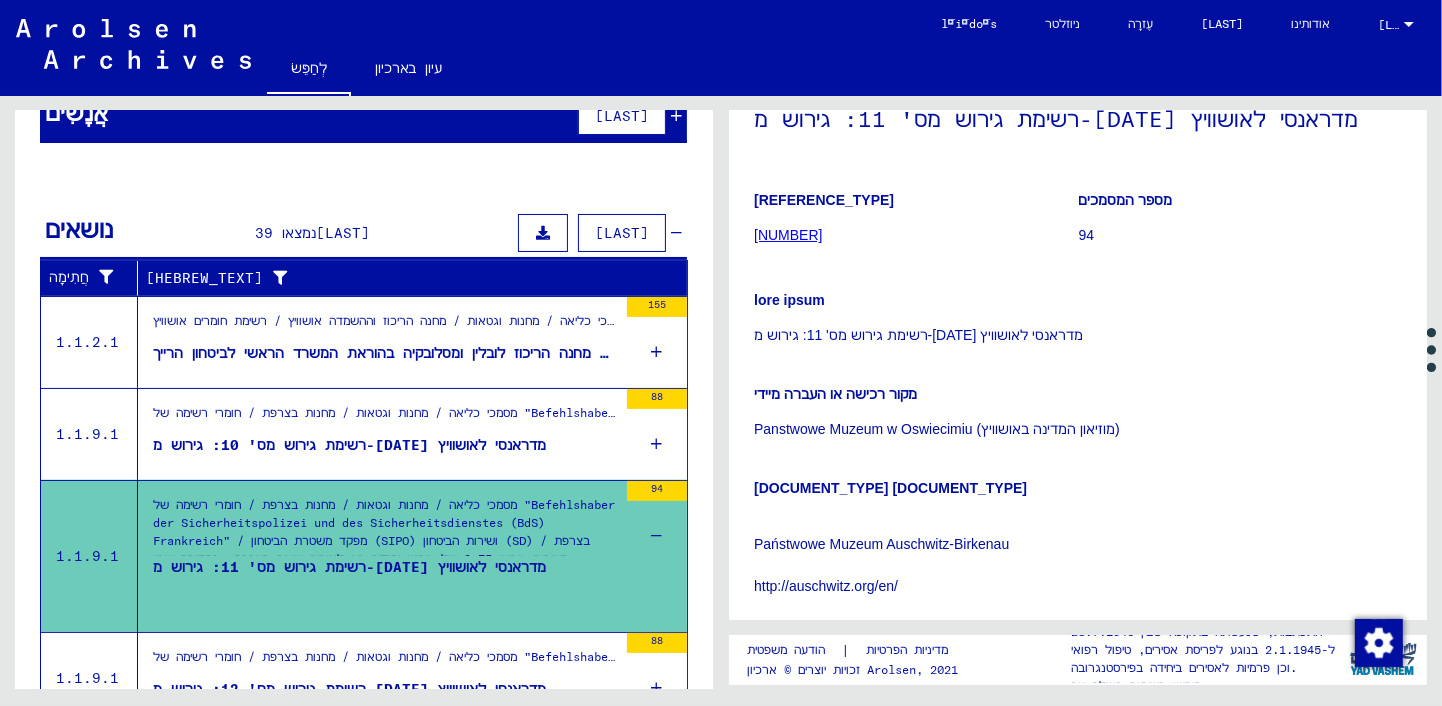 click on "[NUMBER]" at bounding box center (788, 235) 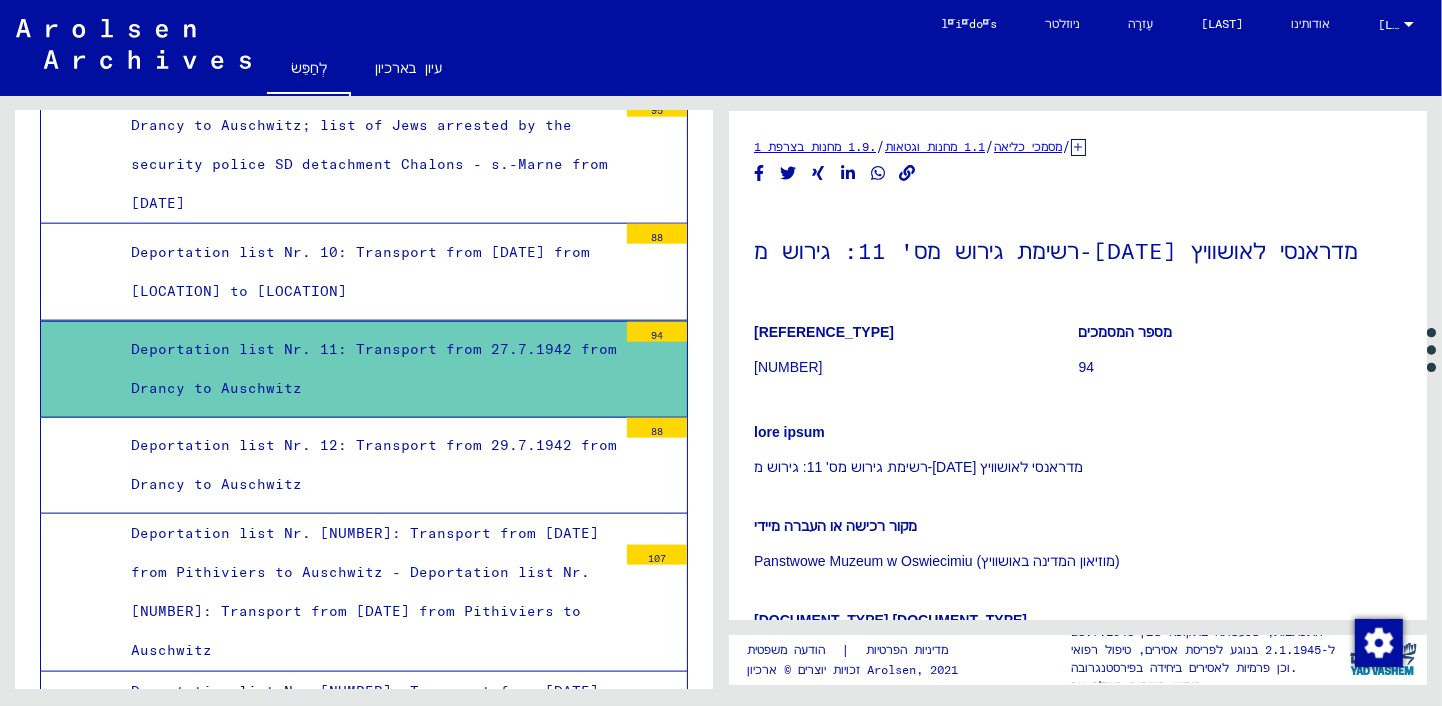 scroll, scrollTop: 1926, scrollLeft: 0, axis: vertical 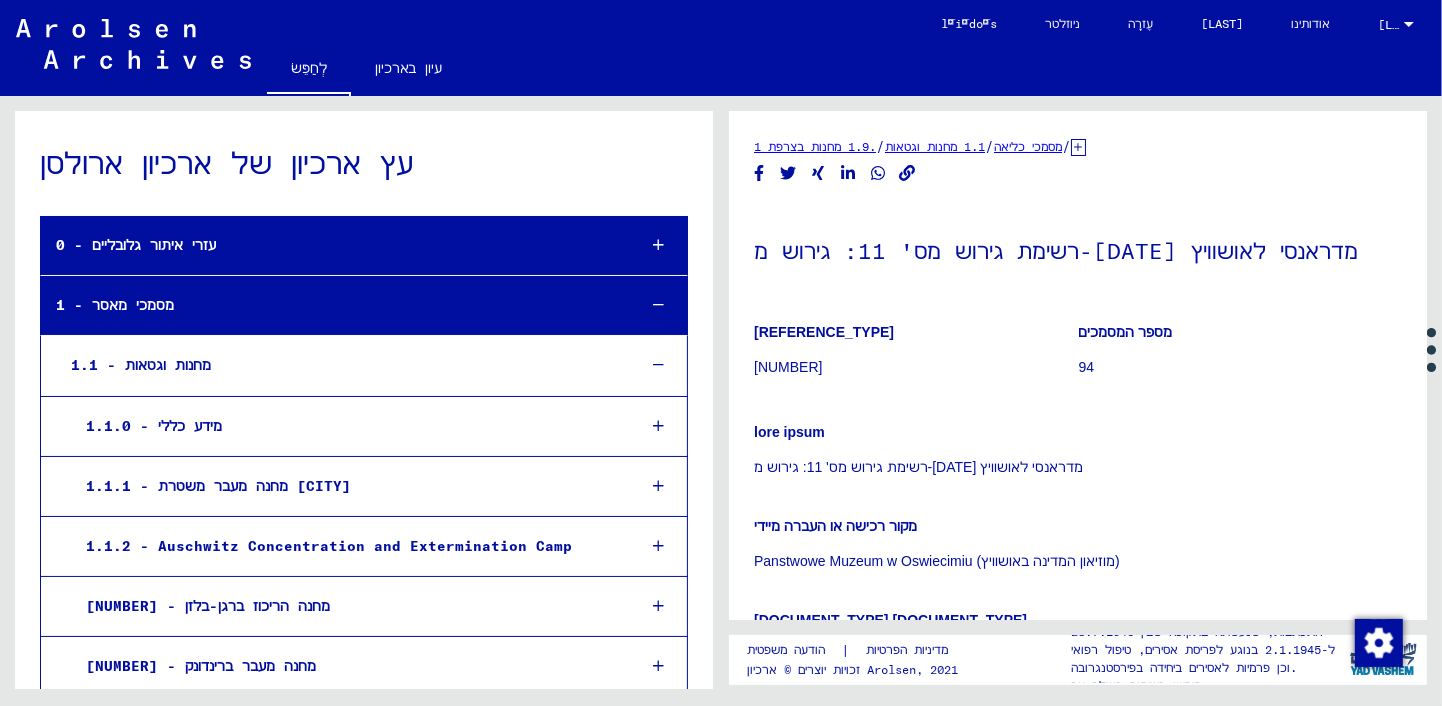 click on "לְחַפֵּשׂ" at bounding box center [309, 68] 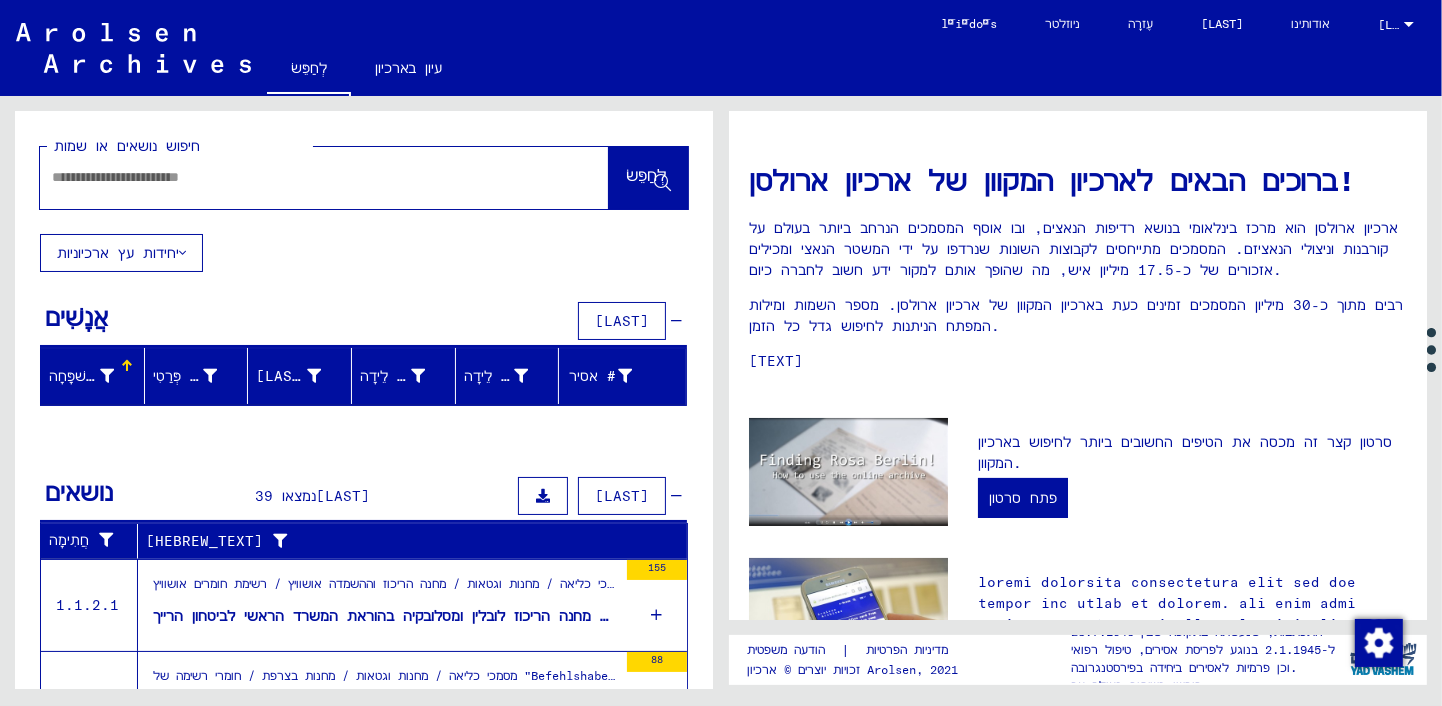 click at bounding box center [300, 177] 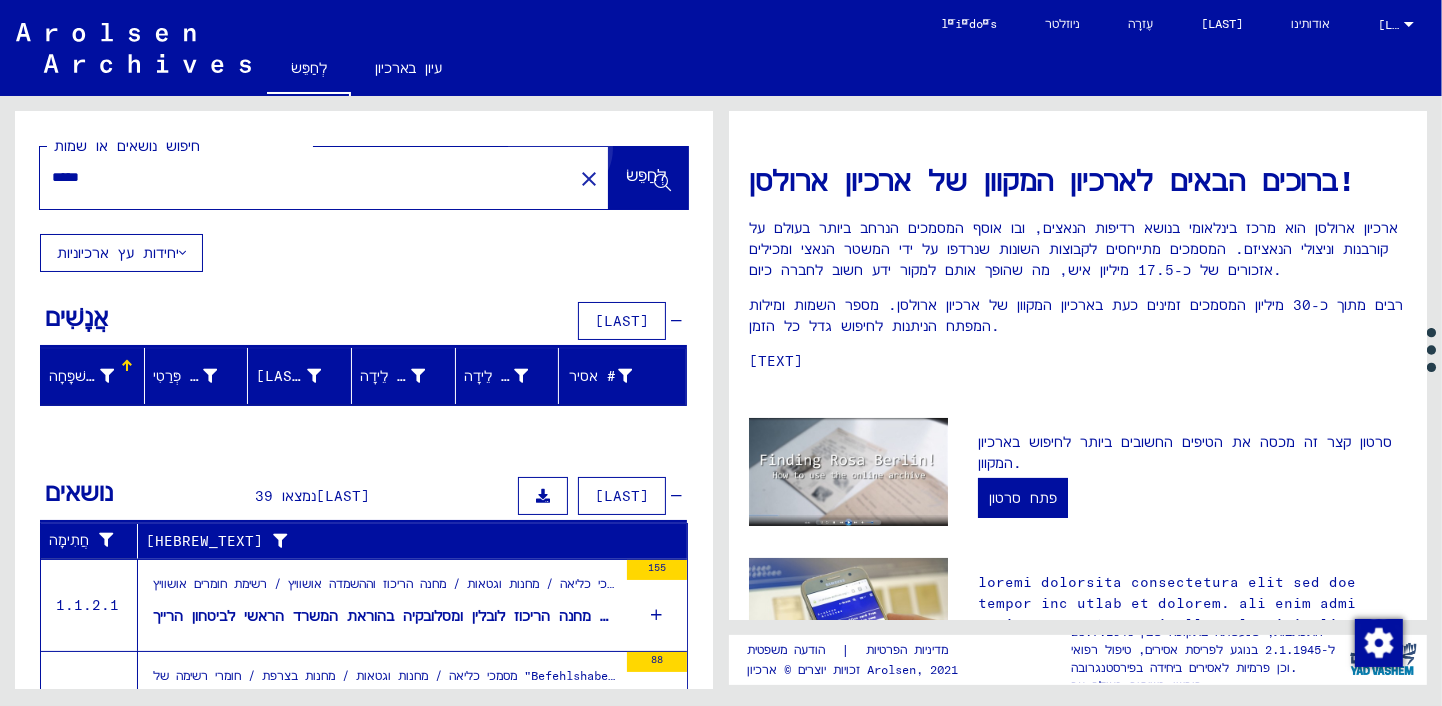 click on "לְחַפֵּשׂ" at bounding box center [646, 175] 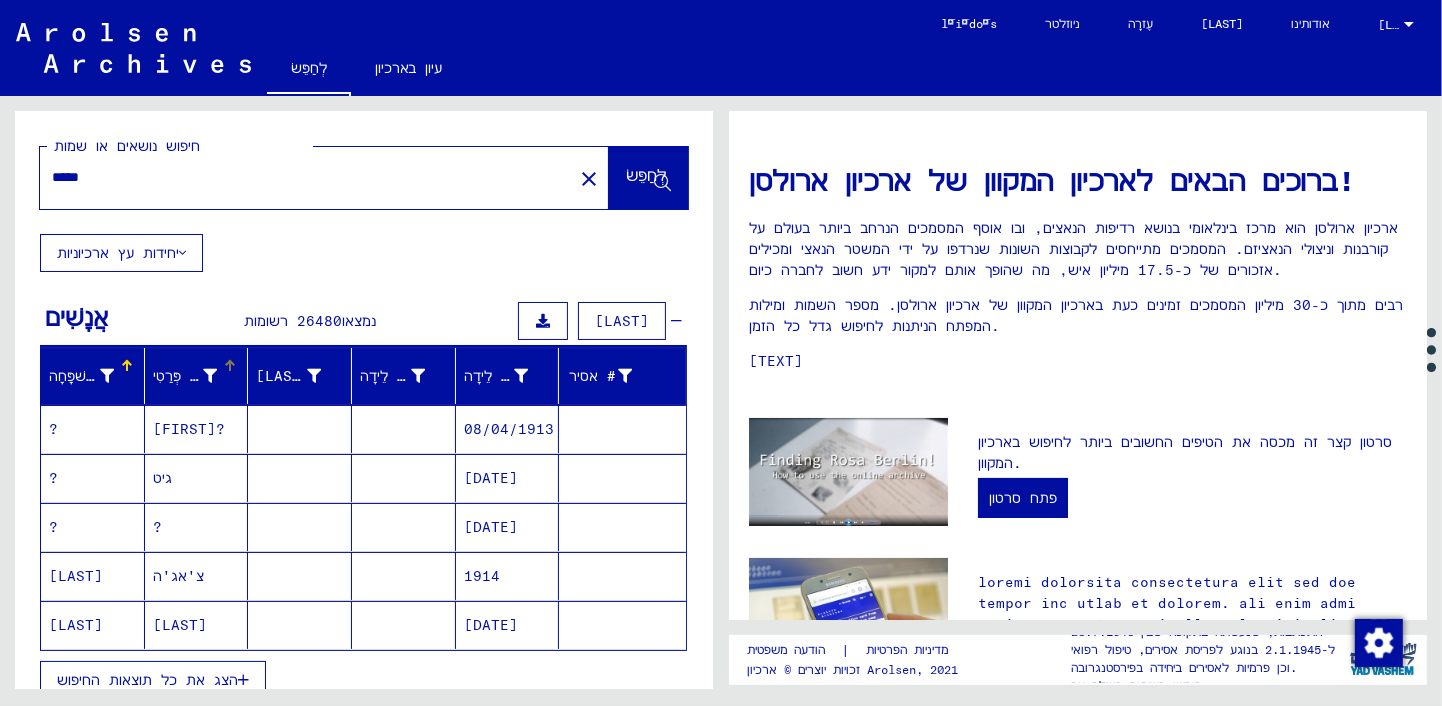 click on "שֵׁם פְּרַטִי" at bounding box center [181, 376] 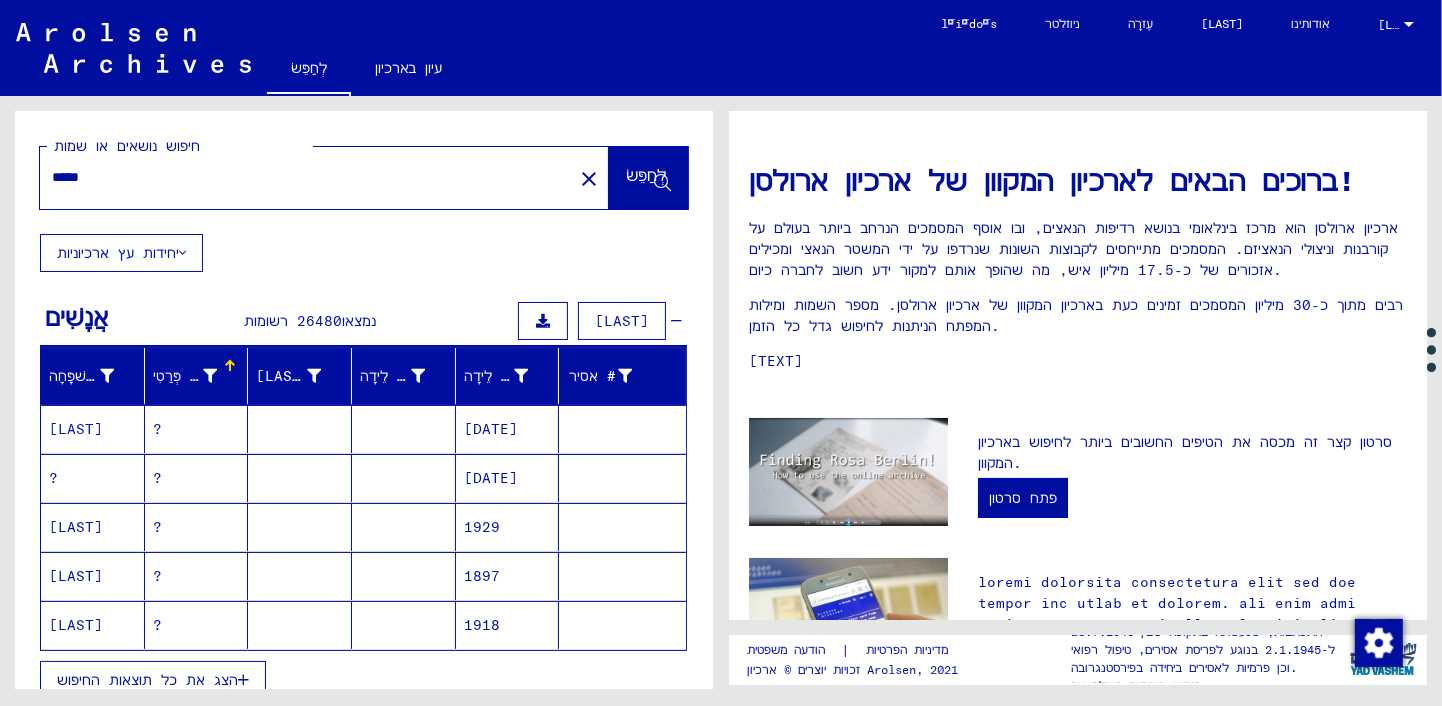 click on "יחידות עץ ארכיוניות" at bounding box center [118, 253] 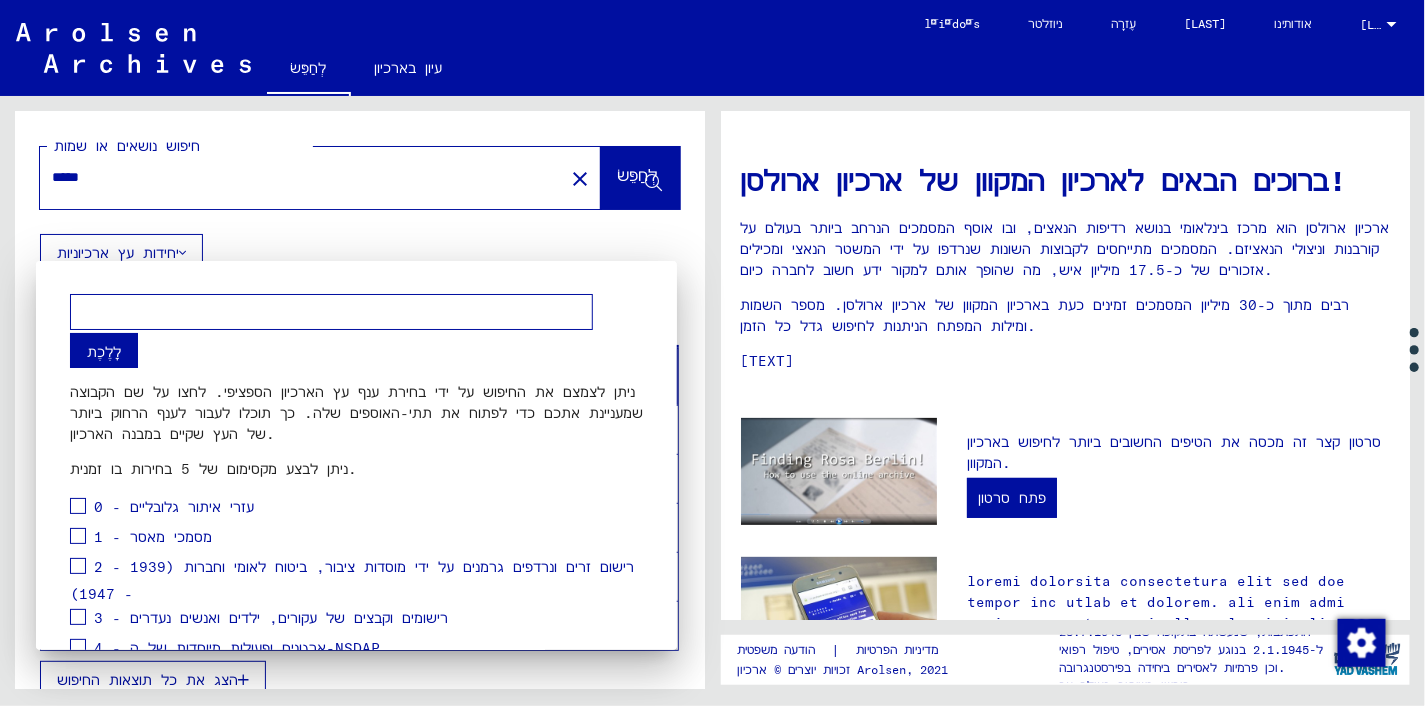 click at bounding box center (78, 536) 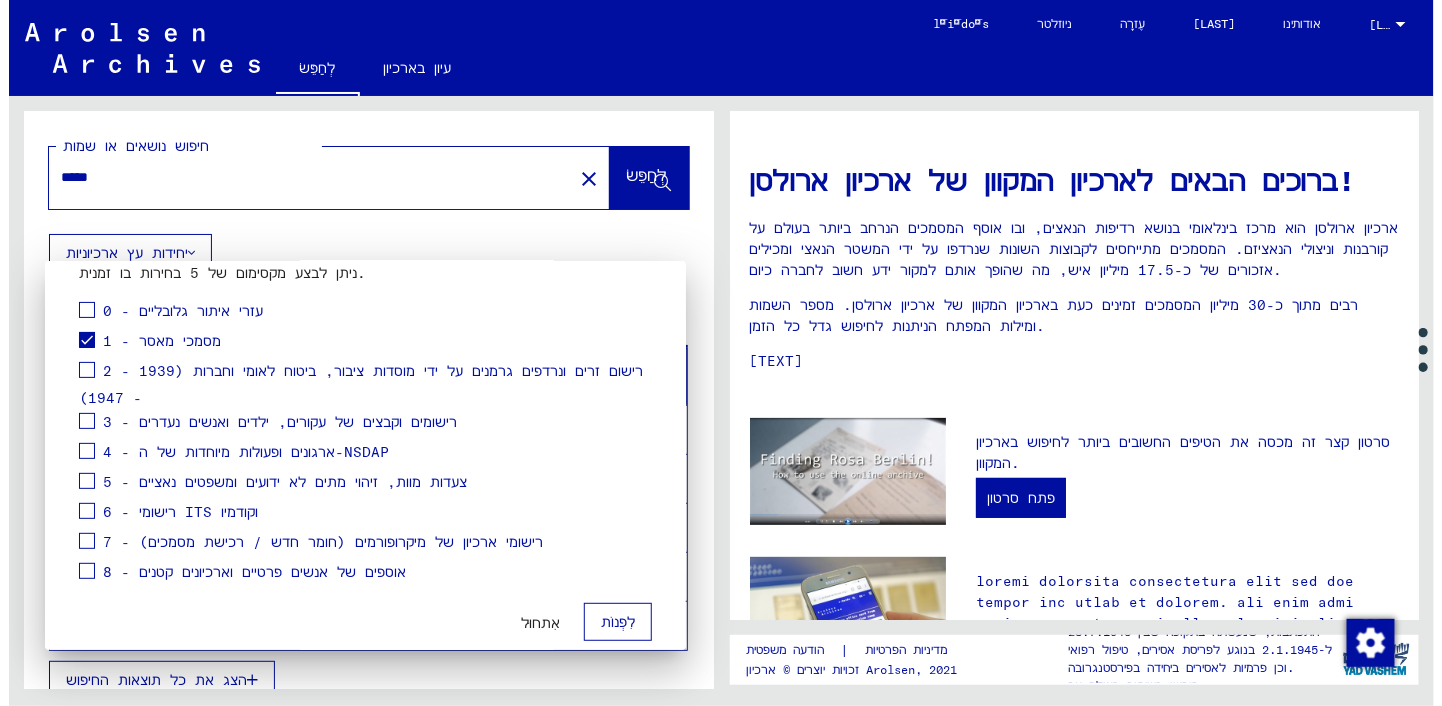 scroll, scrollTop: 221, scrollLeft: 0, axis: vertical 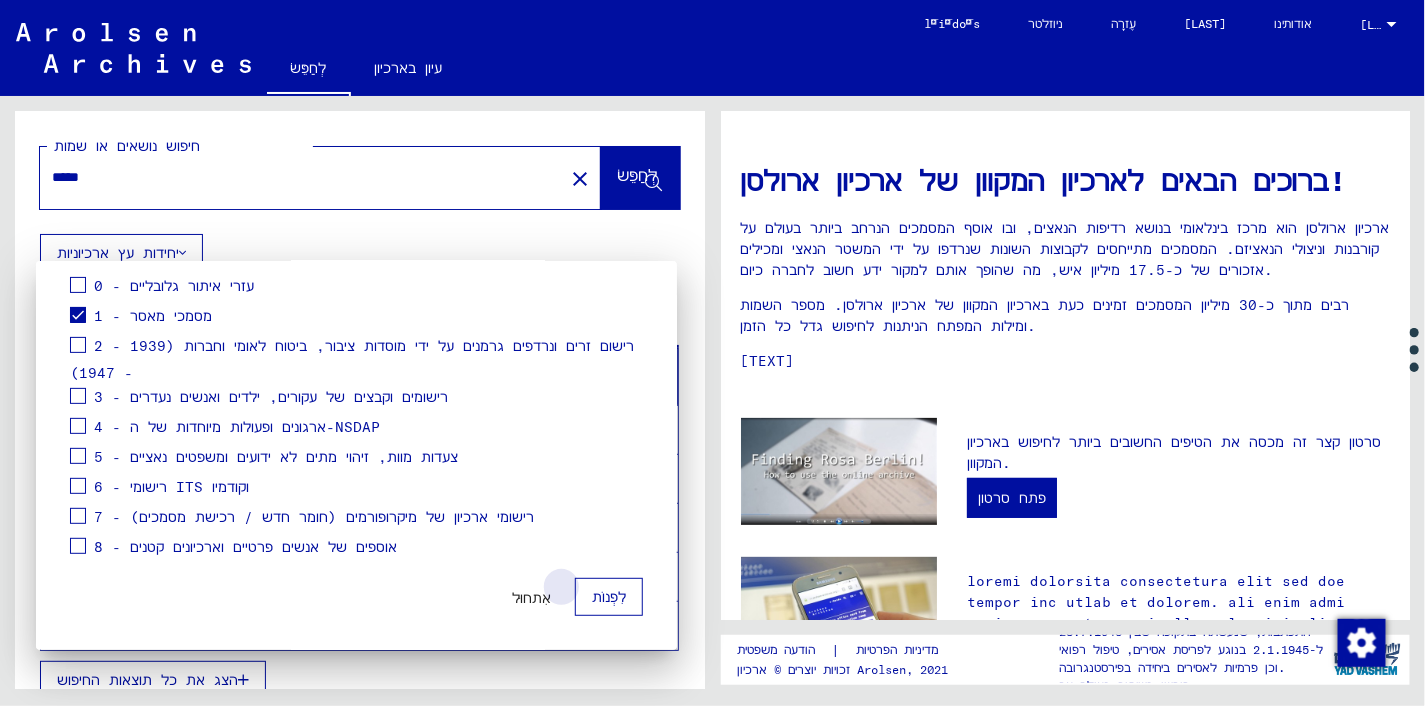 click on "לִפְנוֹת" at bounding box center [609, 597] 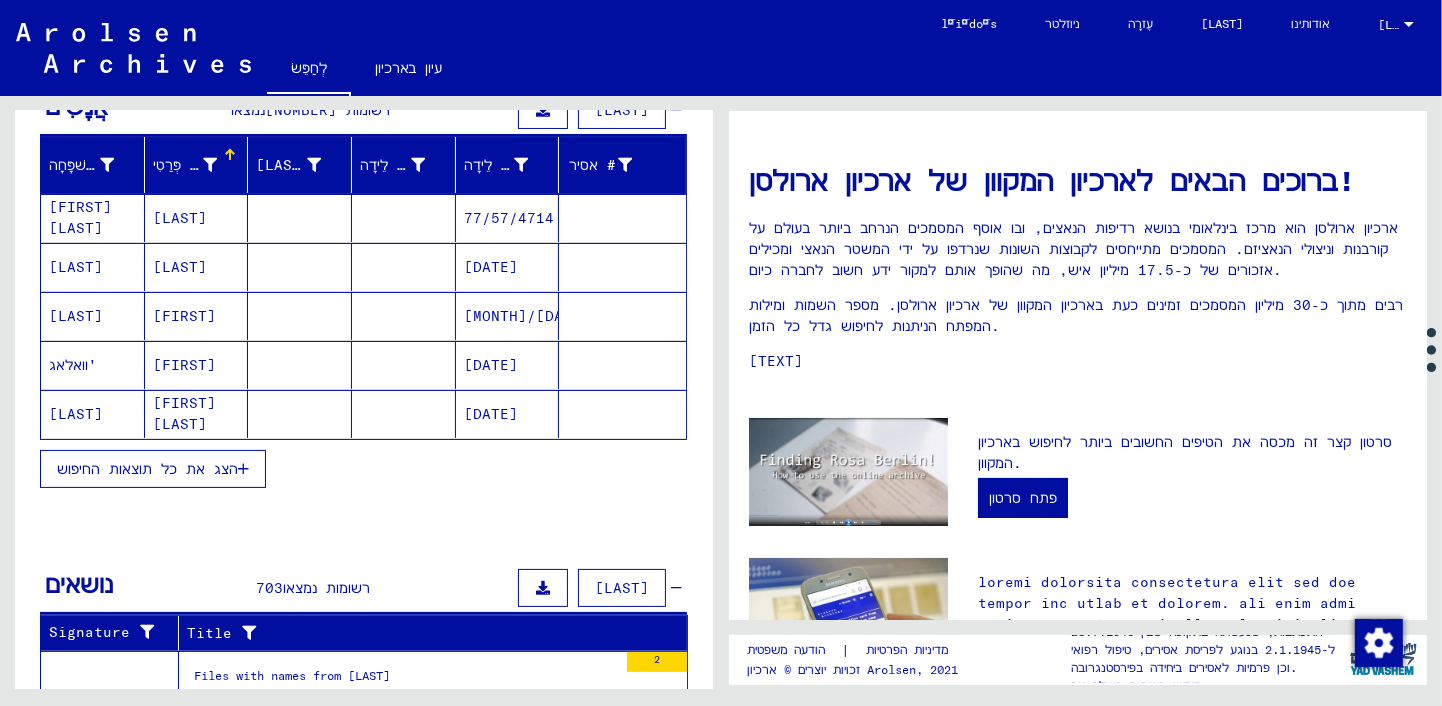 scroll, scrollTop: 286, scrollLeft: 0, axis: vertical 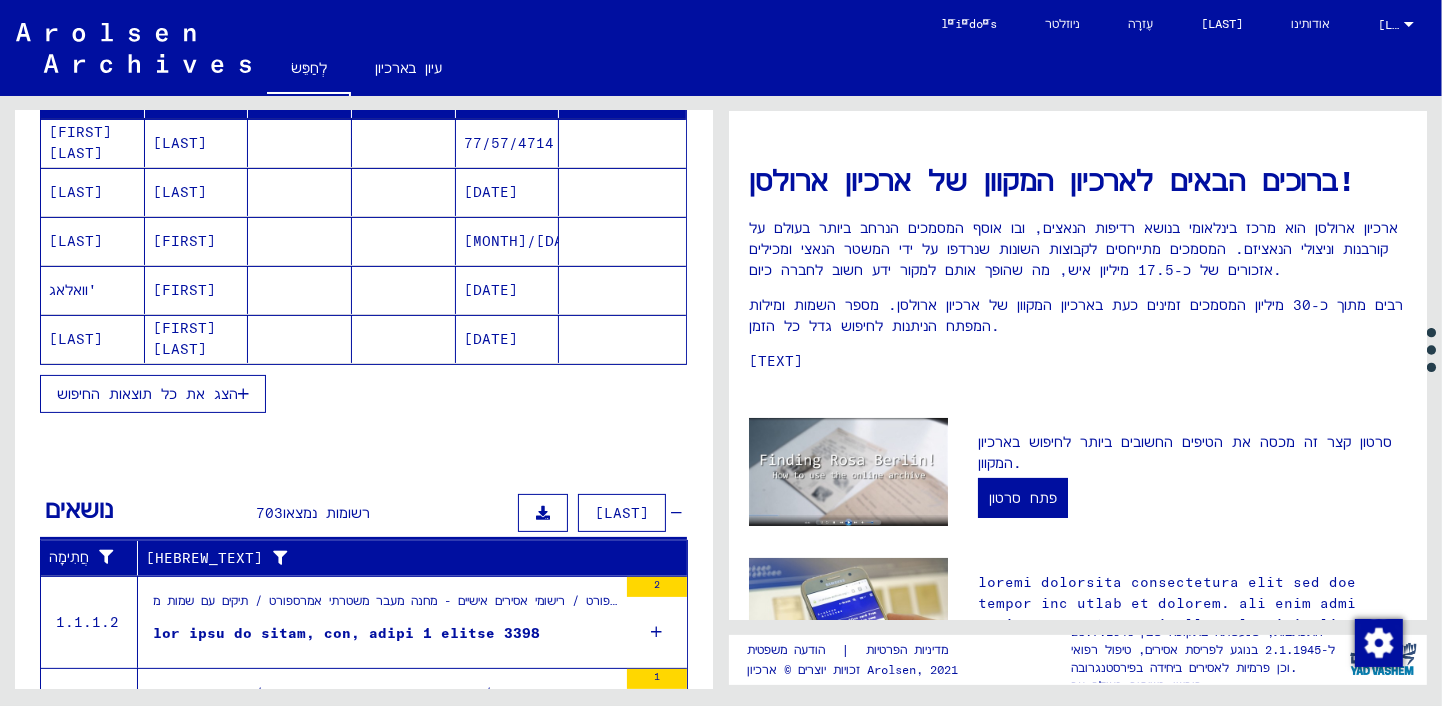 click on "הצג את כל תוצאות החיפוש" at bounding box center (147, 394) 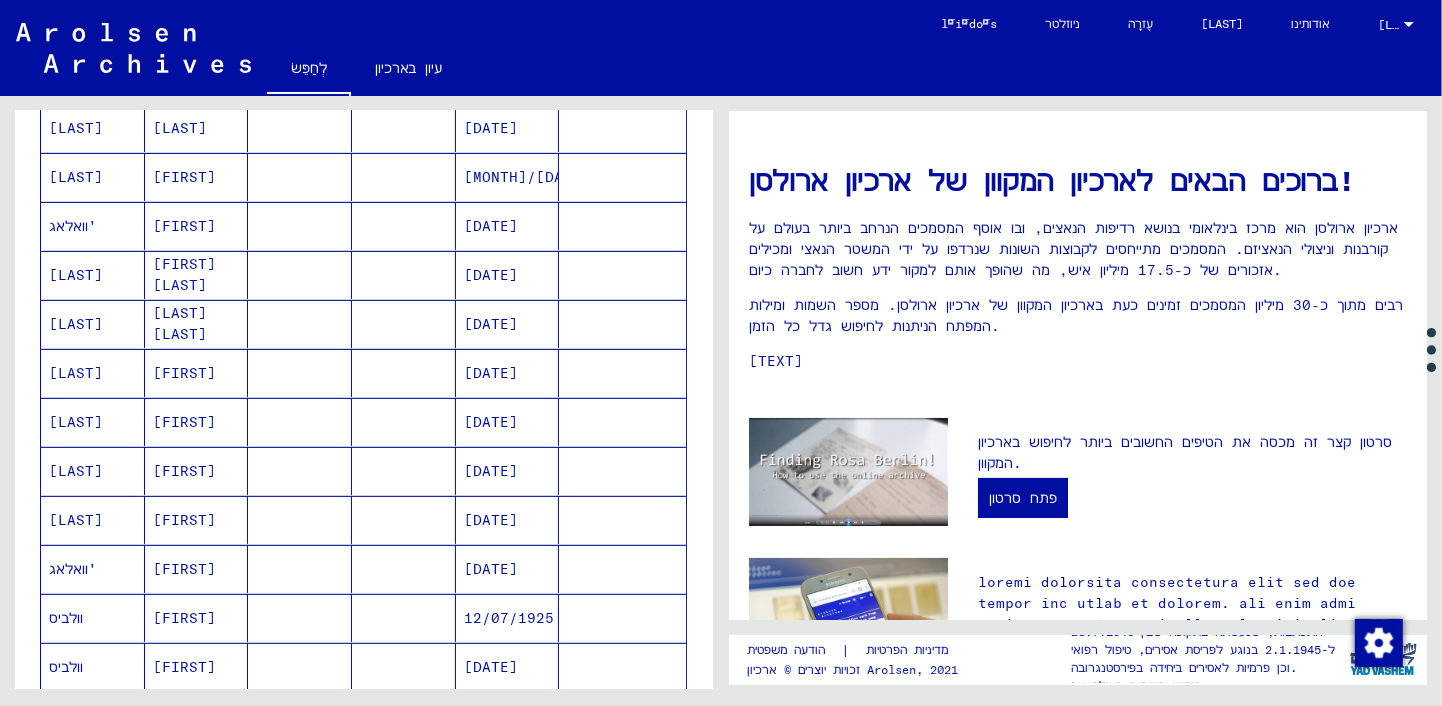 scroll, scrollTop: 0, scrollLeft: 0, axis: both 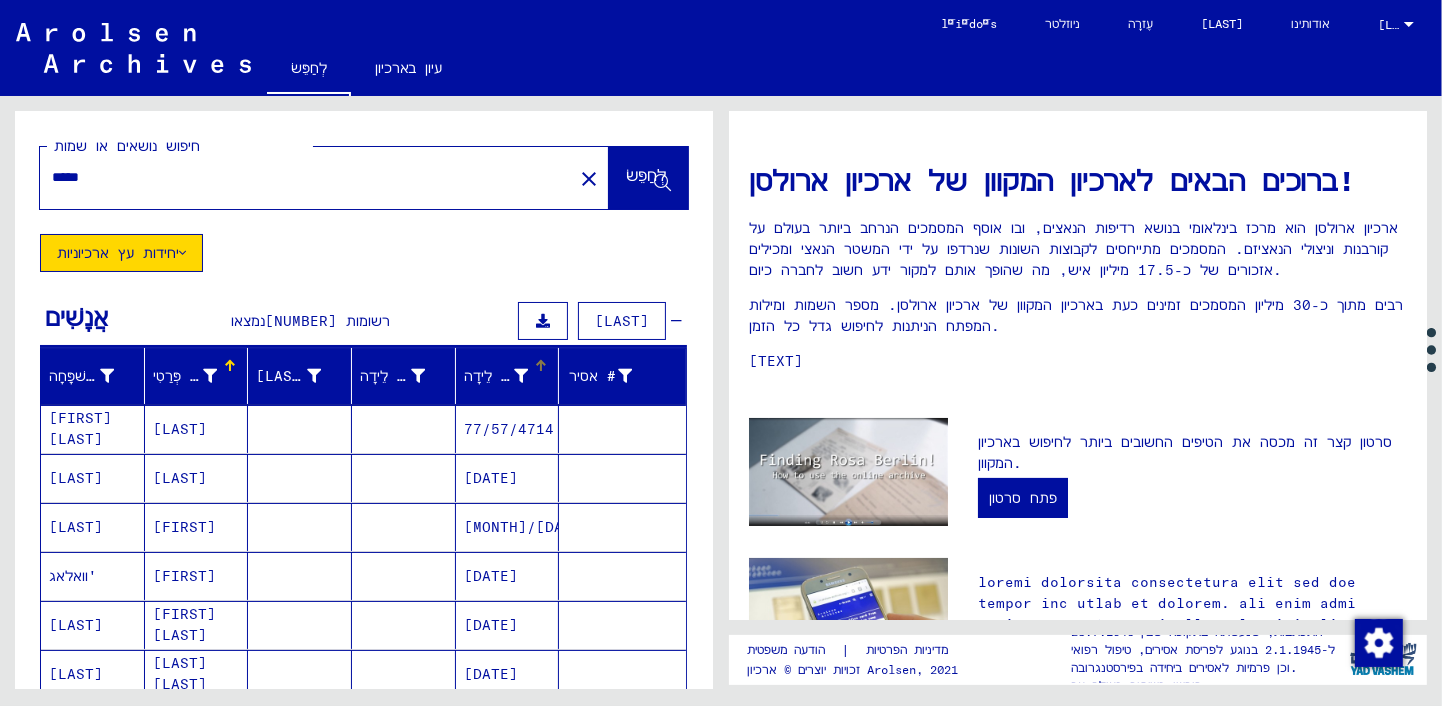 click on "תַאֲרִיך לֵידָה" at bounding box center [501, 376] 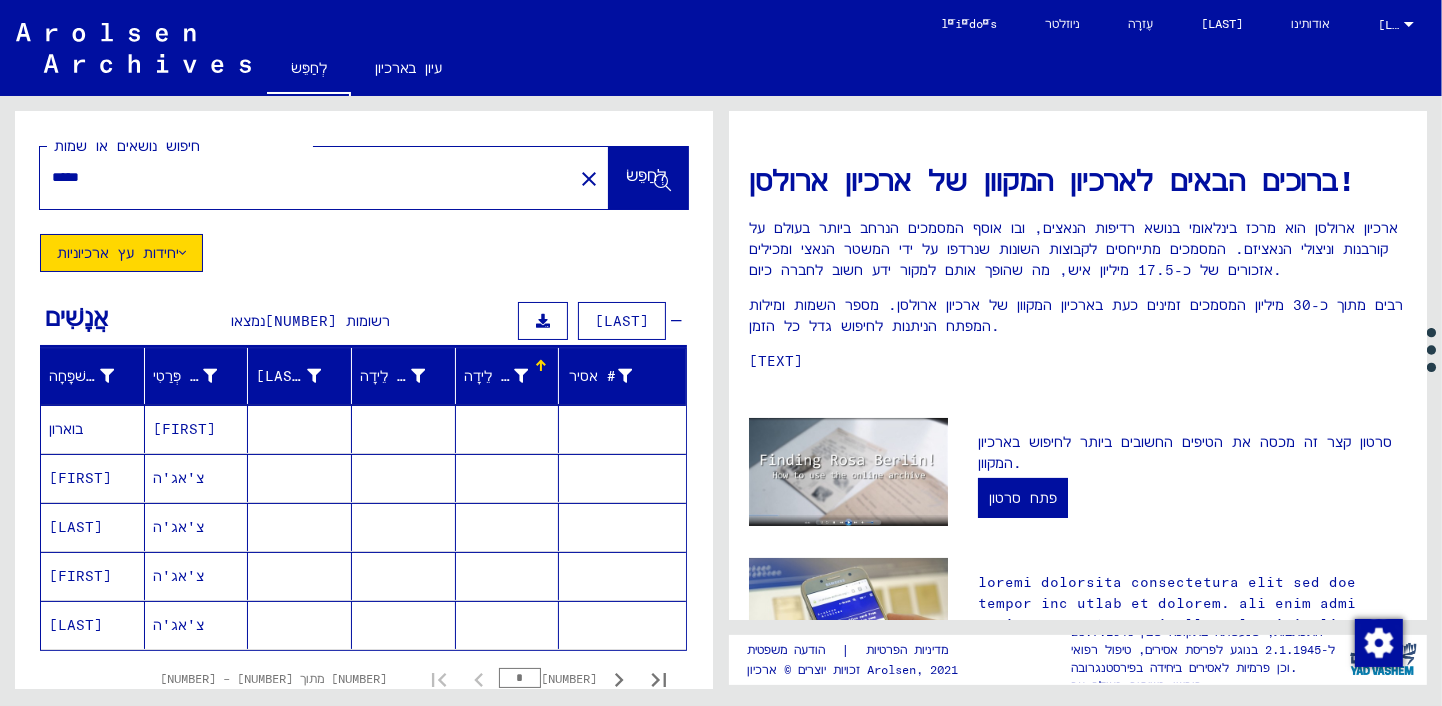 click on "*****" at bounding box center (300, 177) 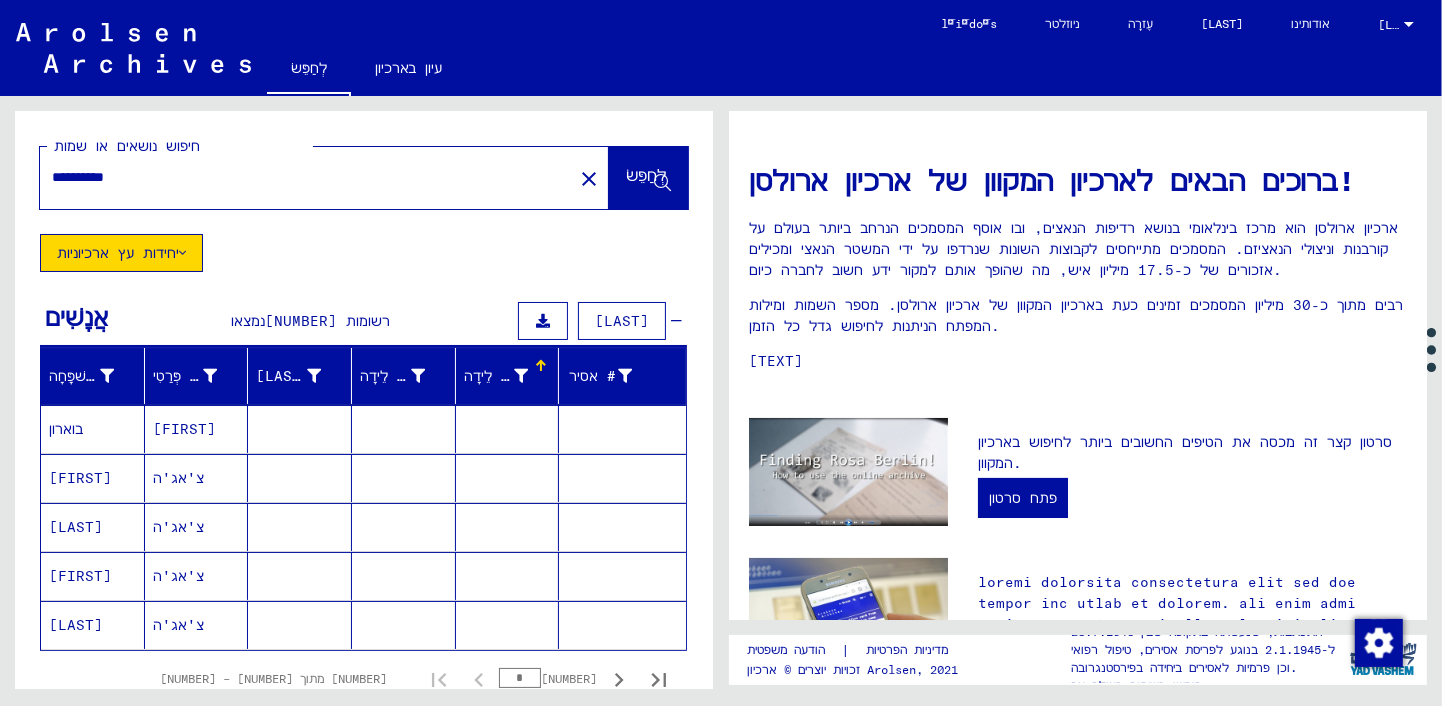 click on "**********" at bounding box center (300, 177) 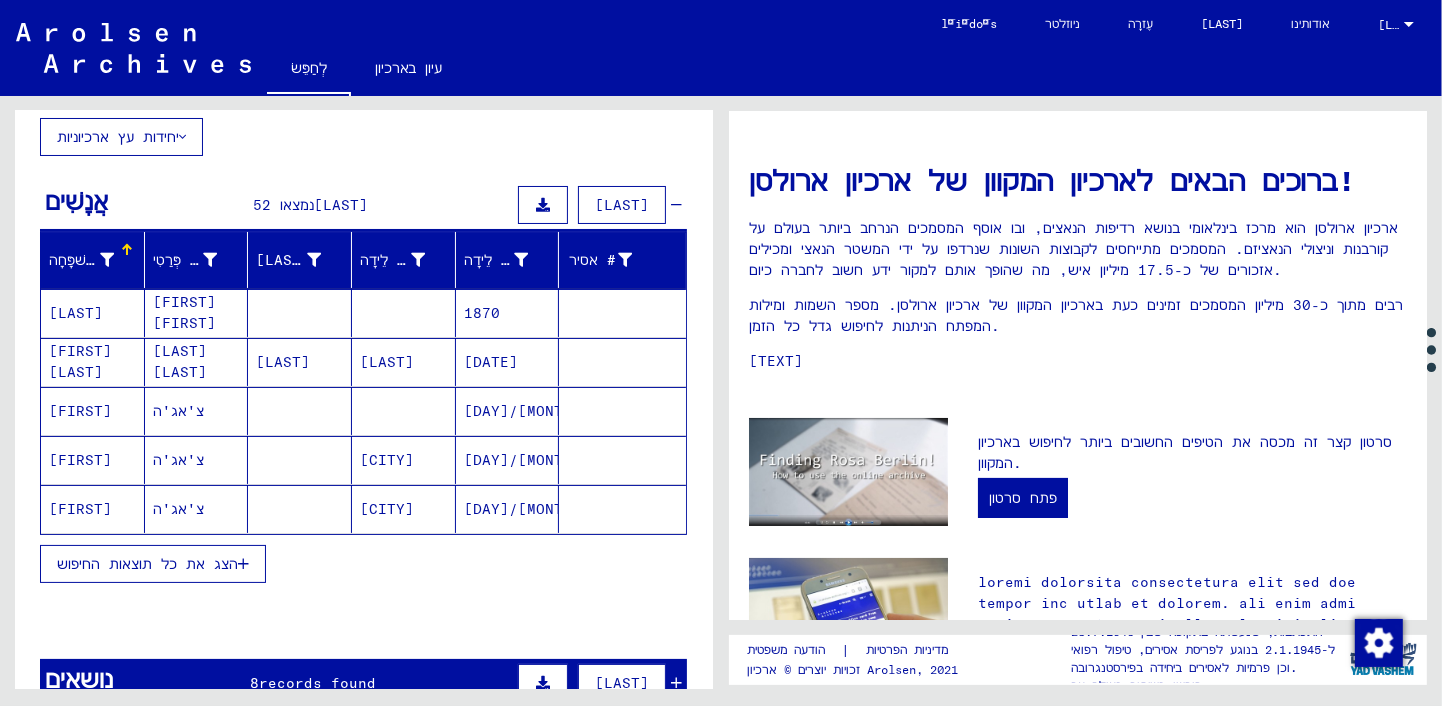 scroll, scrollTop: 166, scrollLeft: 0, axis: vertical 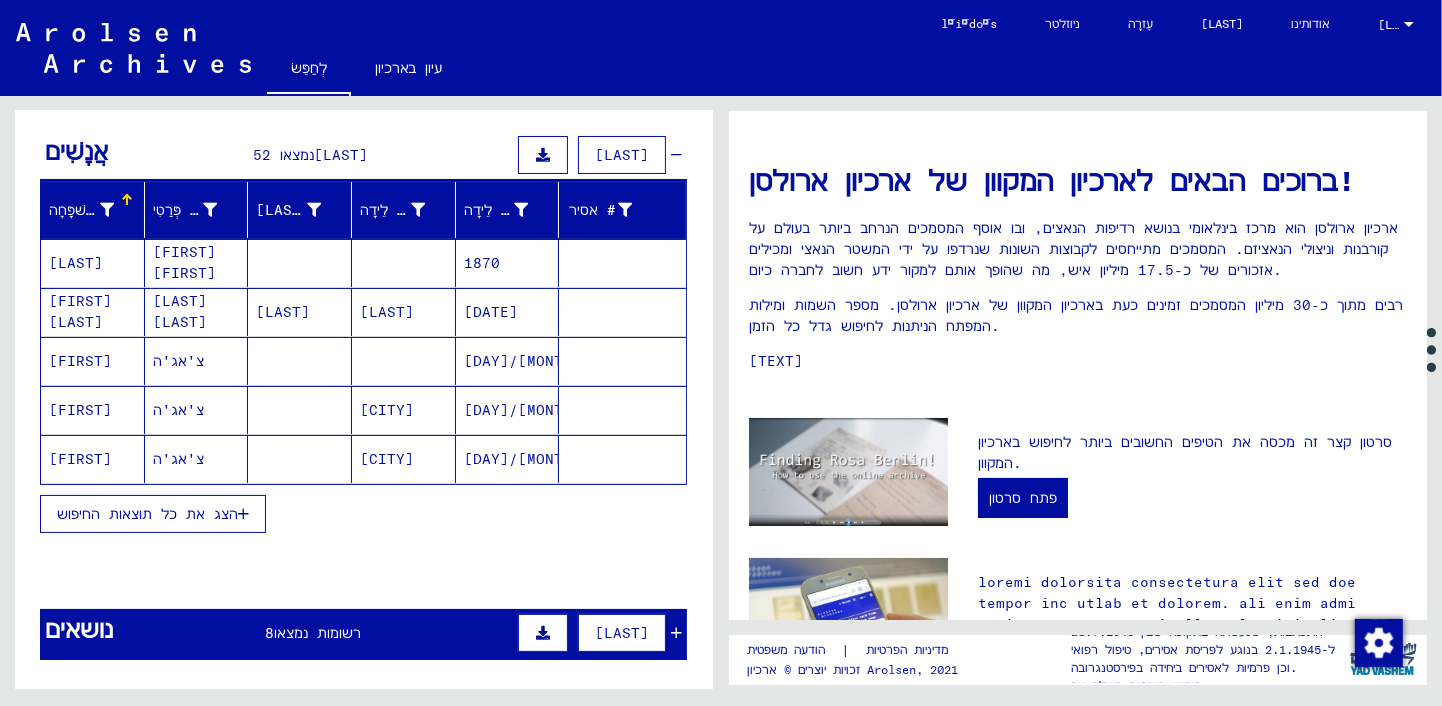click on "הצג את כל תוצאות החיפוש" at bounding box center (147, 514) 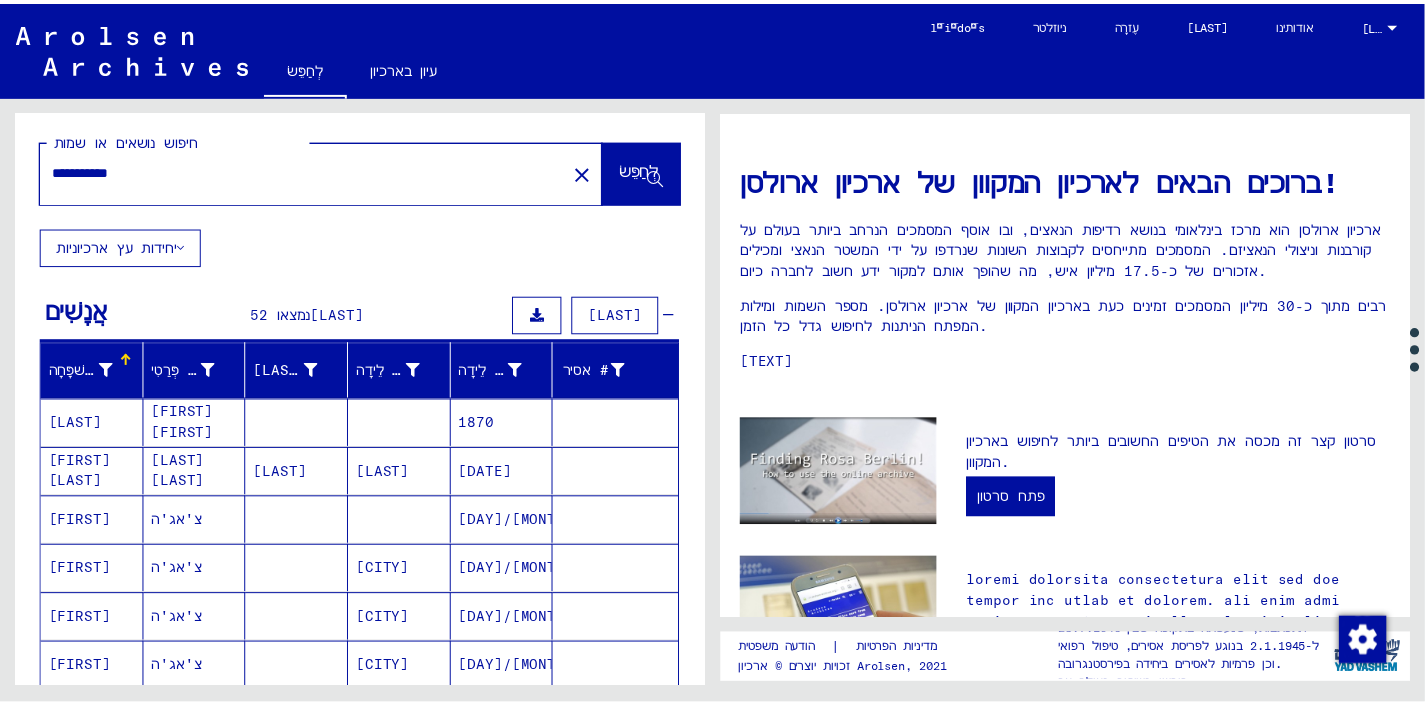 scroll, scrollTop: 0, scrollLeft: 0, axis: both 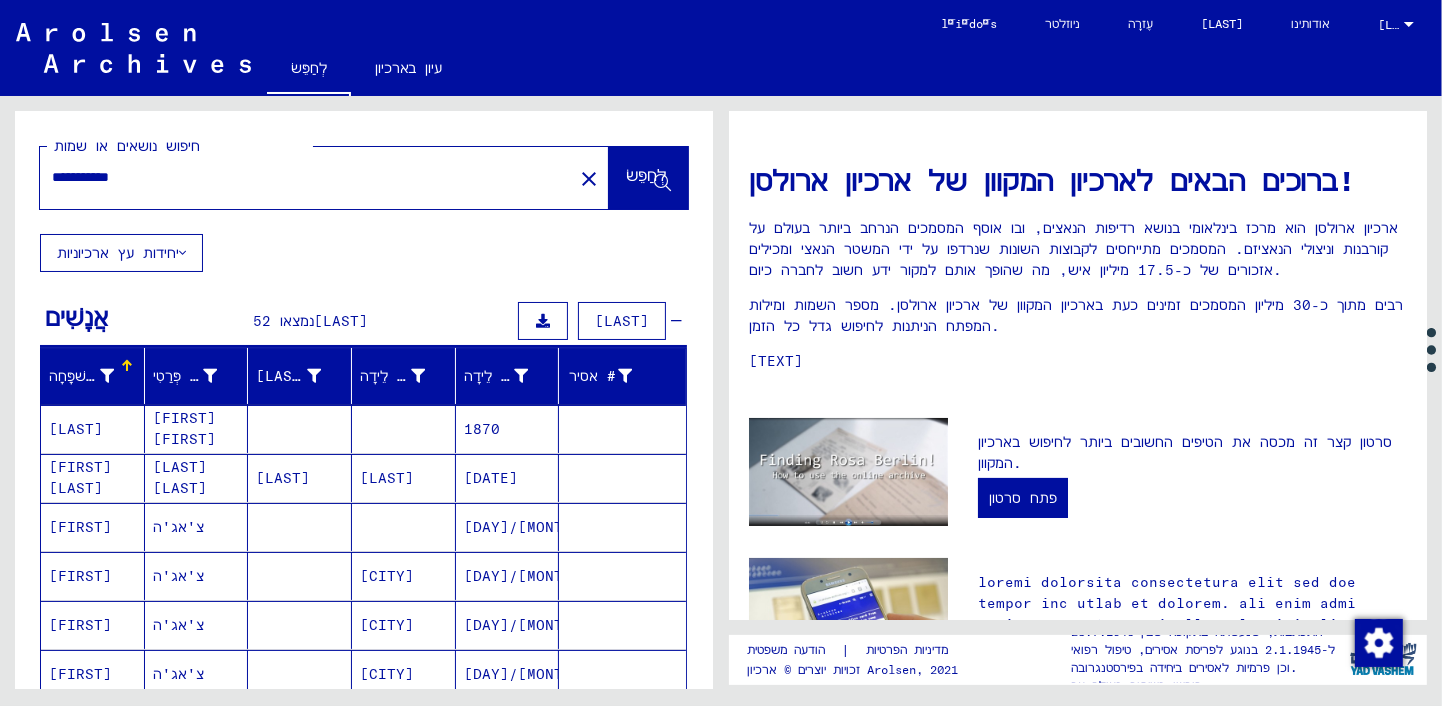 drag, startPoint x: 158, startPoint y: 171, endPoint x: 103, endPoint y: 178, distance: 55.443665 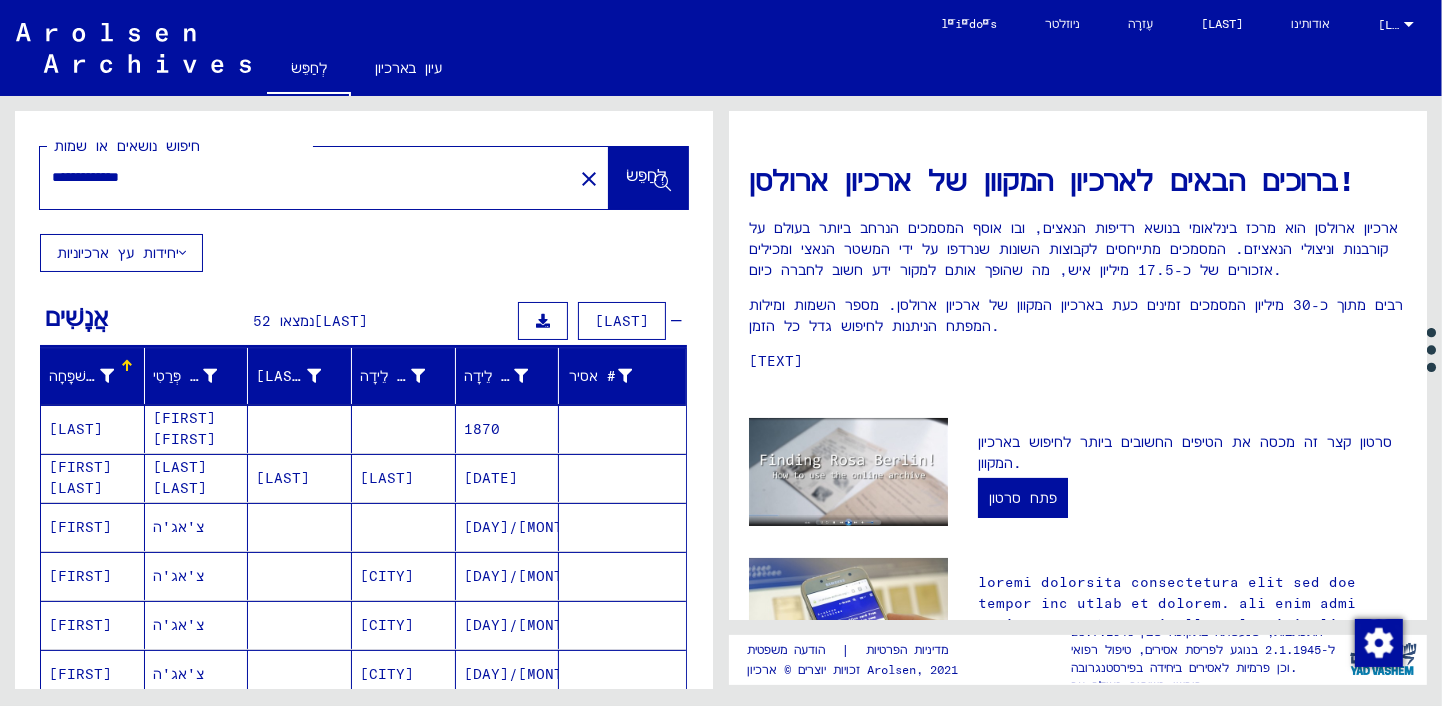 type on "**********" 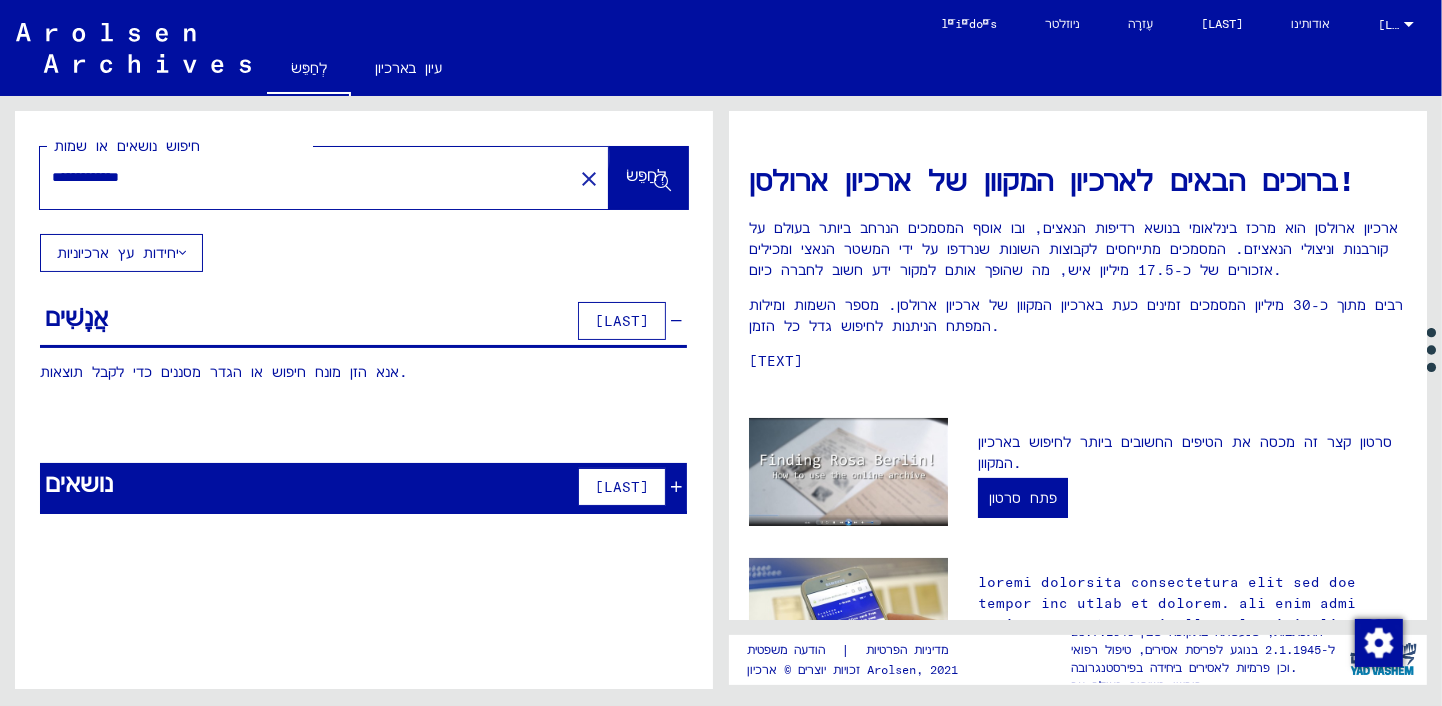 click on "לְחַפֵּשׂ" at bounding box center (646, 175) 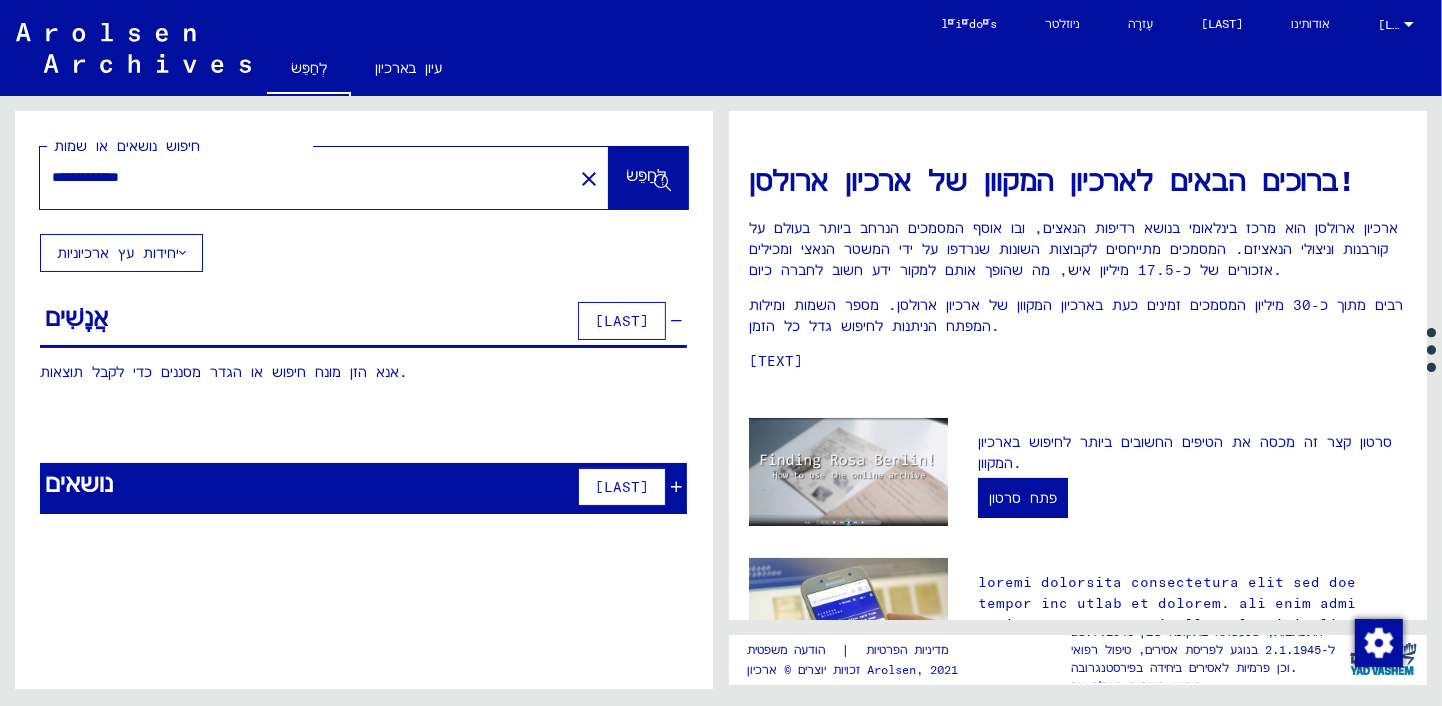 click on "יחידות עץ ארכיוניות" at bounding box center (118, 253) 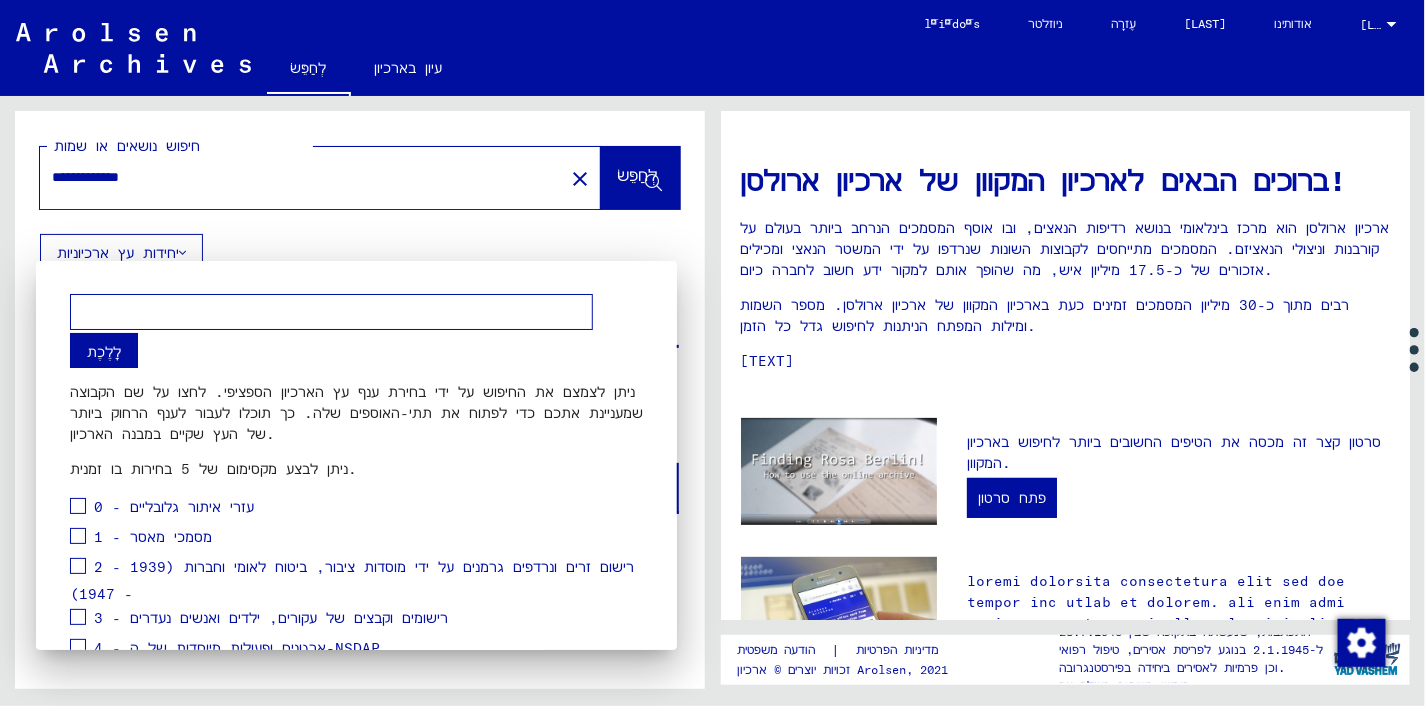 click at bounding box center (331, 311) 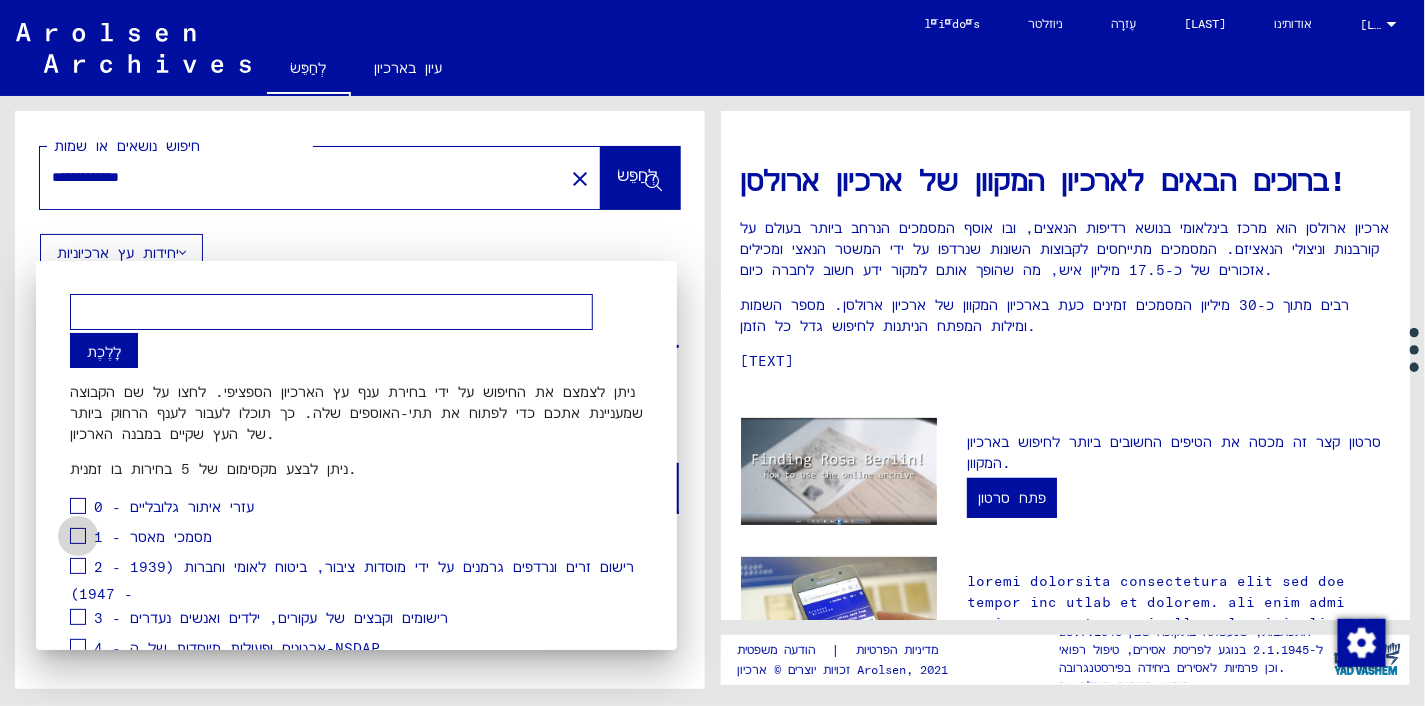 click at bounding box center (78, 536) 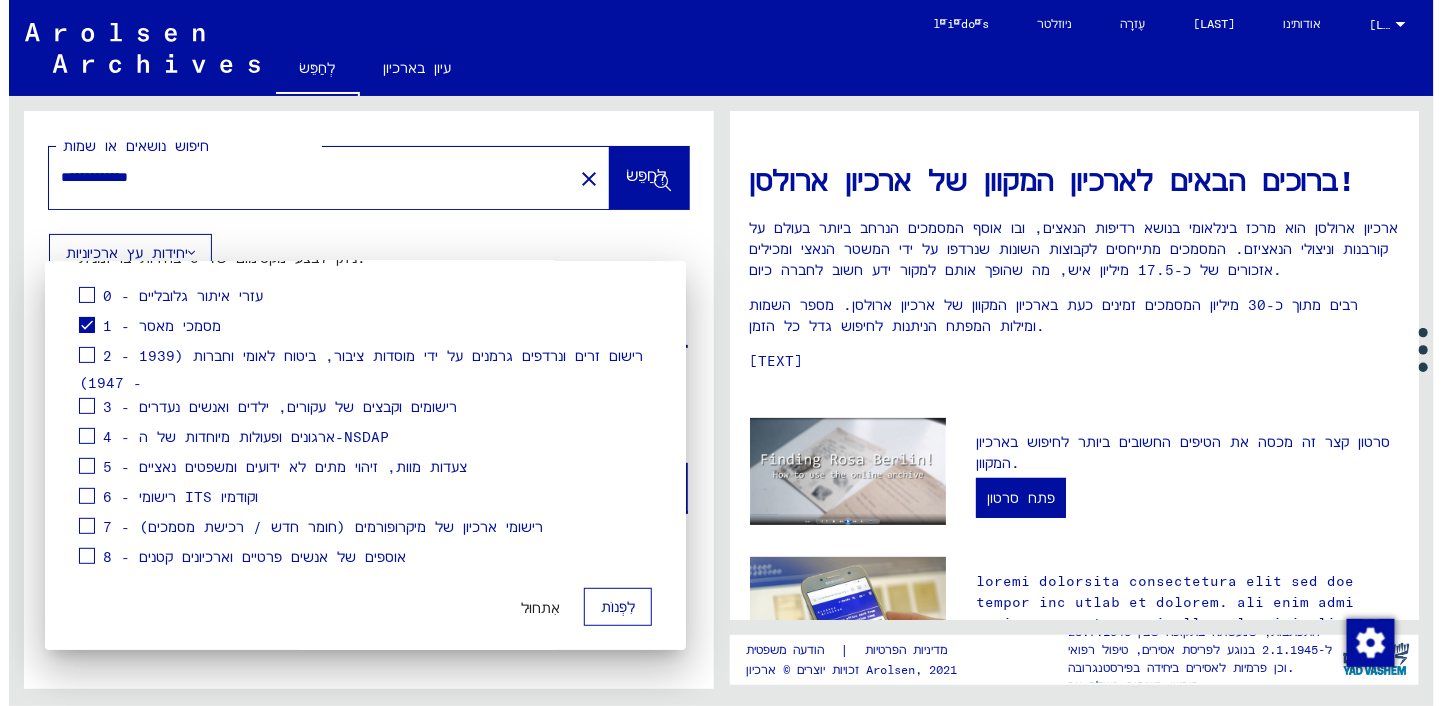 scroll, scrollTop: 221, scrollLeft: 0, axis: vertical 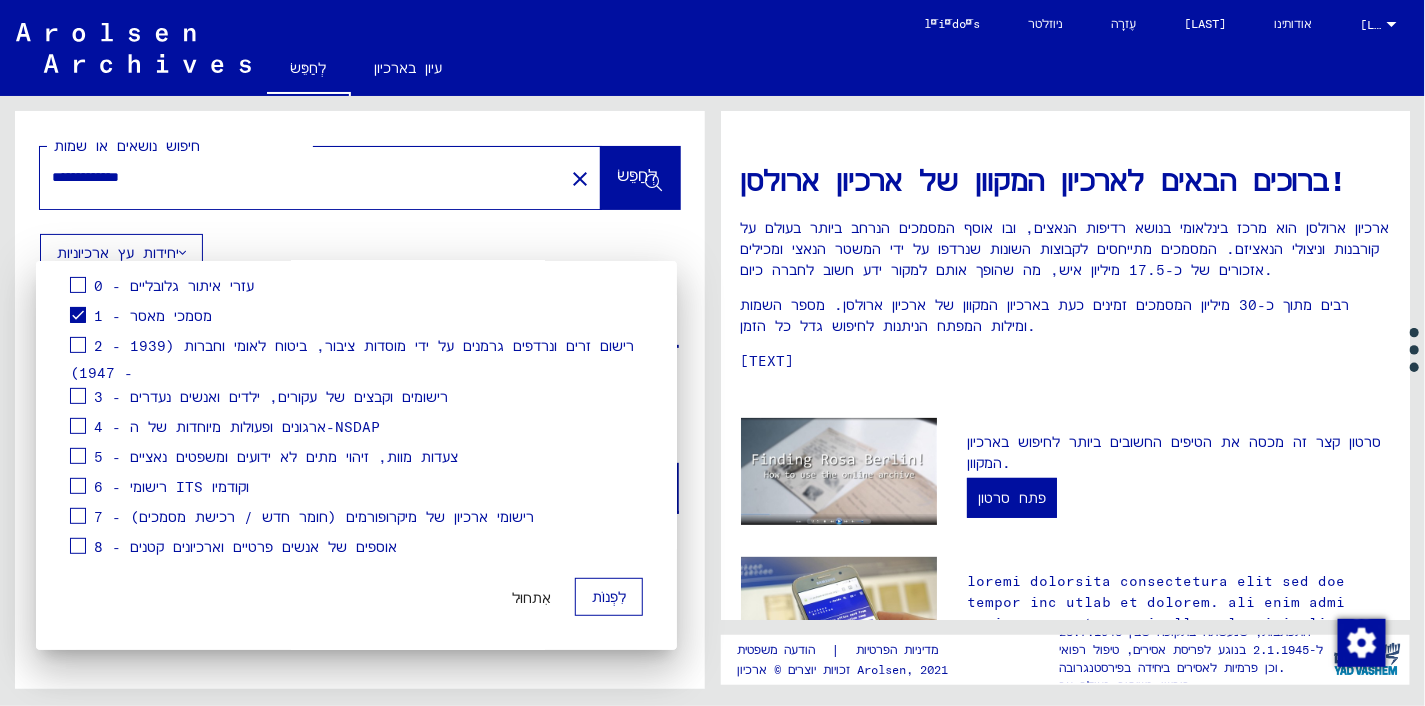 click on "לִפְנוֹת" at bounding box center (609, 597) 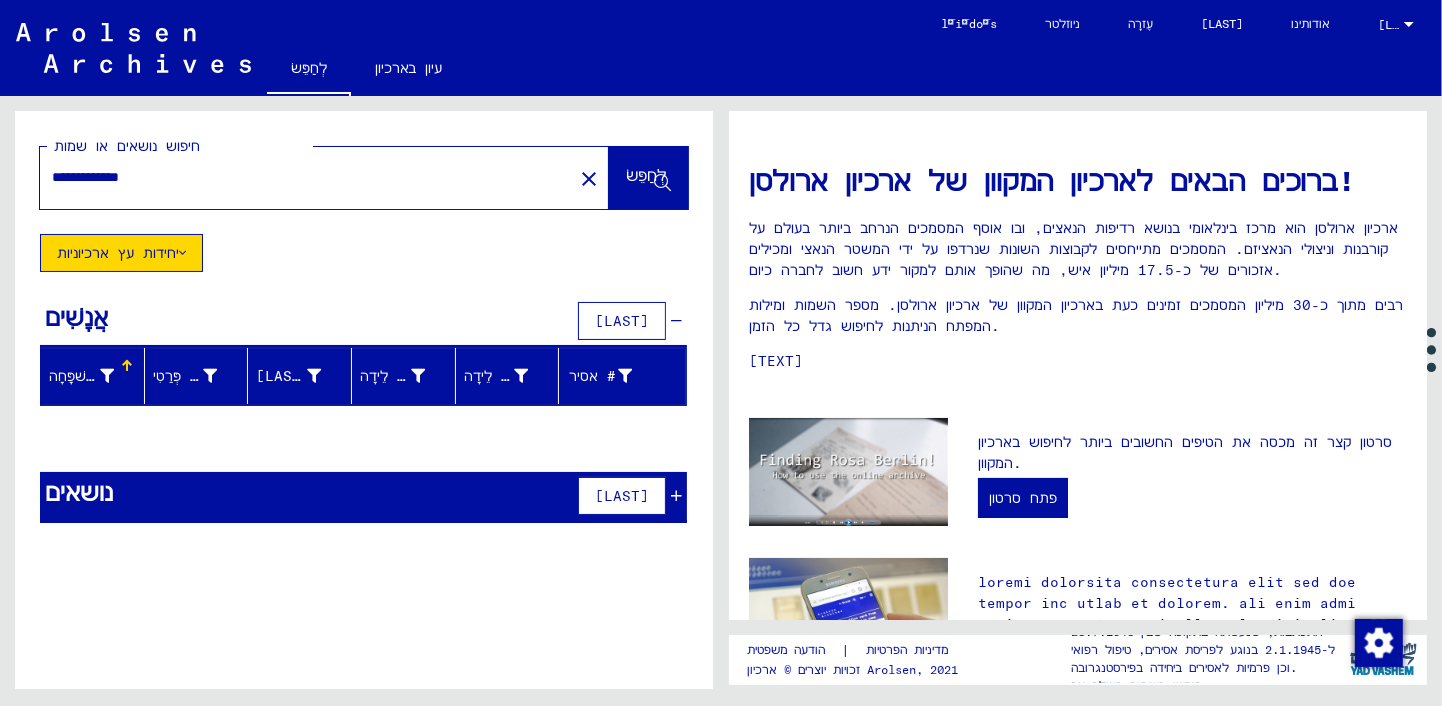 type 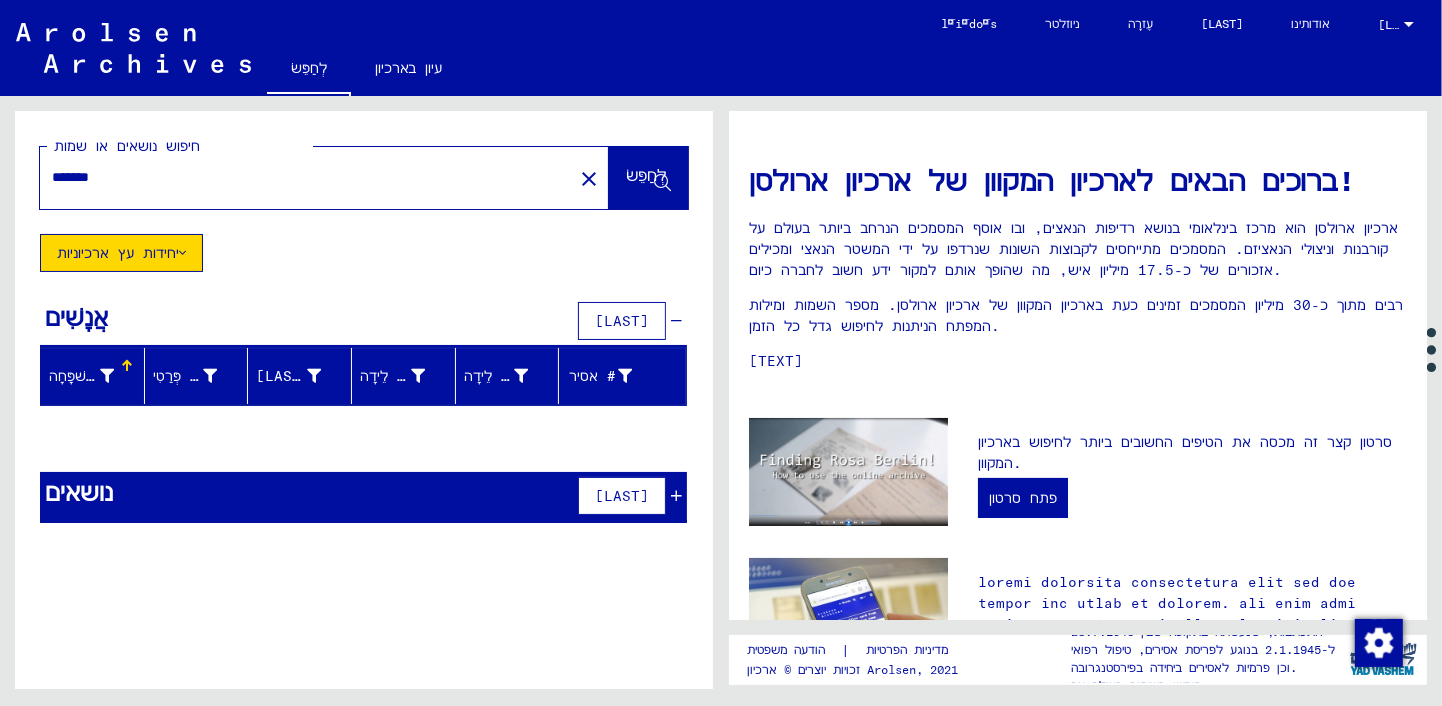 type on "*******" 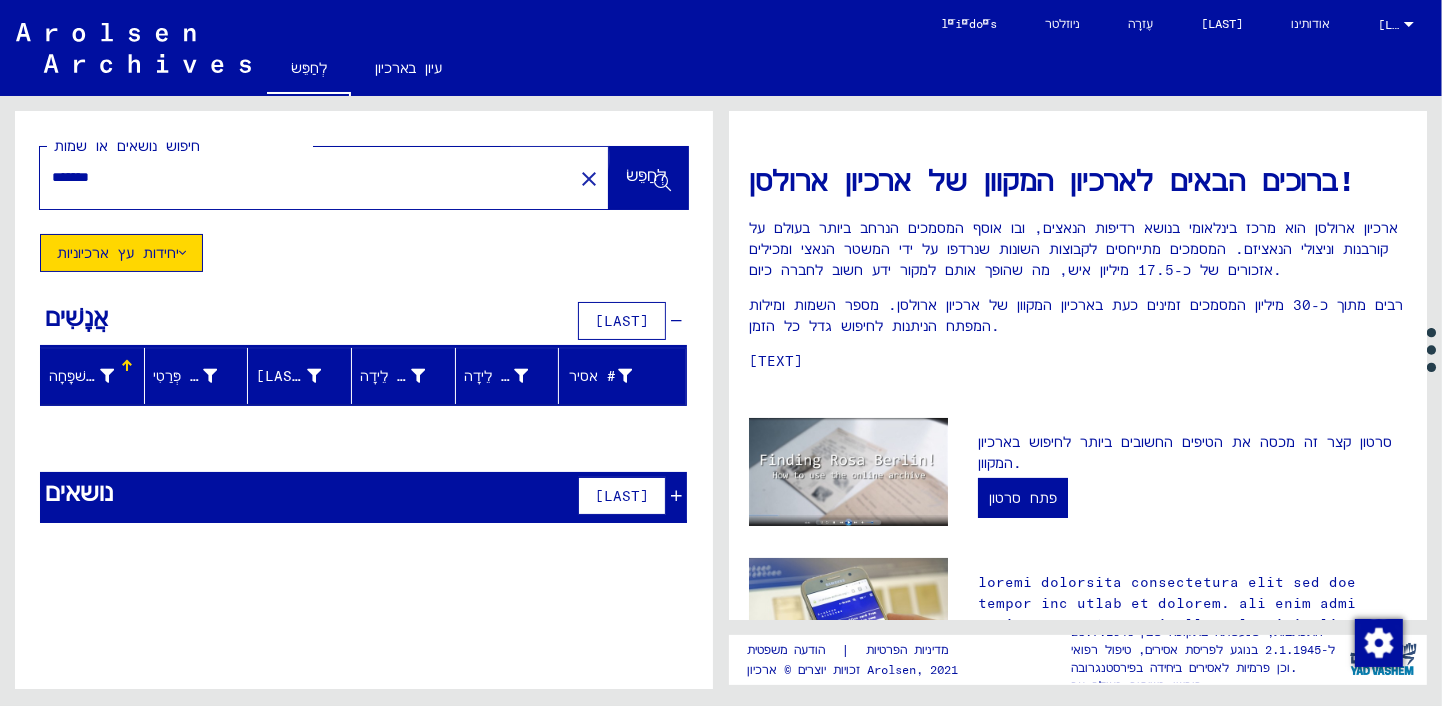 click on "לְחַפֵּשׂ" at bounding box center [646, 175] 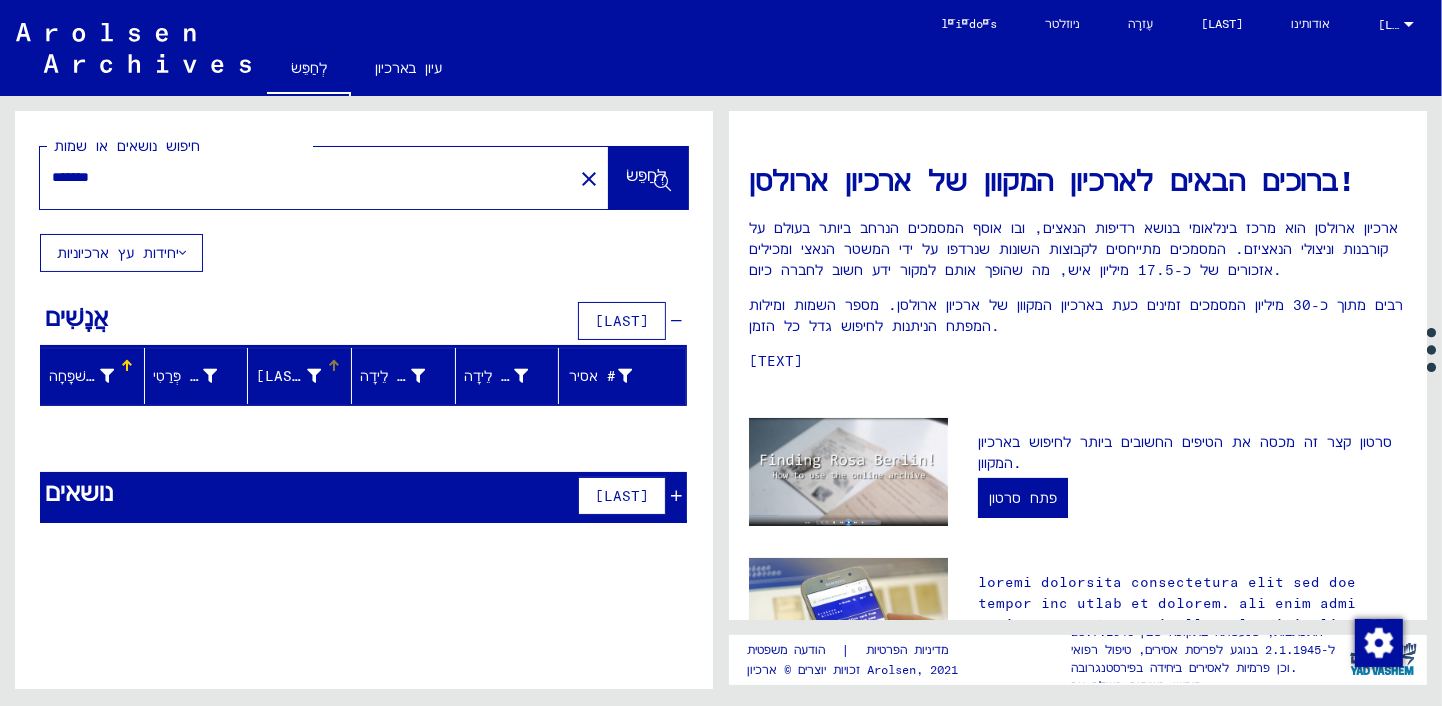 click on "[LAST]" at bounding box center [283, 376] 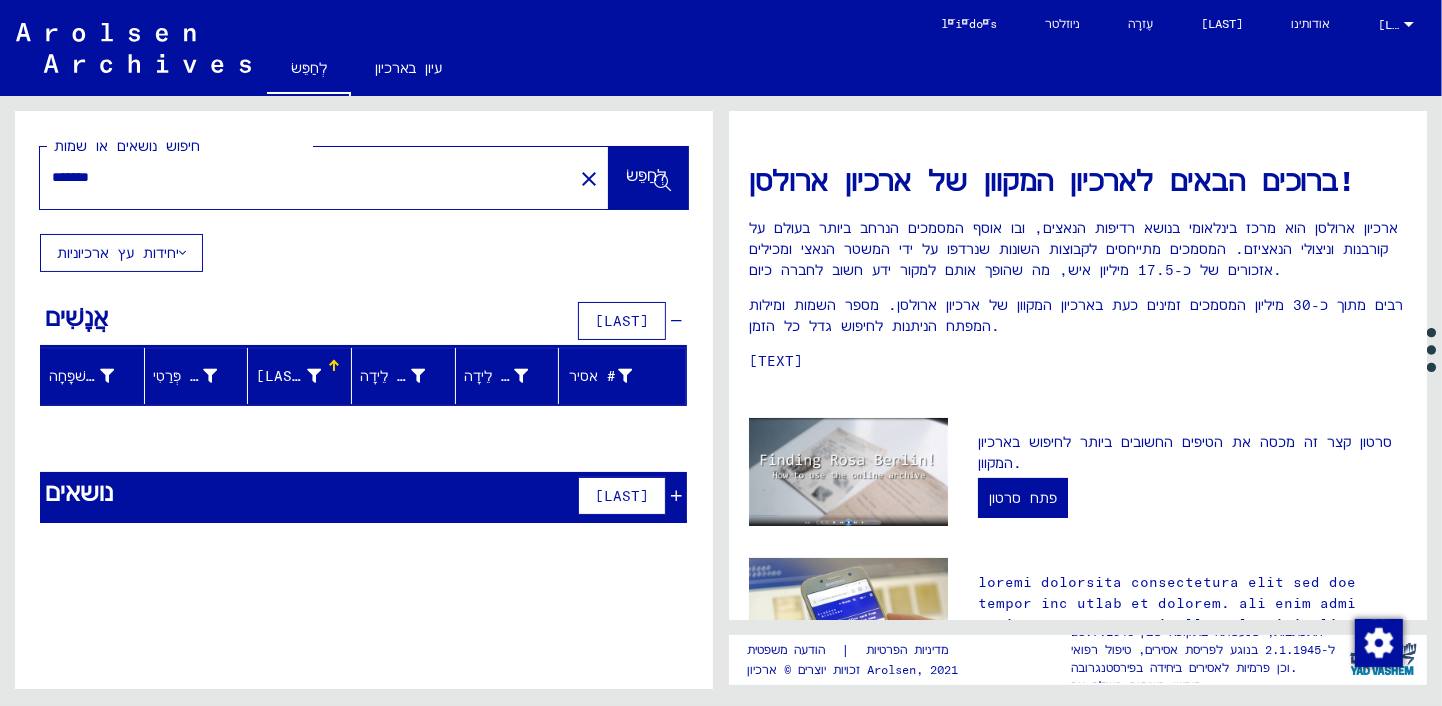 click on "*******" at bounding box center (300, 177) 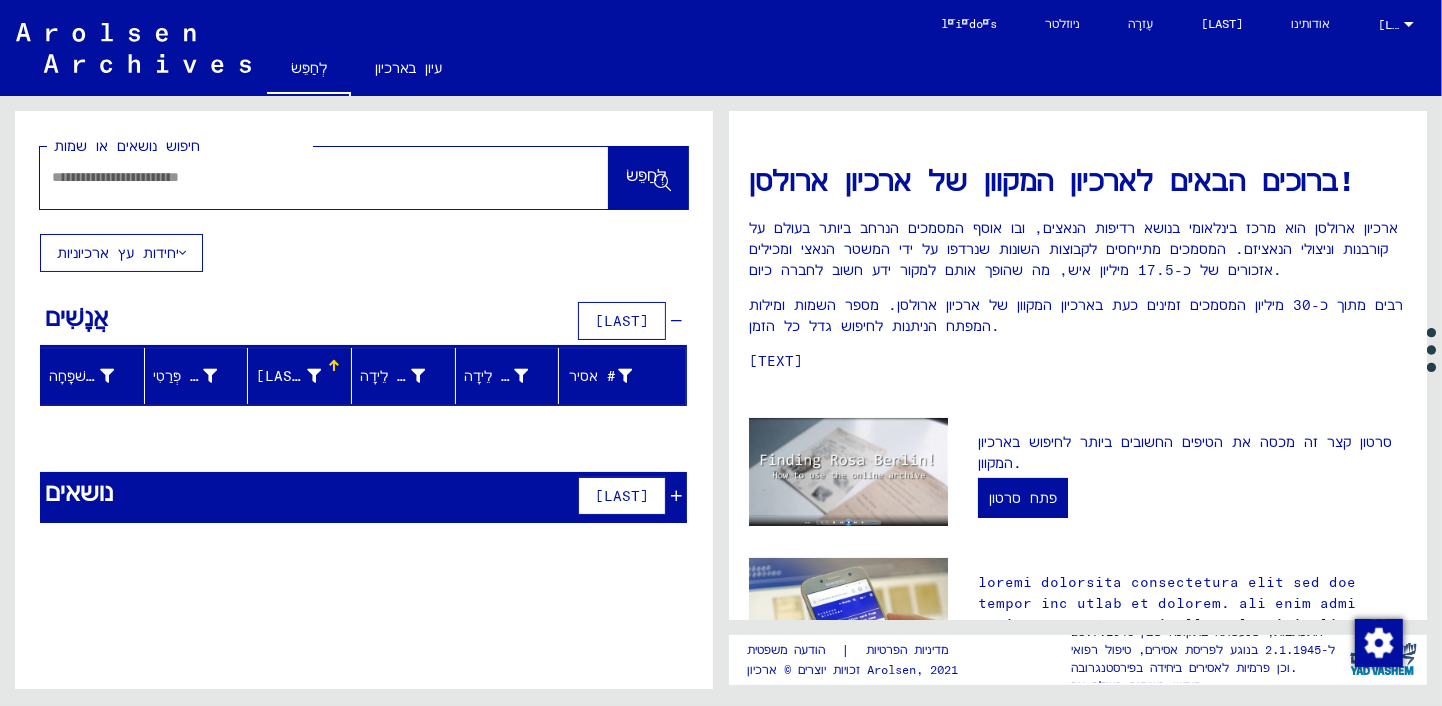 click at bounding box center [294, 177] 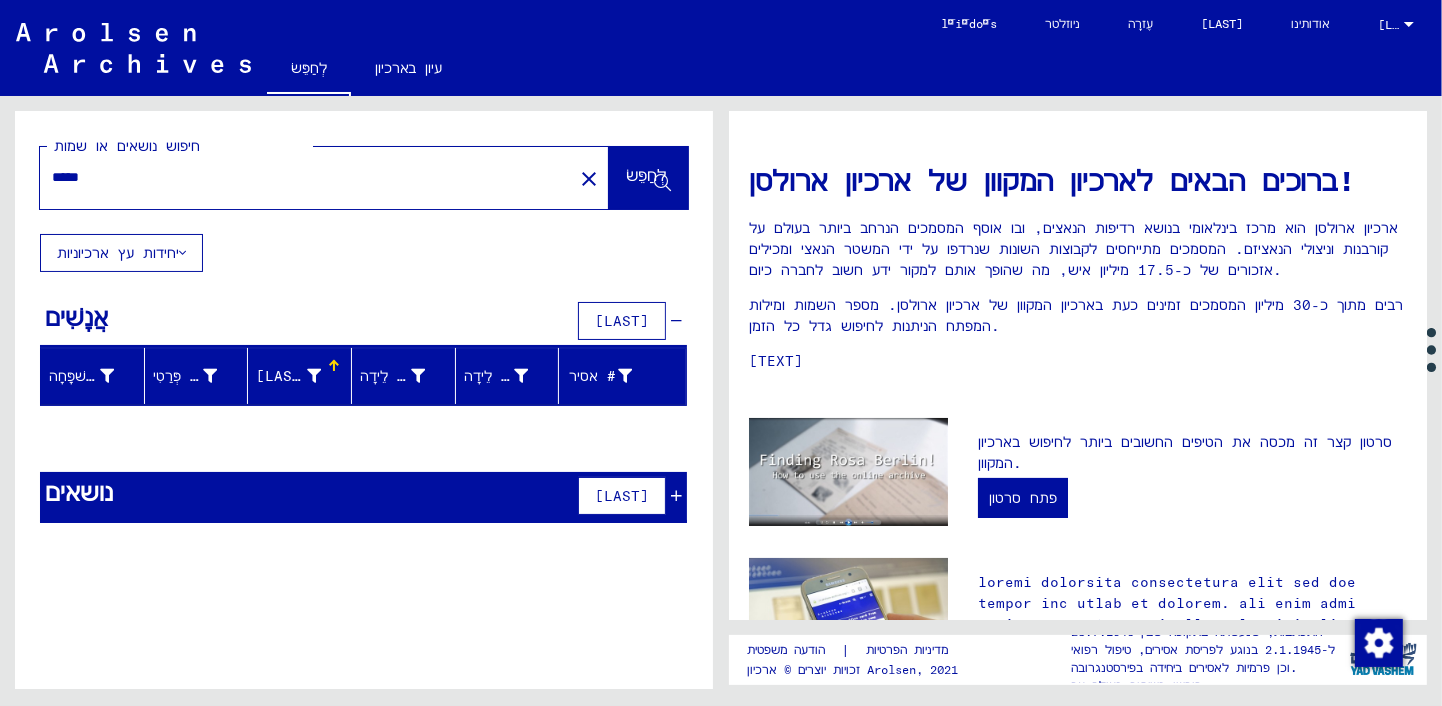 paste on "******" 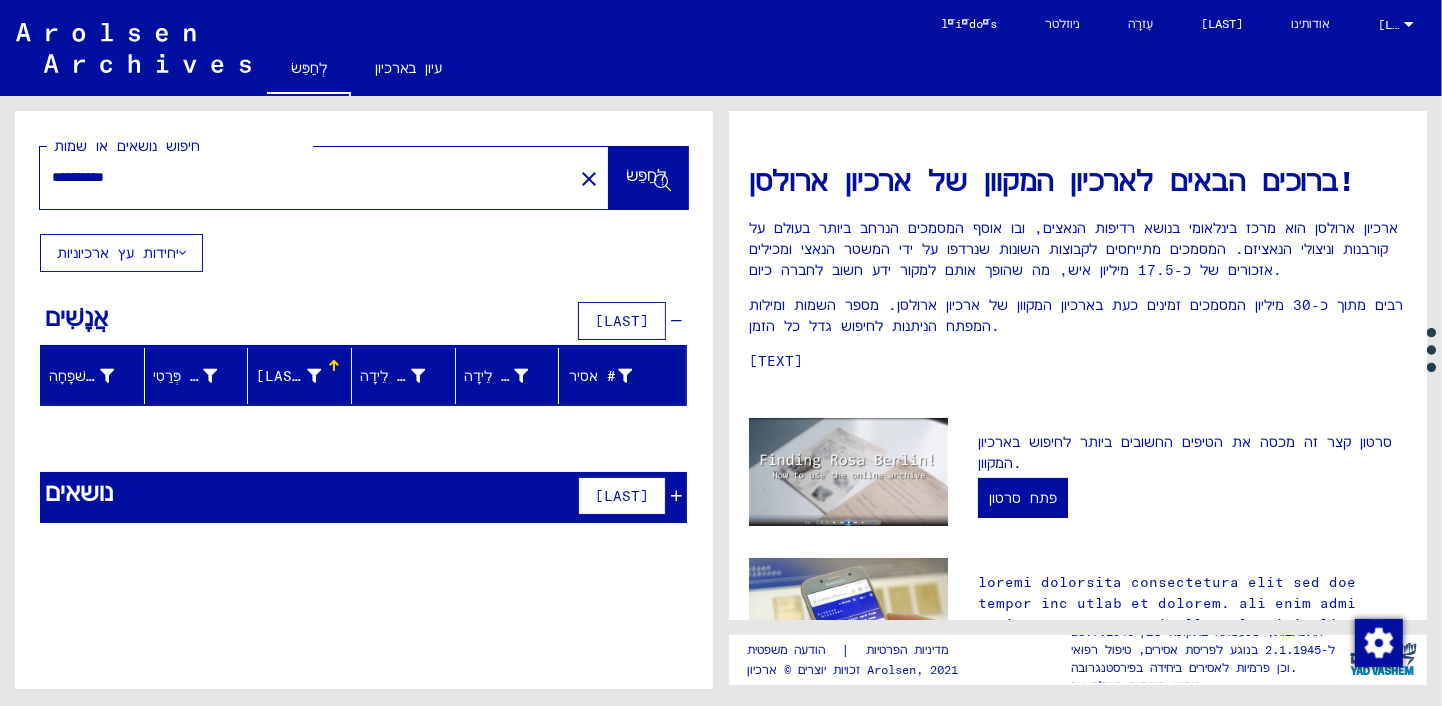 click on "לְחַפֵּשׂ" at bounding box center (646, 175) 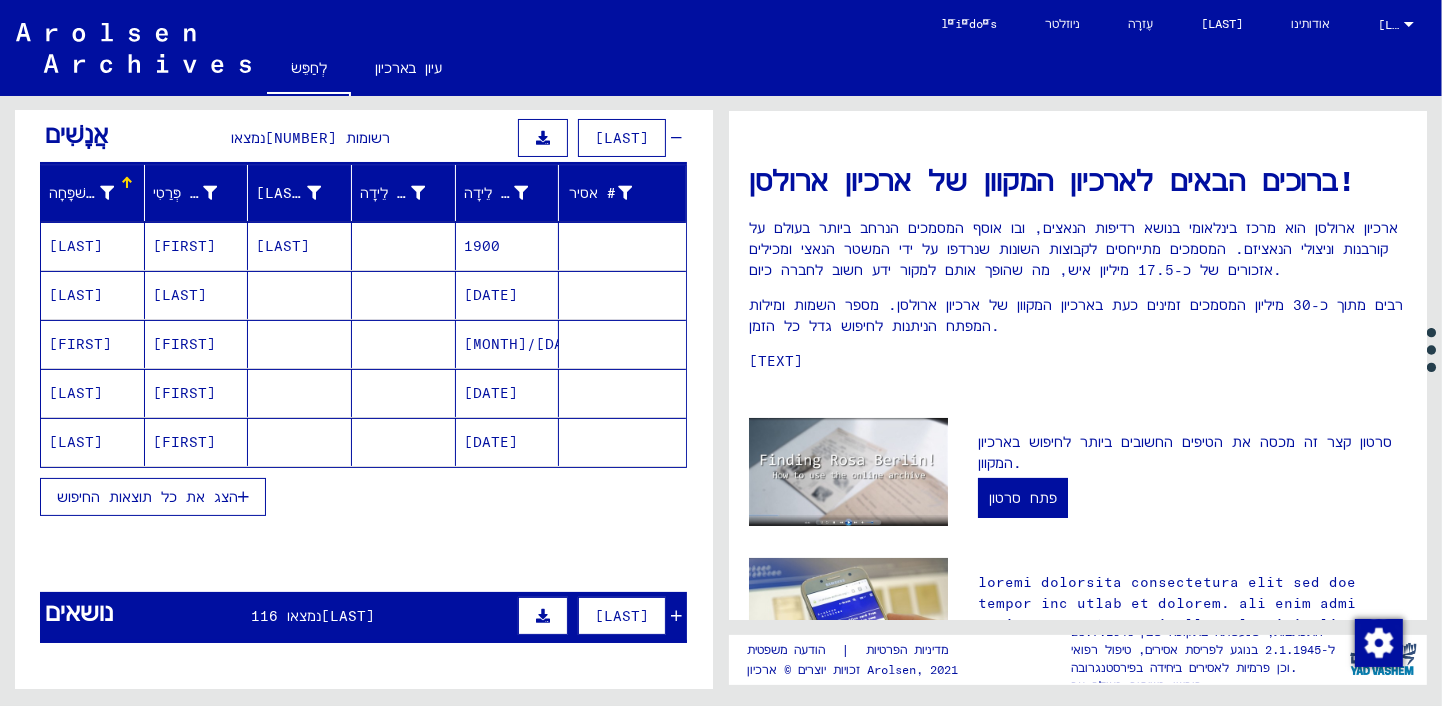 scroll, scrollTop: 185, scrollLeft: 0, axis: vertical 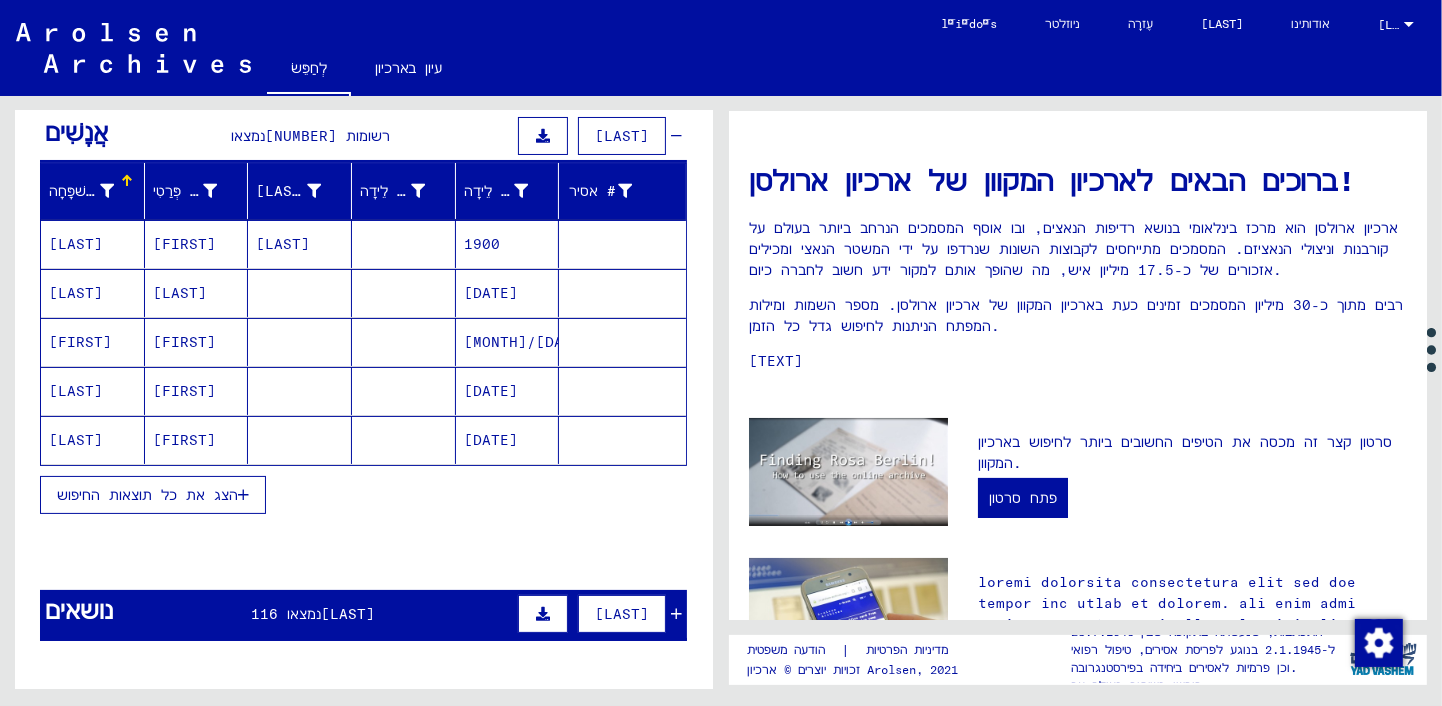 click on "הצג את כל תוצאות החיפוש" at bounding box center [147, 495] 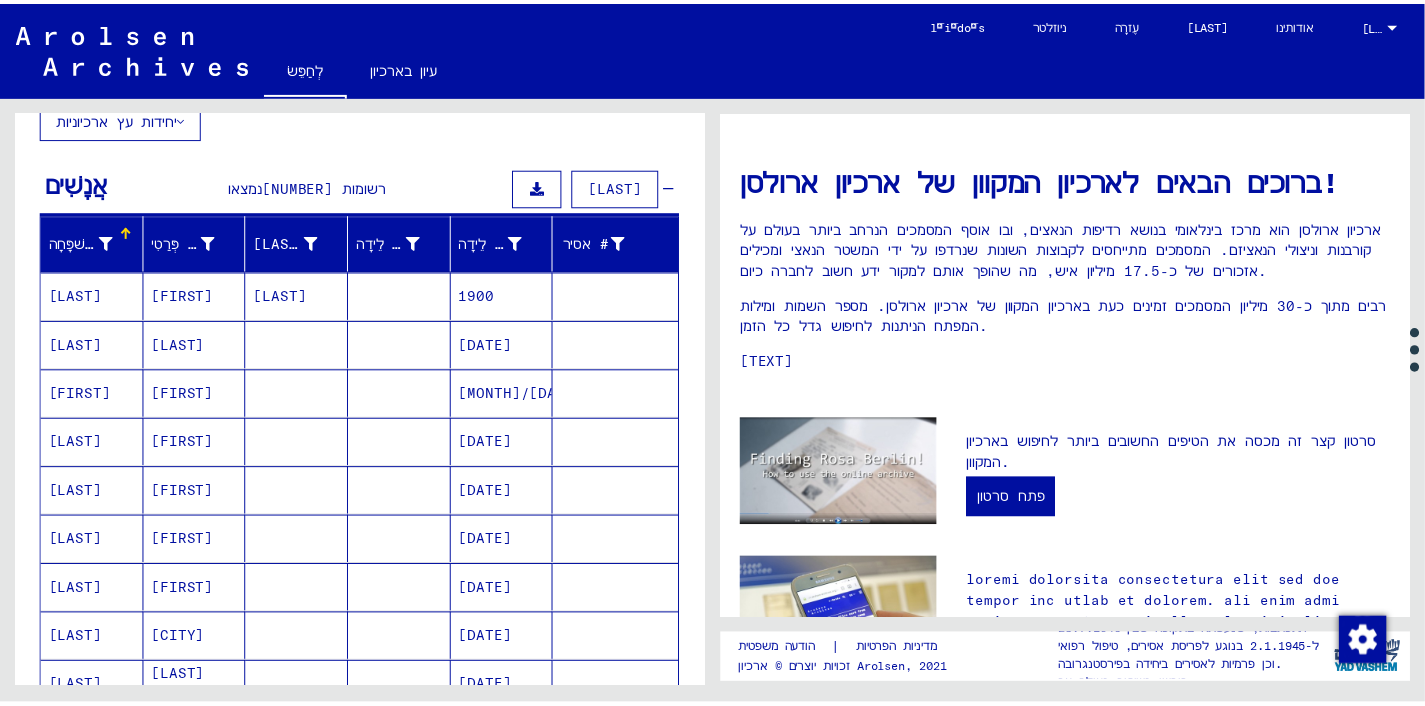 scroll, scrollTop: 0, scrollLeft: 0, axis: both 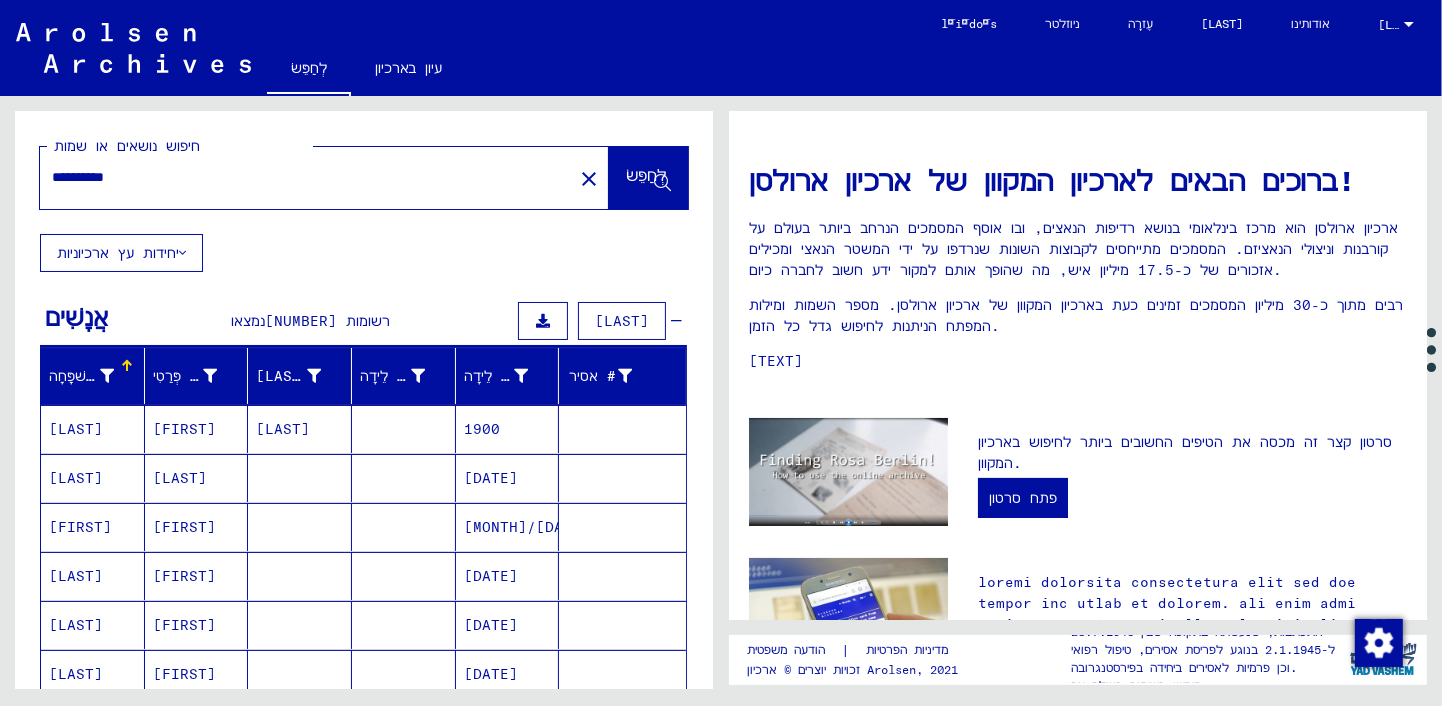 click on "יחידות עץ ארכיוניות" at bounding box center [118, 253] 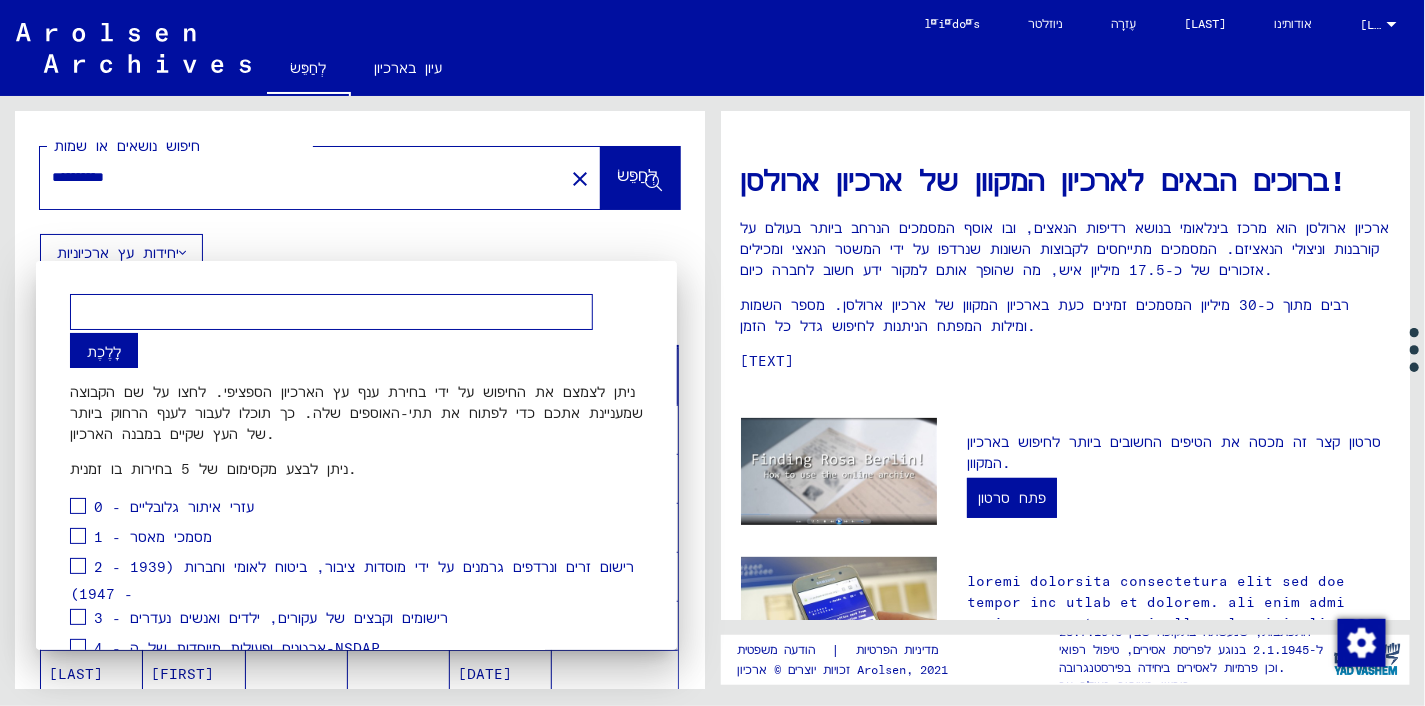 click at bounding box center (78, 536) 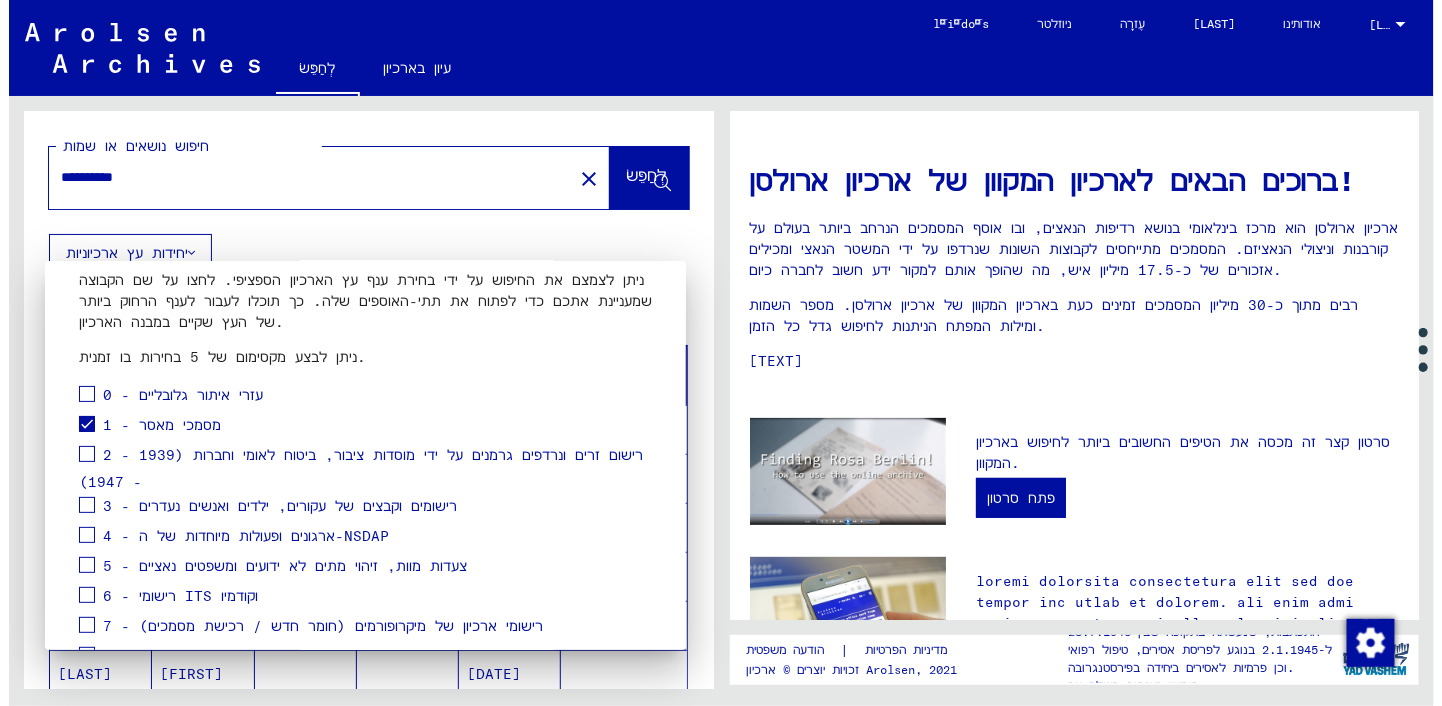 scroll, scrollTop: 221, scrollLeft: 0, axis: vertical 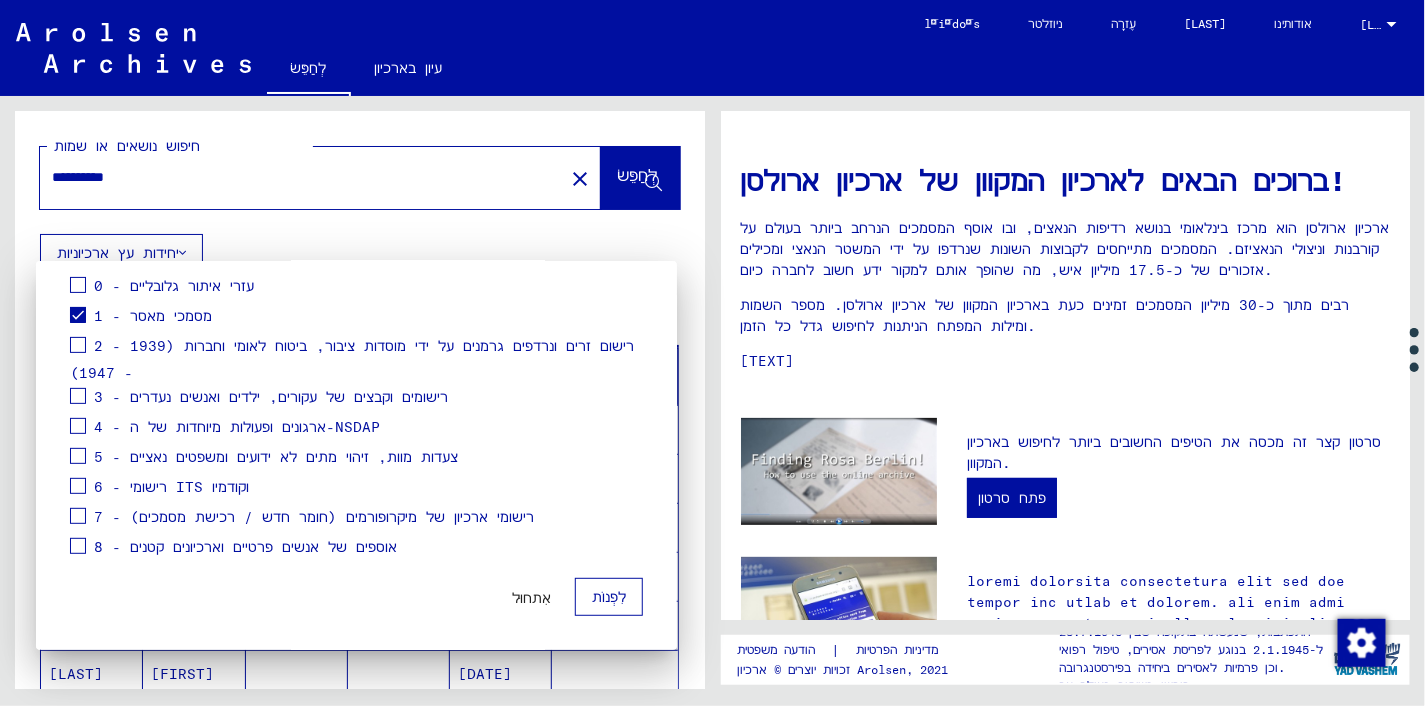 click on "לִפְנוֹת" at bounding box center (609, 597) 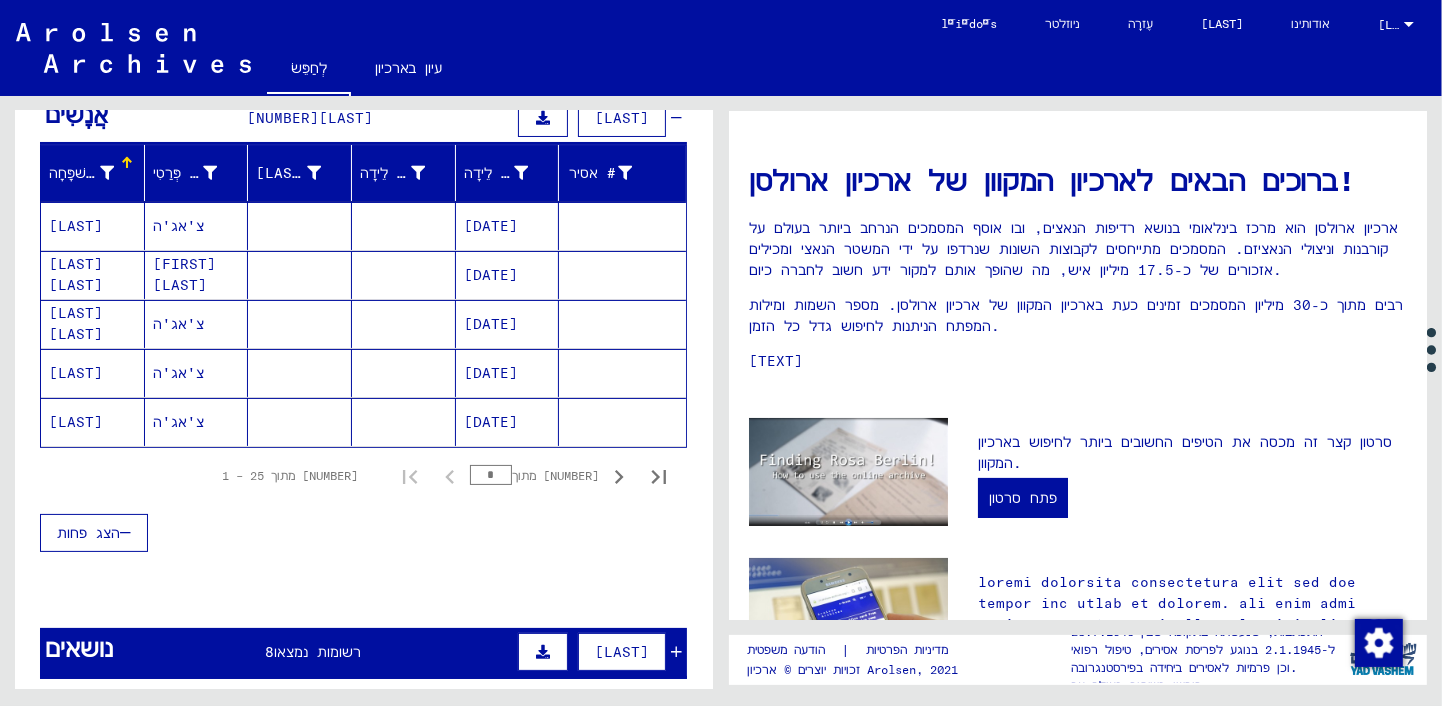 scroll, scrollTop: 185, scrollLeft: 0, axis: vertical 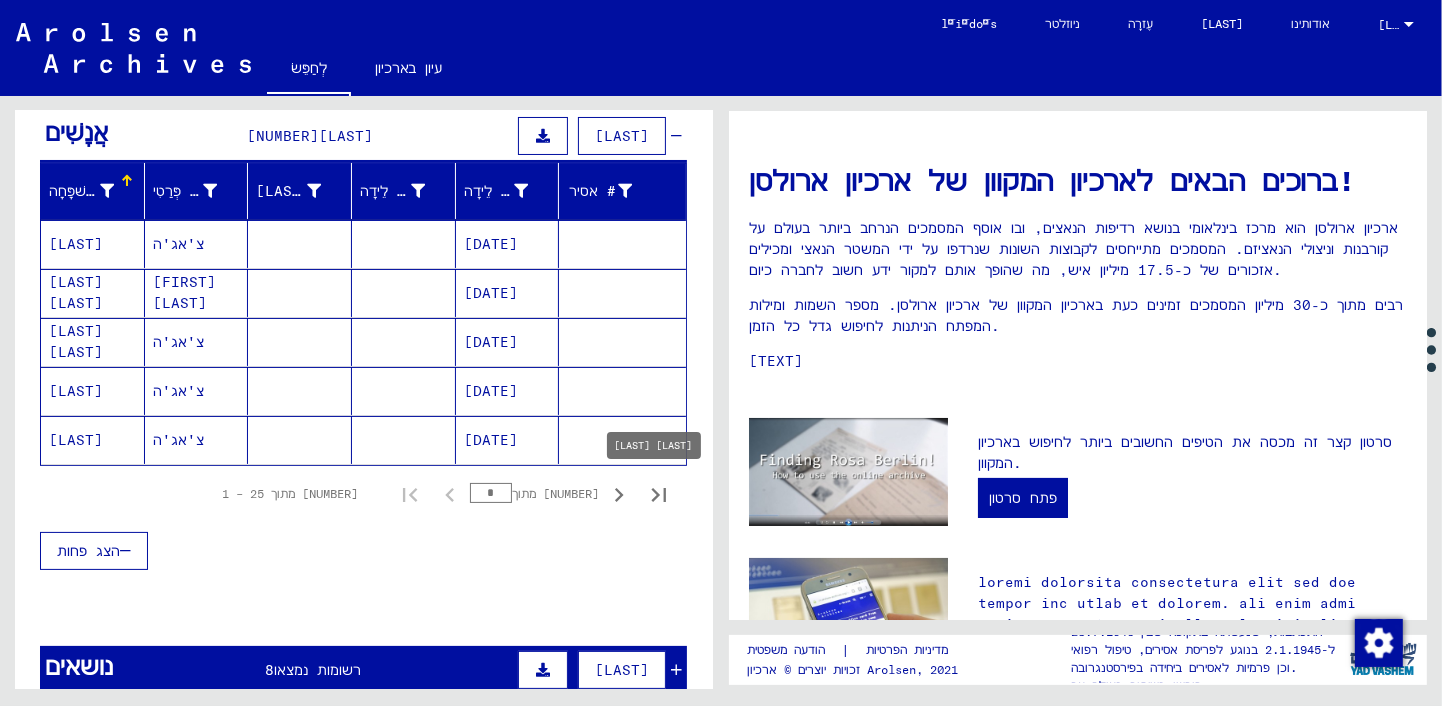 click at bounding box center (659, 495) 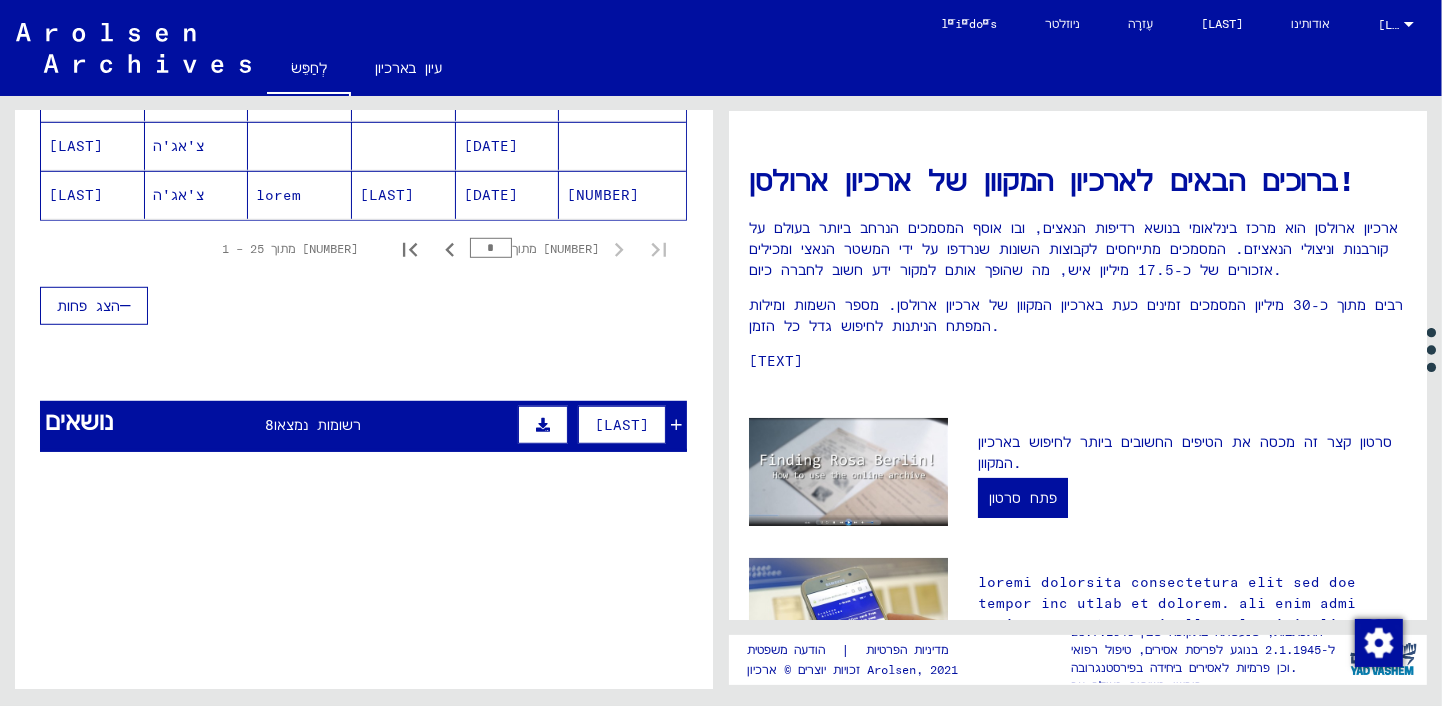 scroll, scrollTop: 1258, scrollLeft: 0, axis: vertical 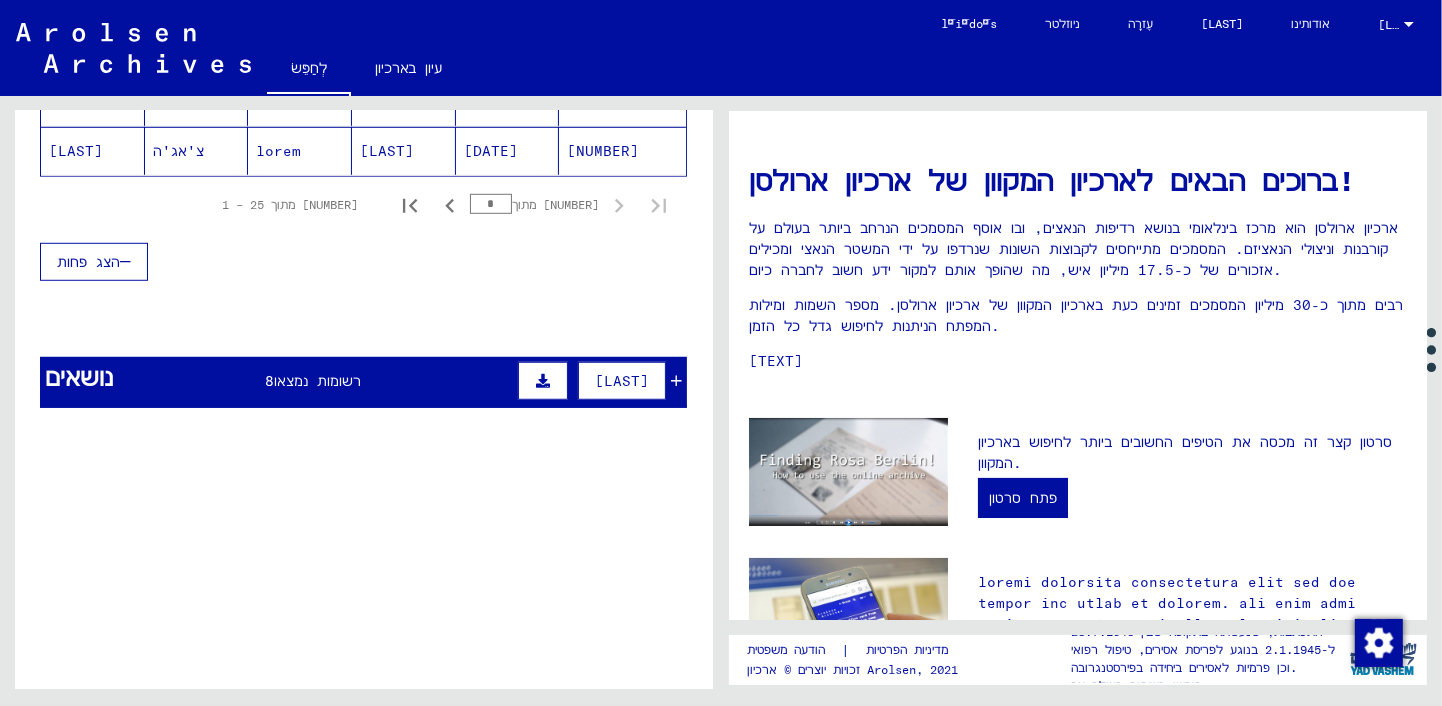 click on "נושאים 8  רשומות נמצאו לְסַנֵן" at bounding box center [363, 382] 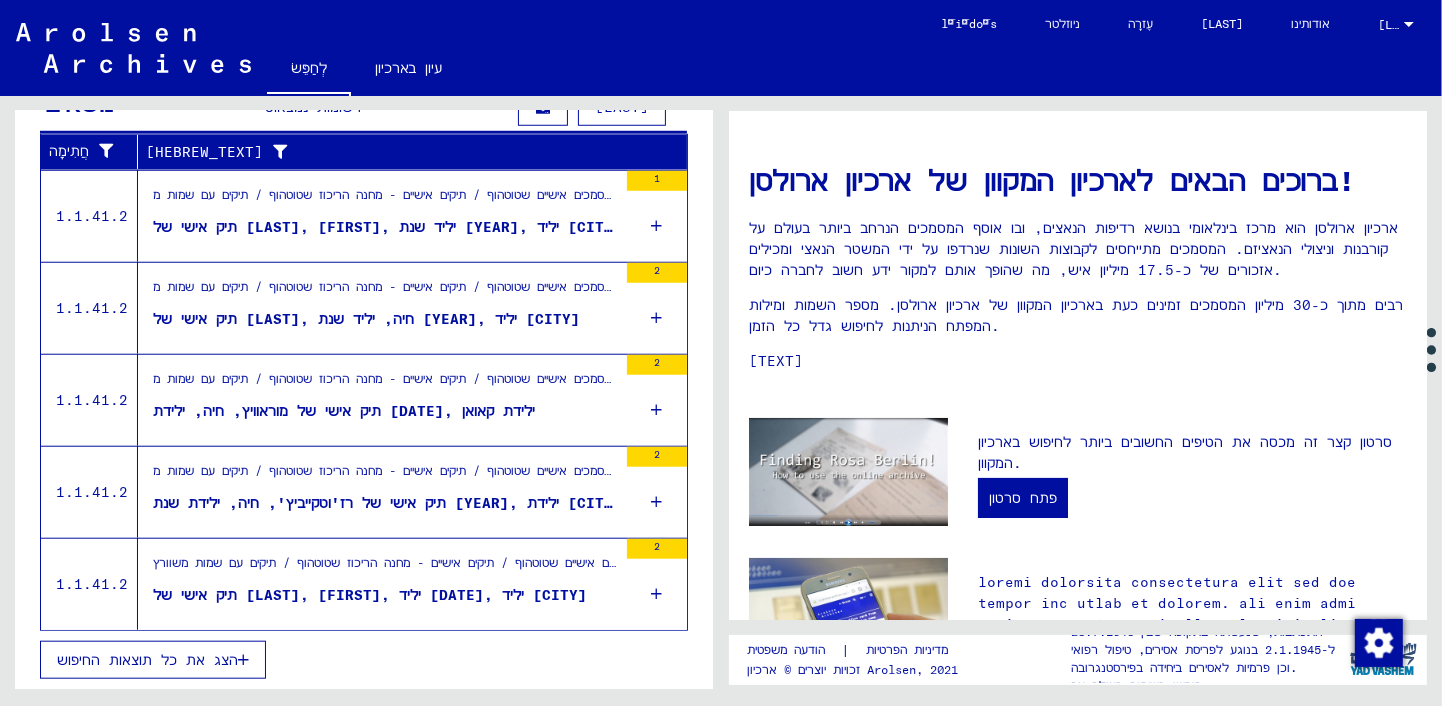 scroll, scrollTop: 1534, scrollLeft: 0, axis: vertical 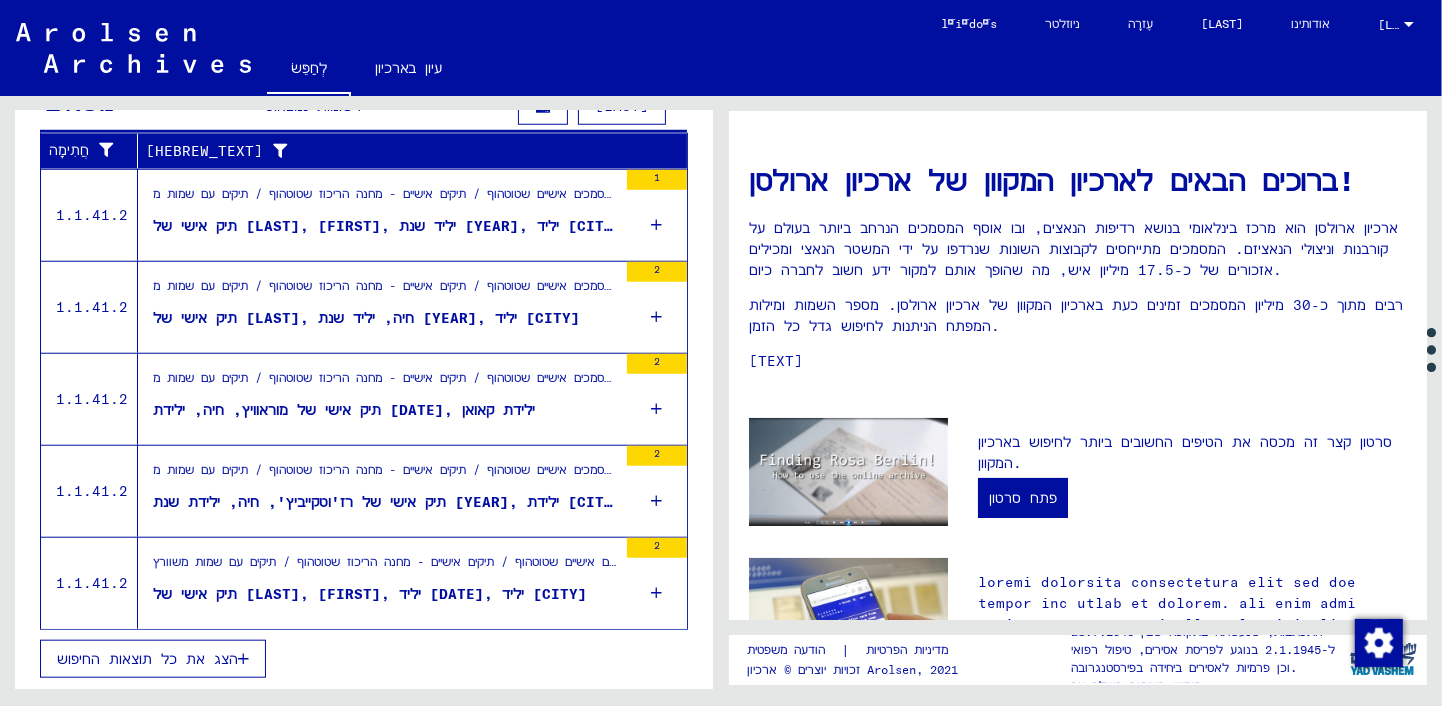 click on "הצג את כל תוצאות החיפוש" at bounding box center [147, 659] 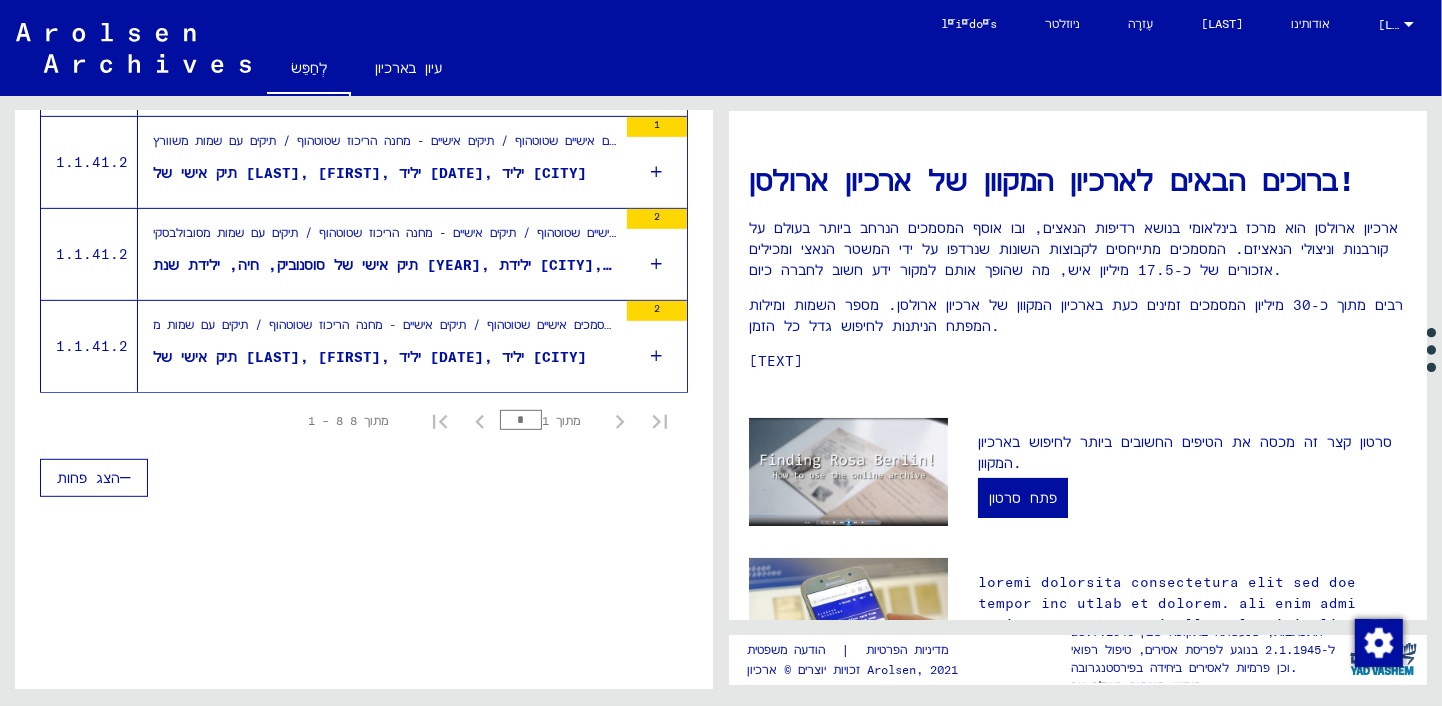 scroll, scrollTop: 0, scrollLeft: 0, axis: both 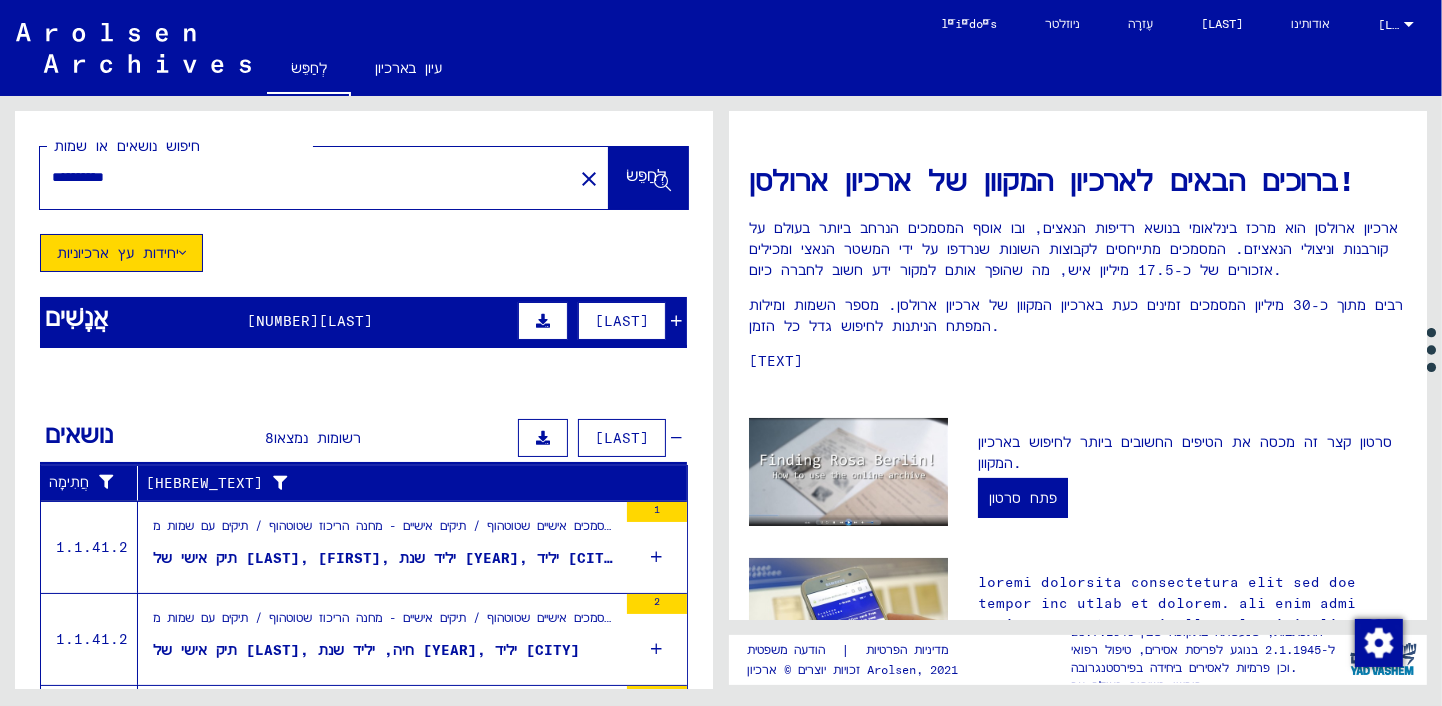 drag, startPoint x: 167, startPoint y: 182, endPoint x: 97, endPoint y: 170, distance: 71.021126 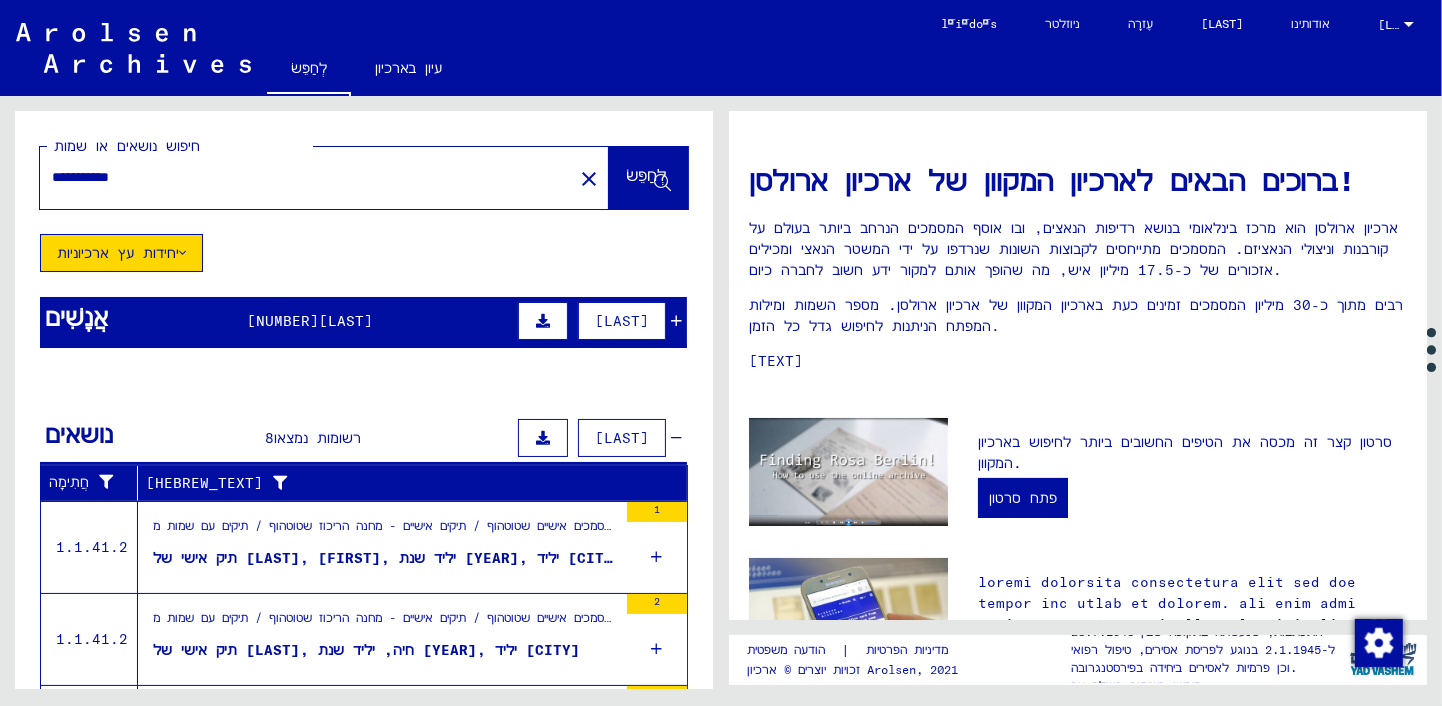 paste on "*****" 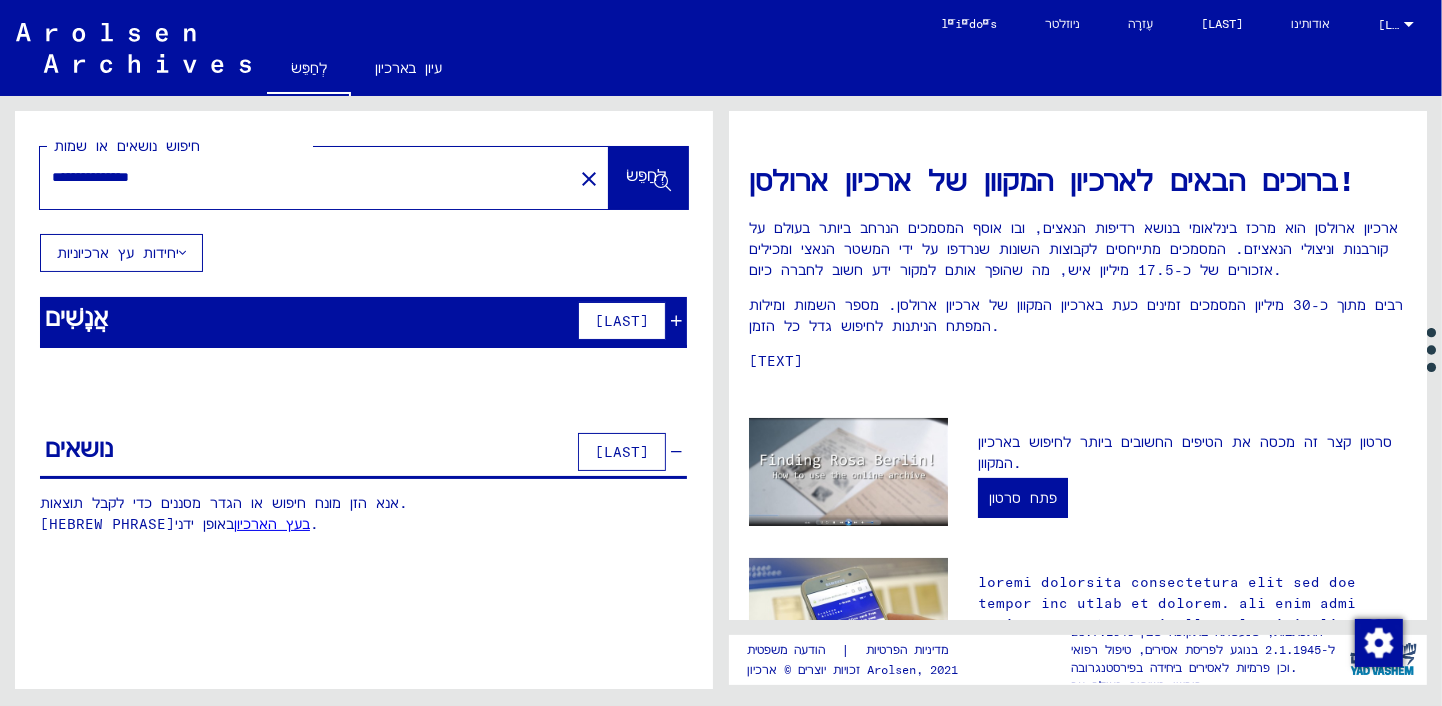 drag, startPoint x: 142, startPoint y: 176, endPoint x: 97, endPoint y: 177, distance: 45.01111 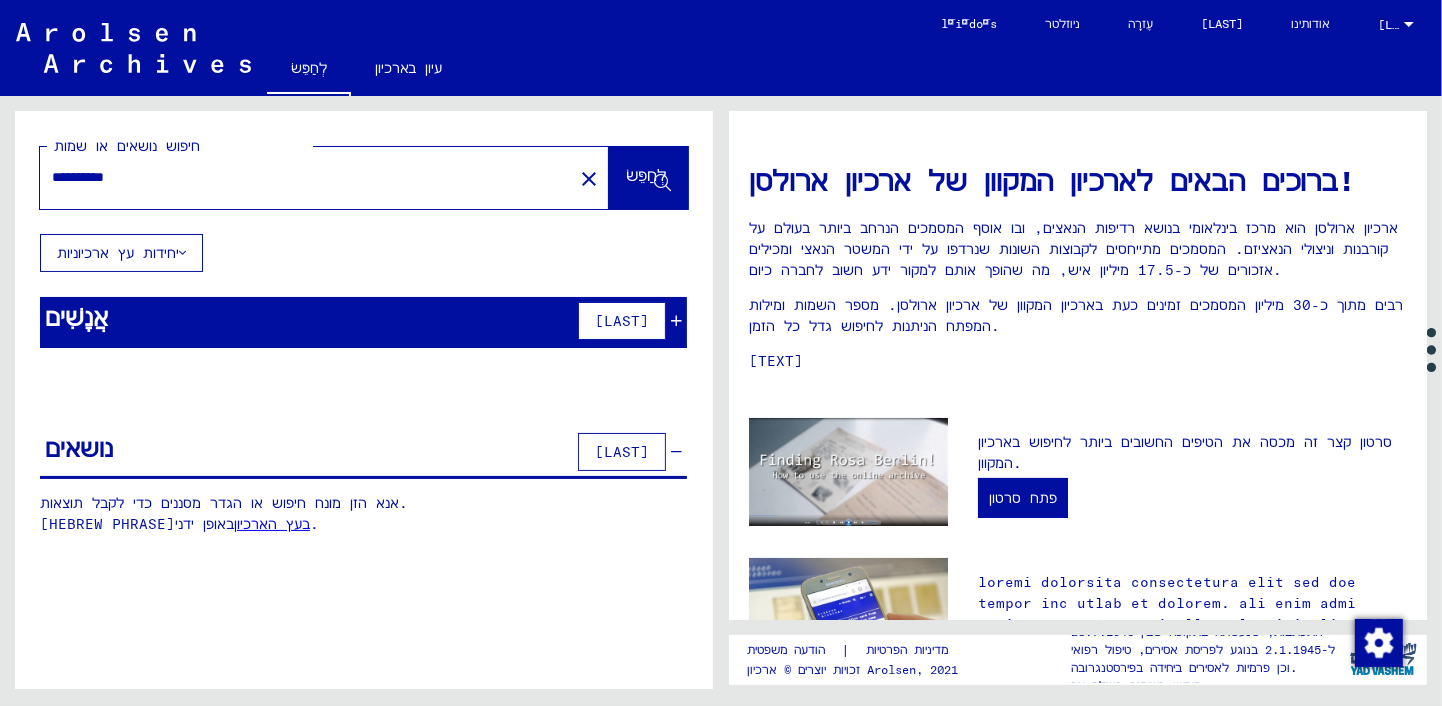 type on "**********" 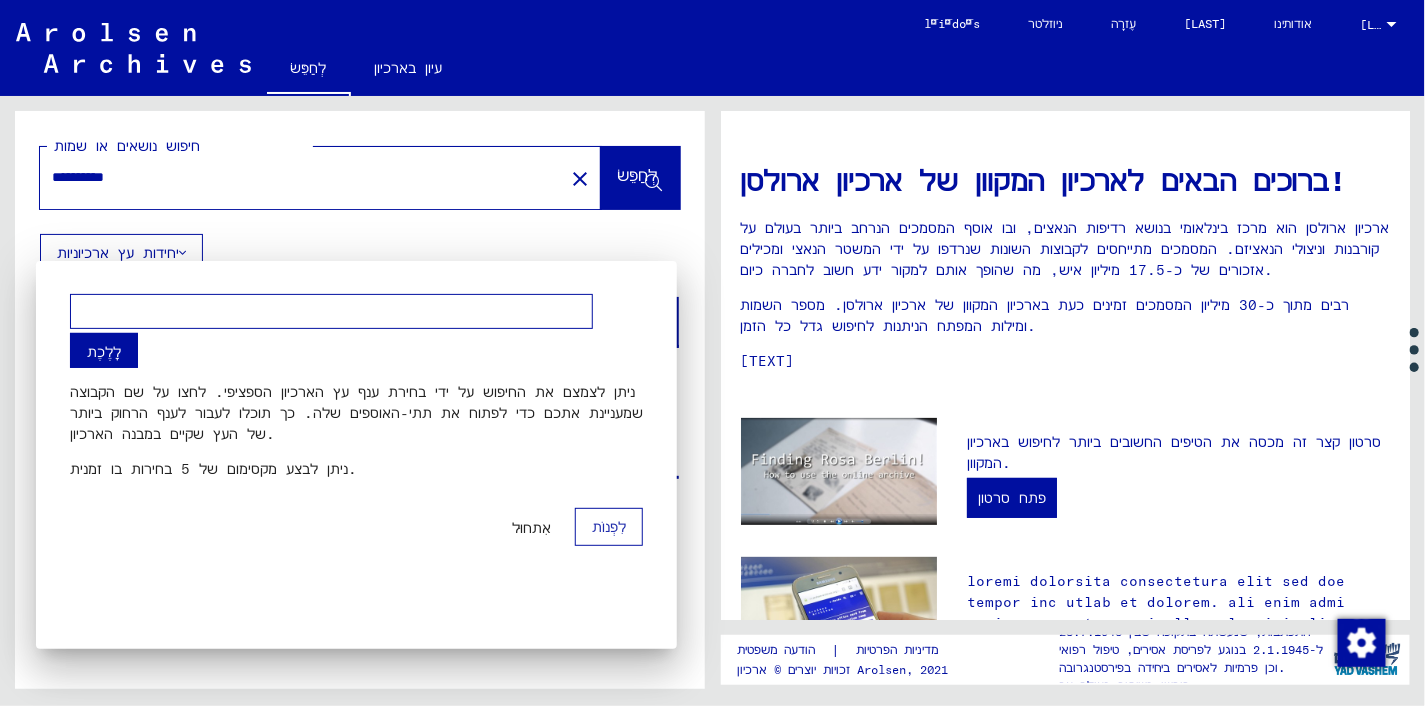 click at bounding box center (331, 311) 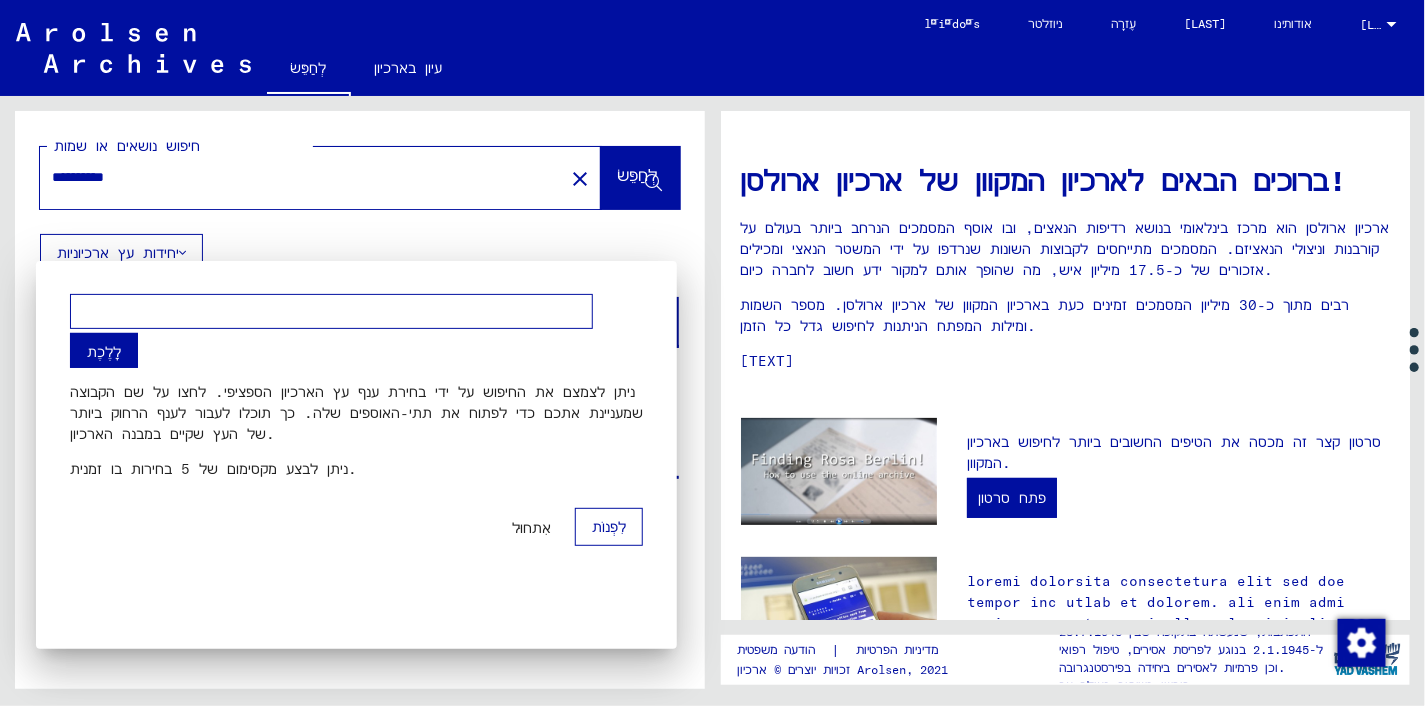 click at bounding box center (712, 353) 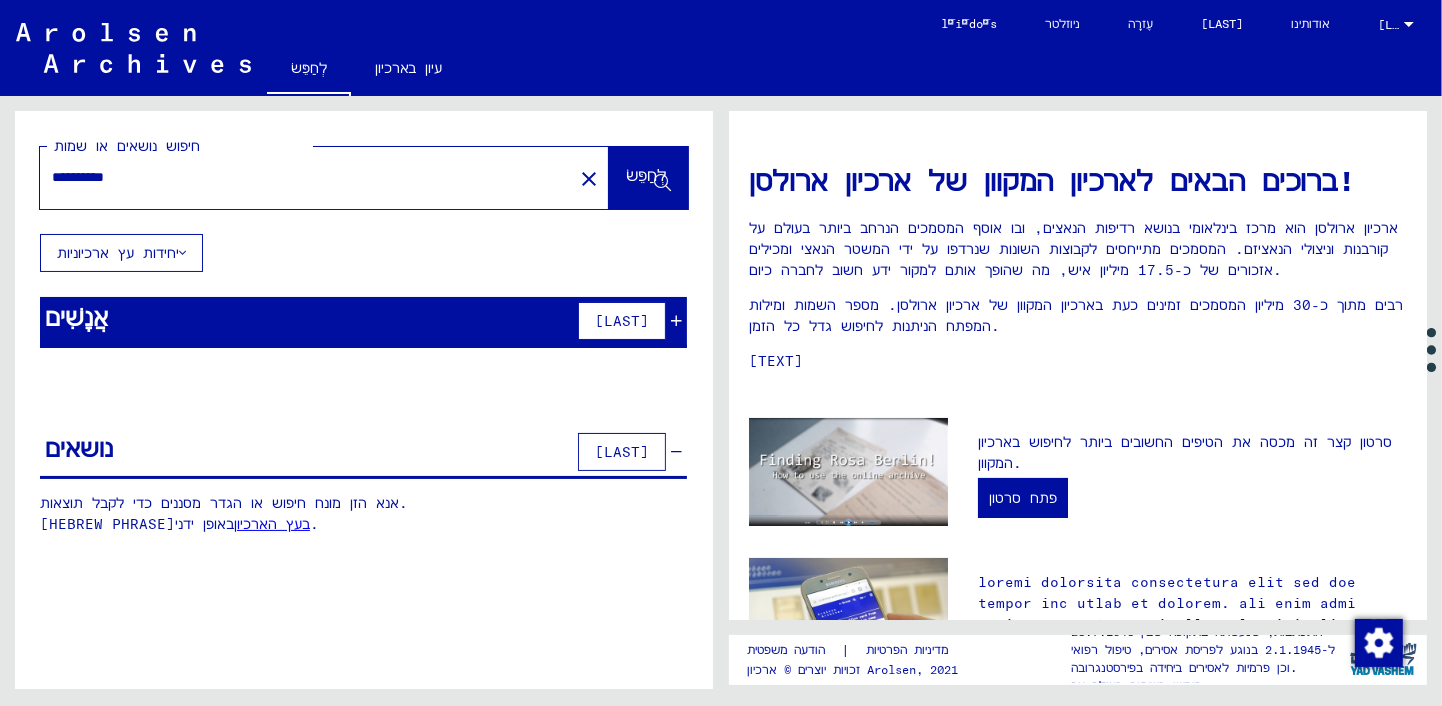 click on "**********" at bounding box center [300, 177] 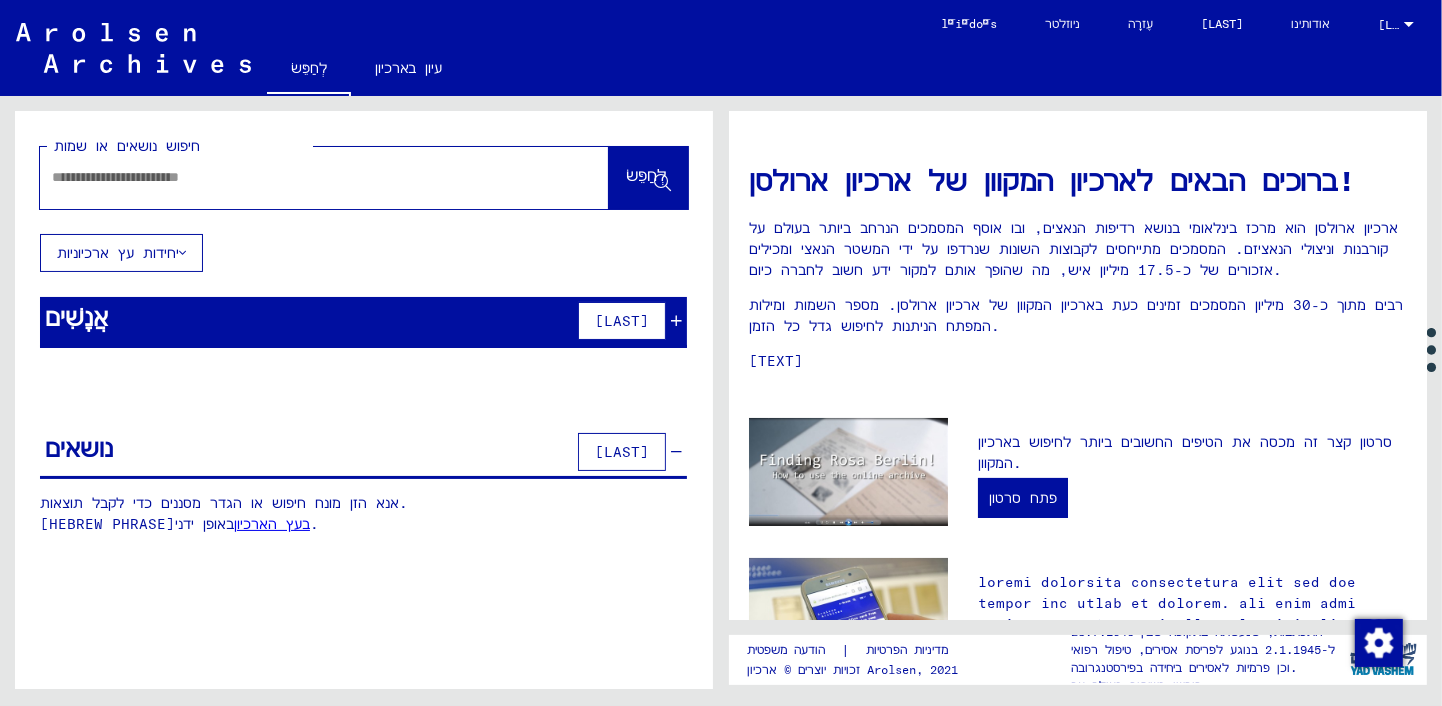 click at bounding box center (300, 177) 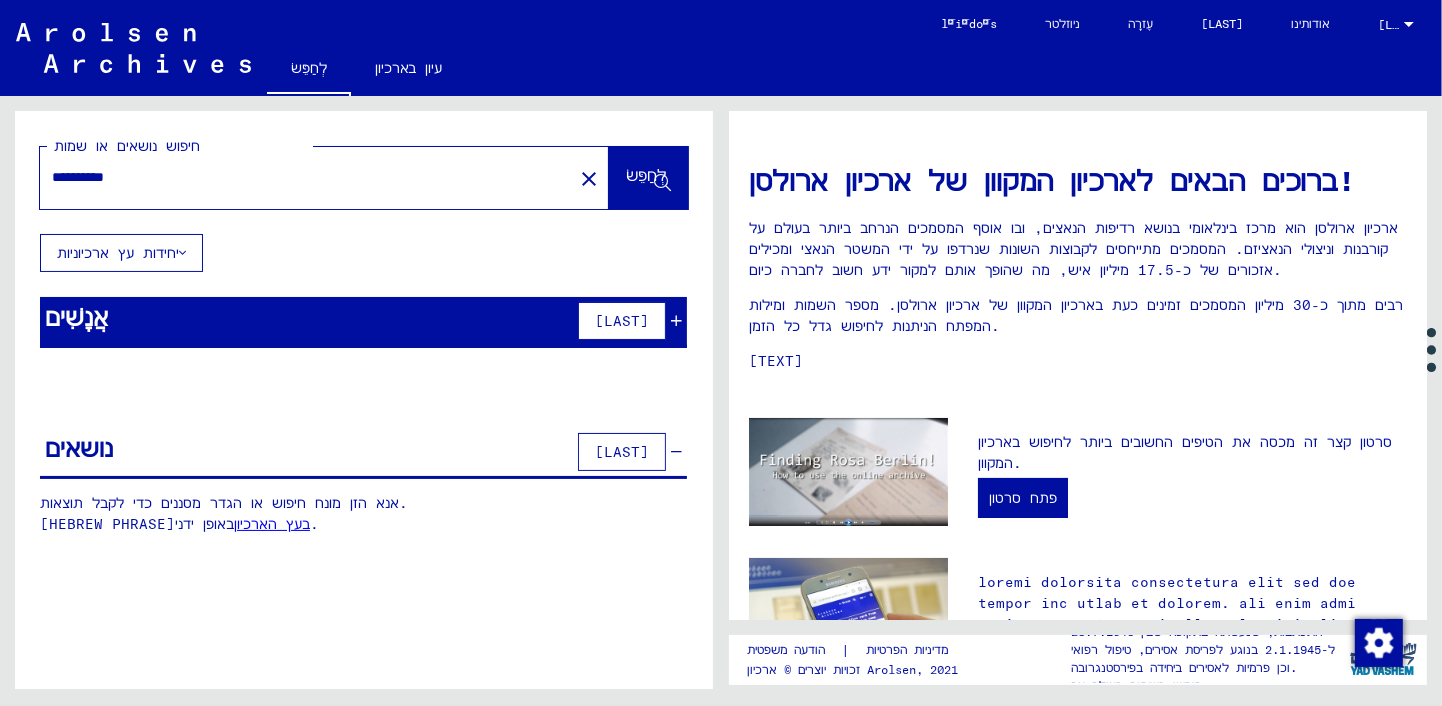 click on "לְחַפֵּשׂ" at bounding box center (646, 177) 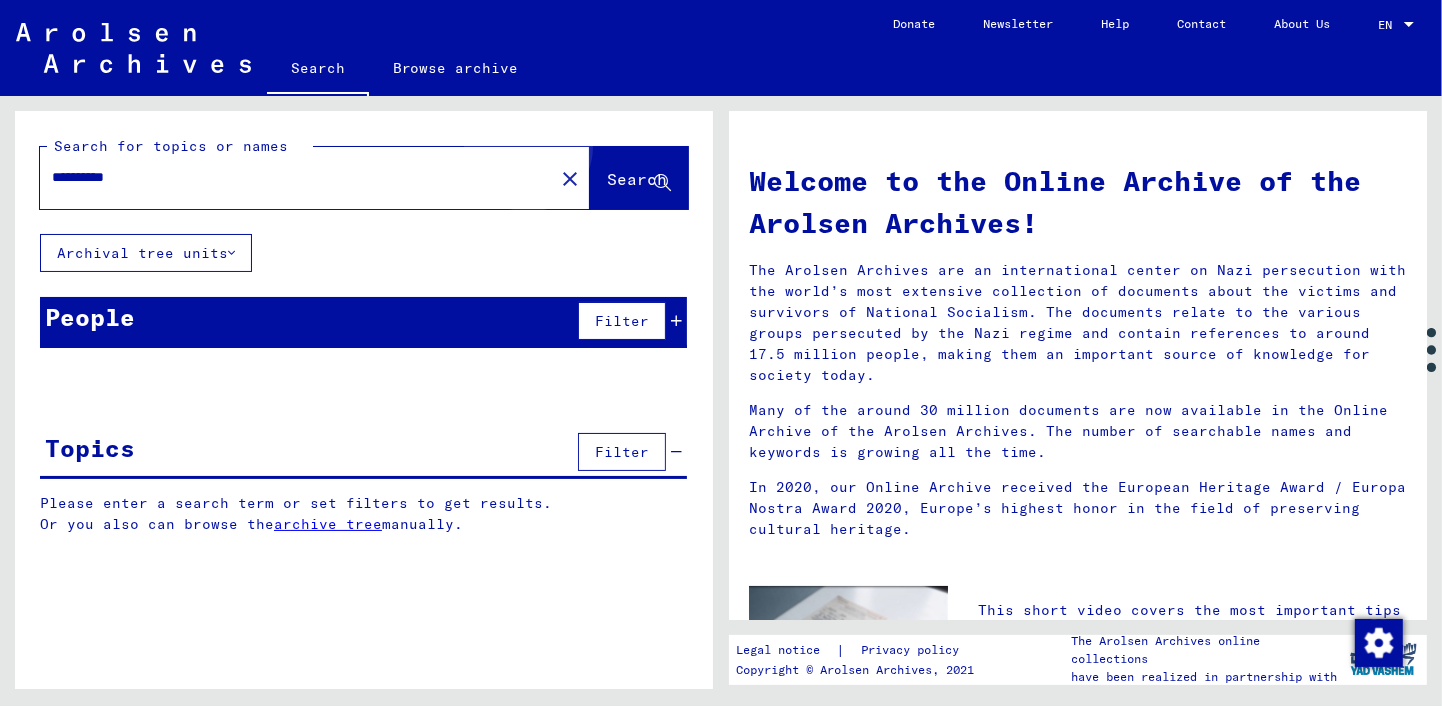 click on "Search" at bounding box center (637, 179) 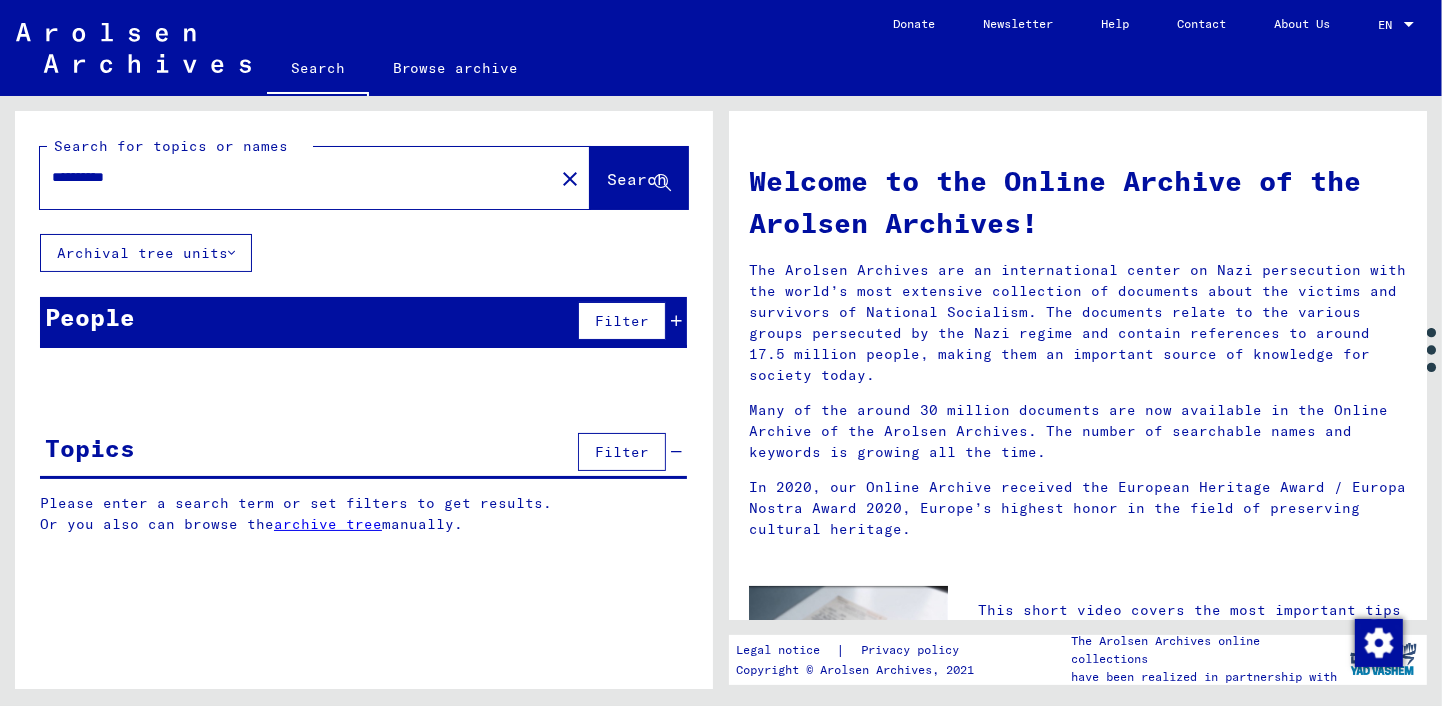 click on "Search" at bounding box center (637, 179) 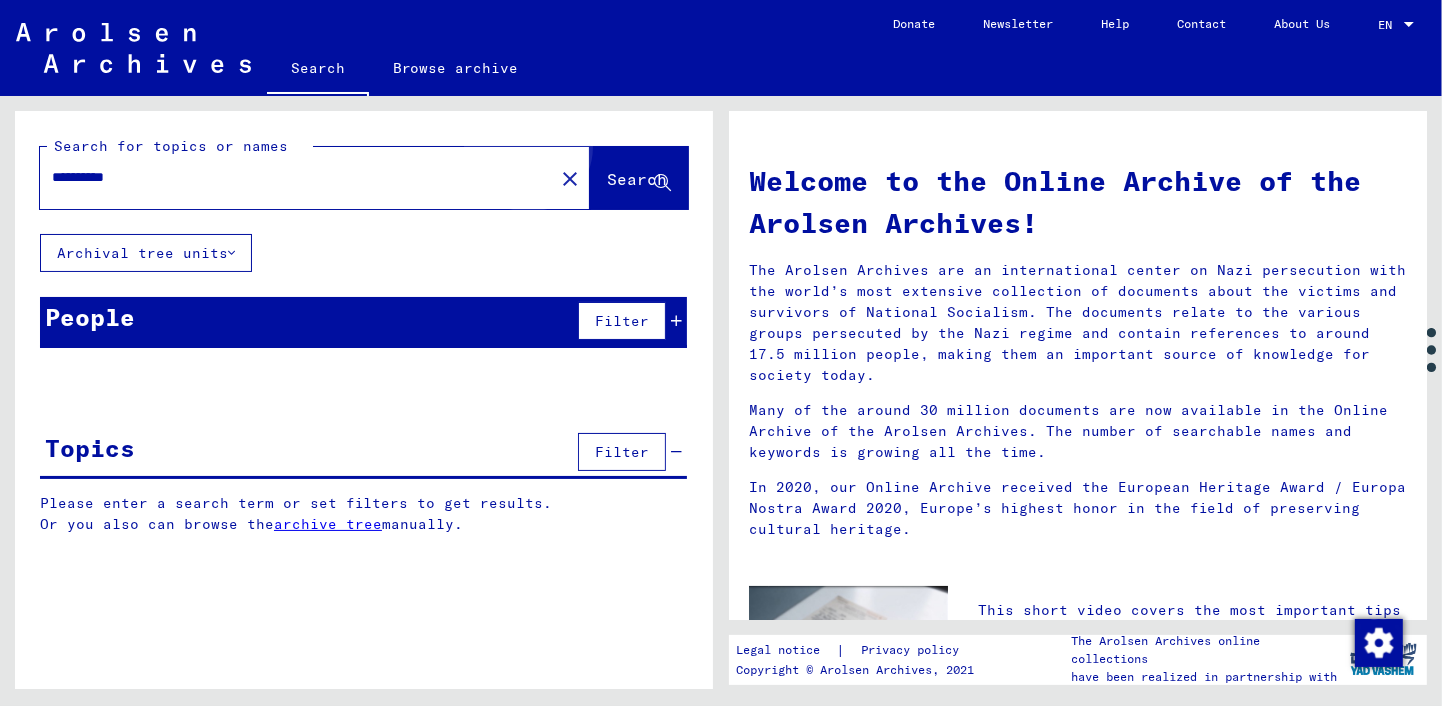 click on "Search" at bounding box center [637, 179] 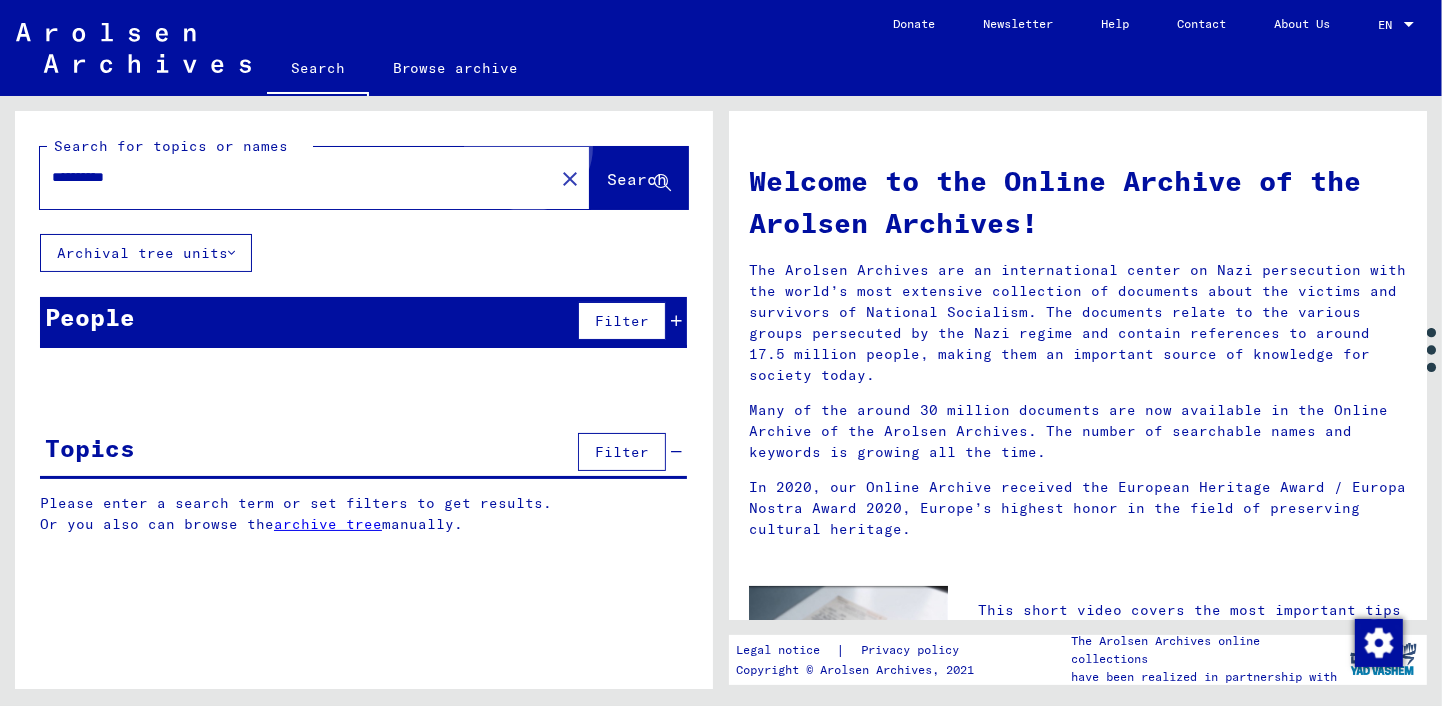 click on "Search" at bounding box center (637, 179) 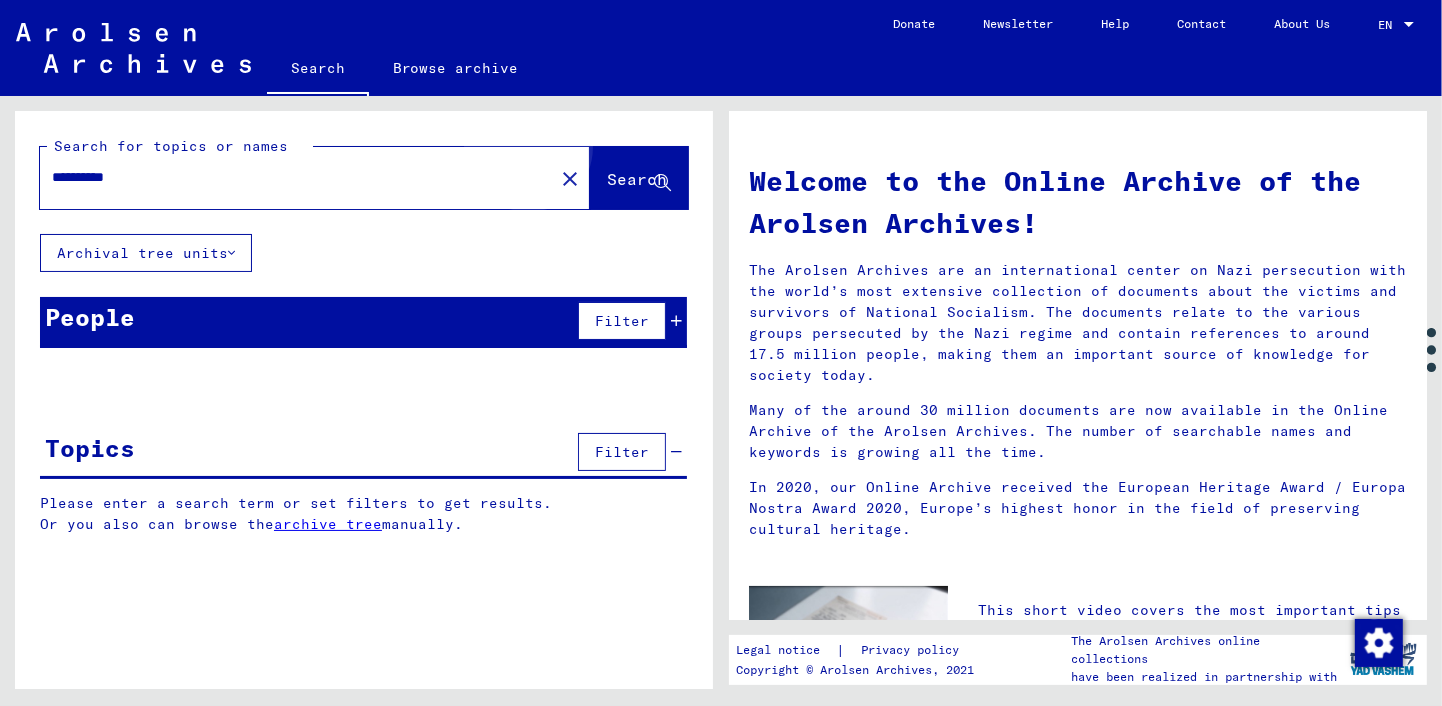 click on "Search" at bounding box center (637, 179) 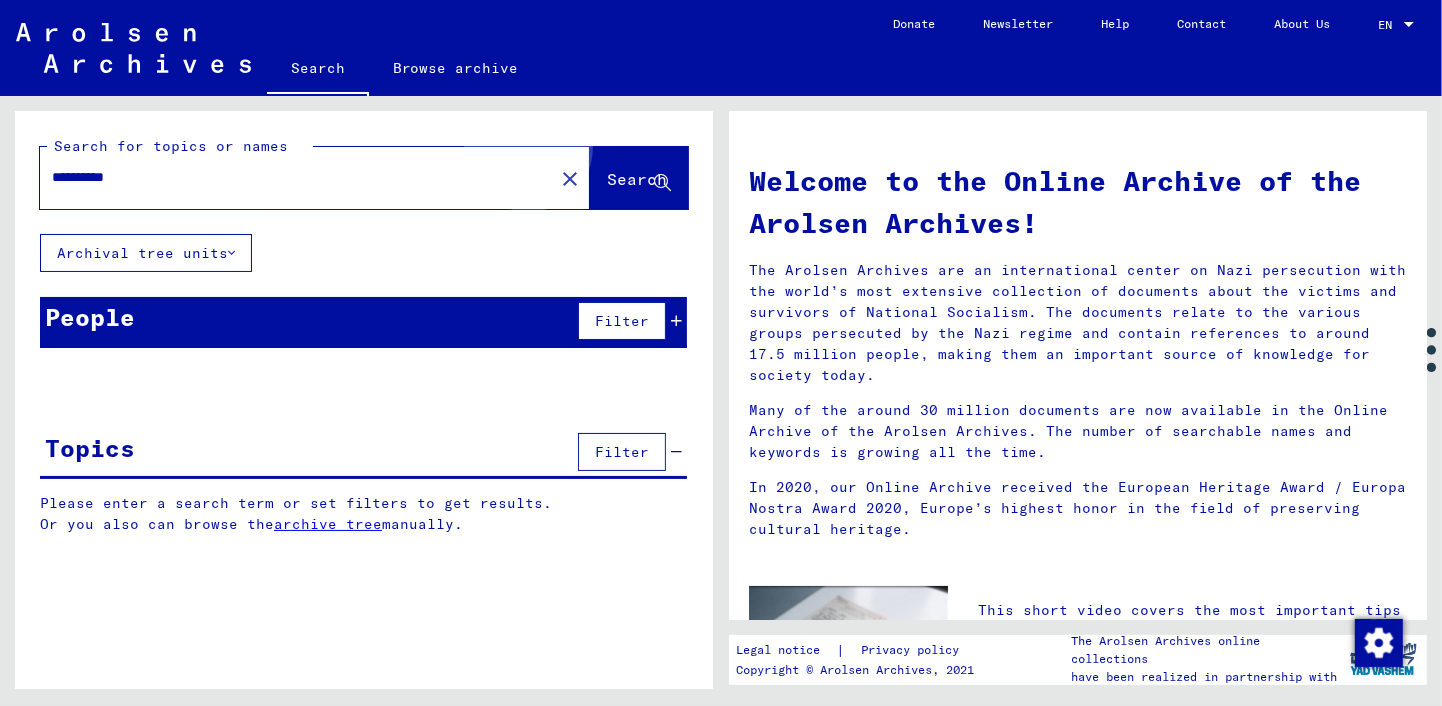 click on "Search" at bounding box center [637, 179] 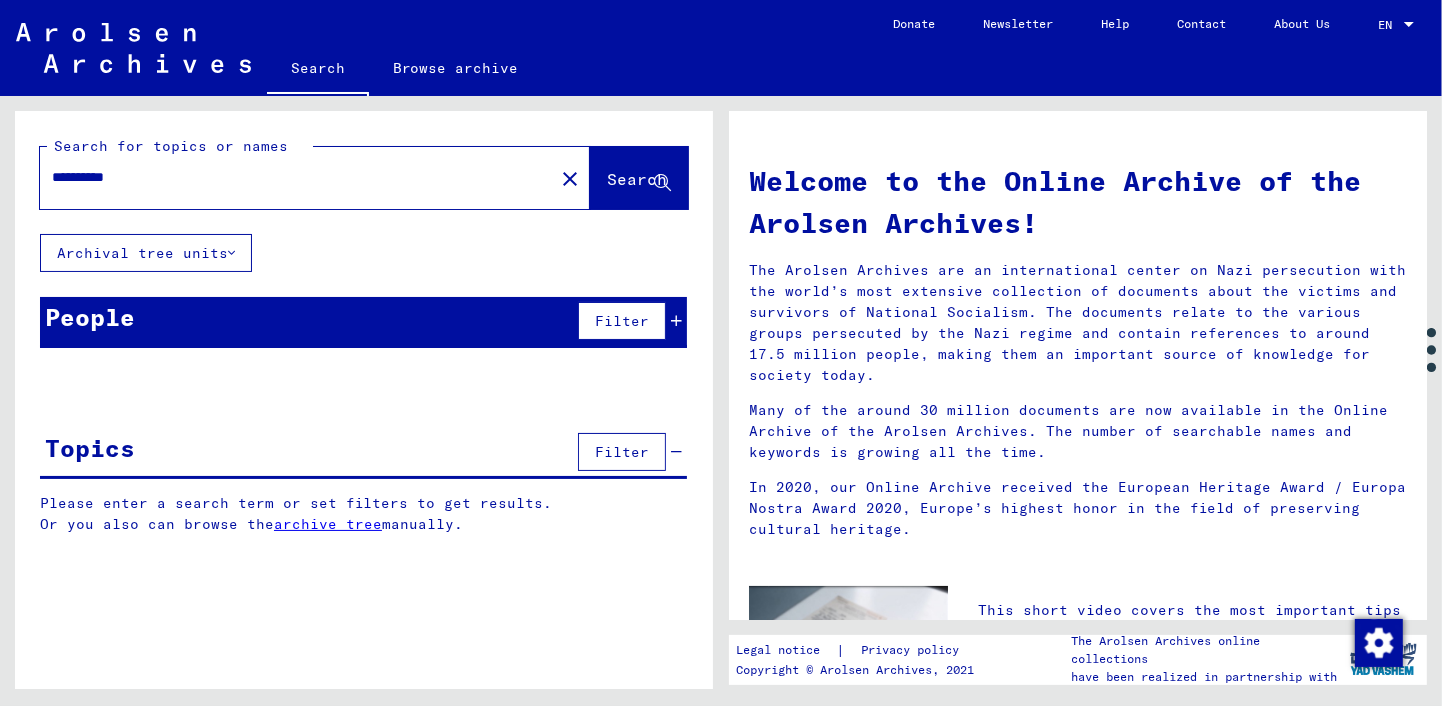 click on "**********" at bounding box center [291, 177] 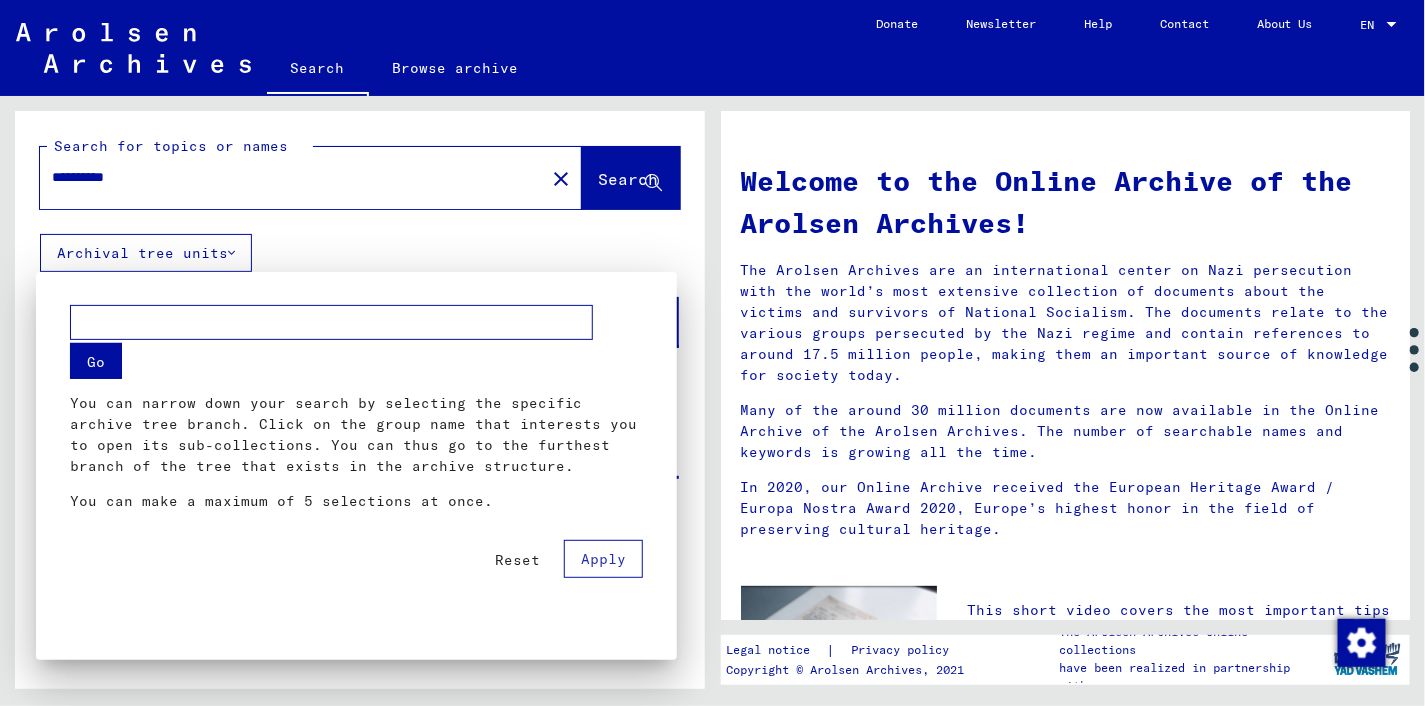 click at bounding box center (331, 322) 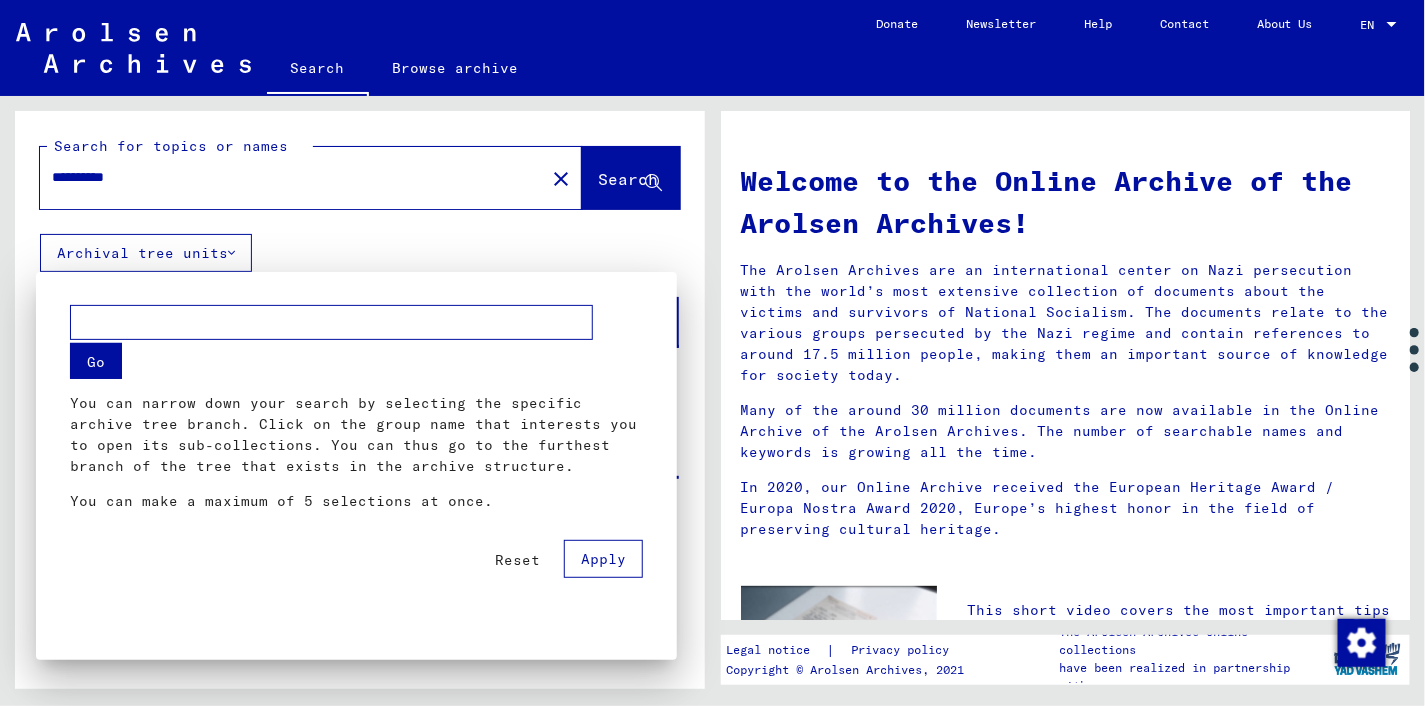 click on "Go" at bounding box center (96, 360) 